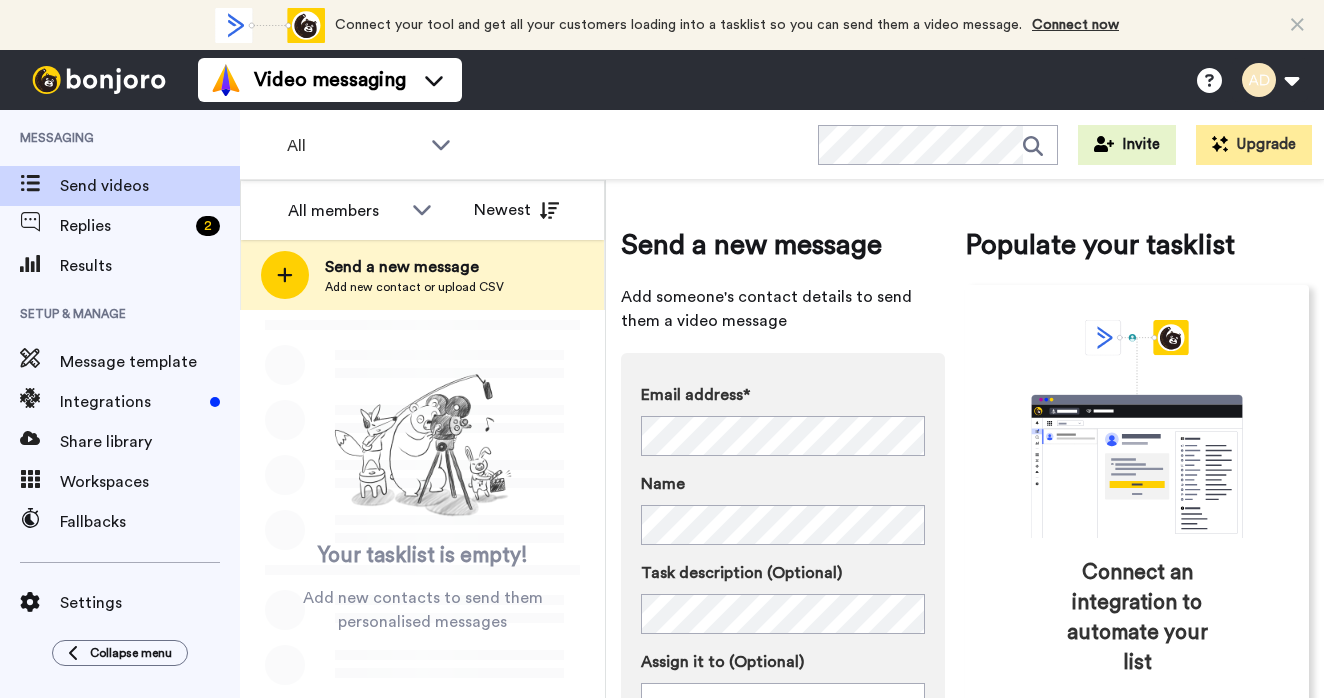 scroll, scrollTop: 0, scrollLeft: 0, axis: both 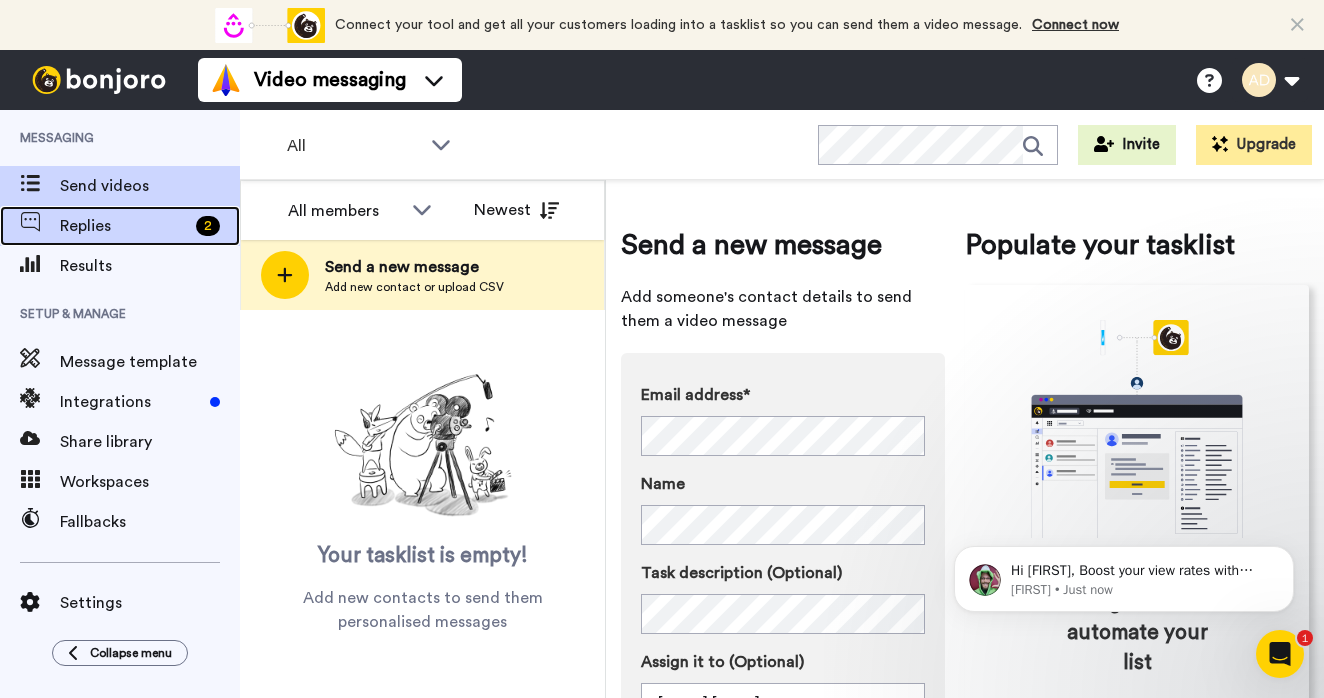 click on "Replies" at bounding box center [124, 226] 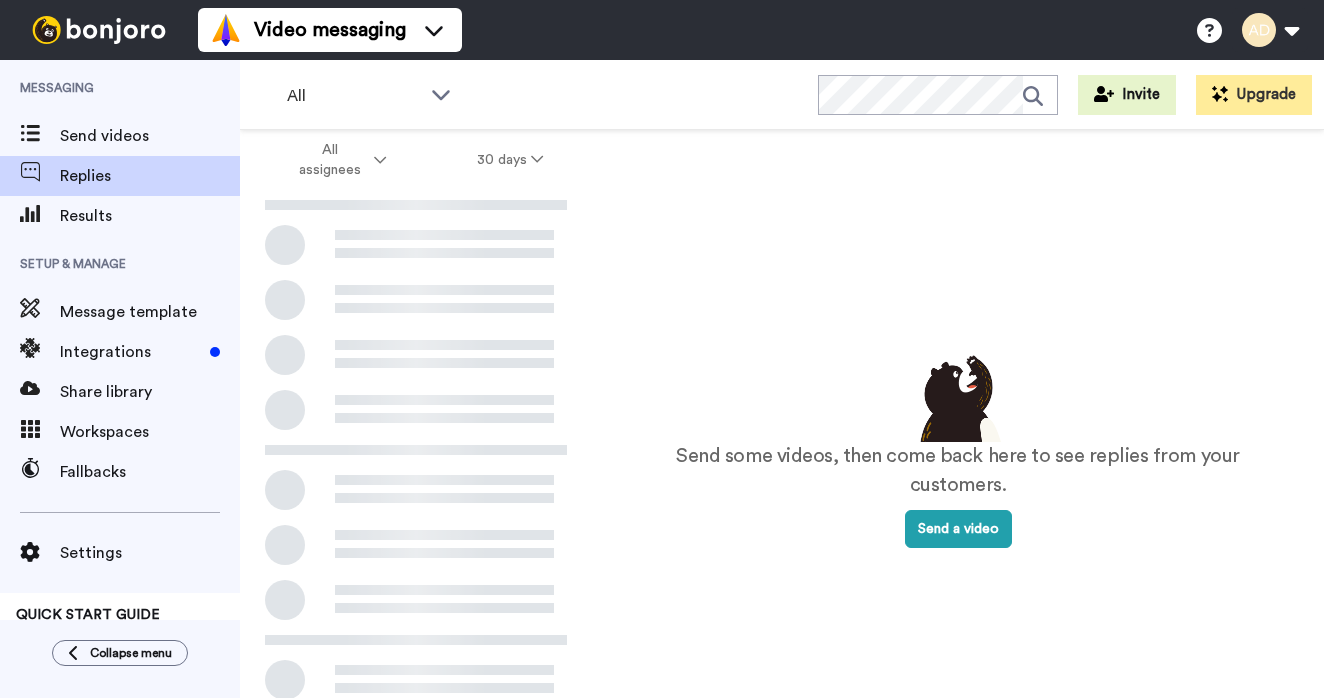 scroll, scrollTop: 0, scrollLeft: 0, axis: both 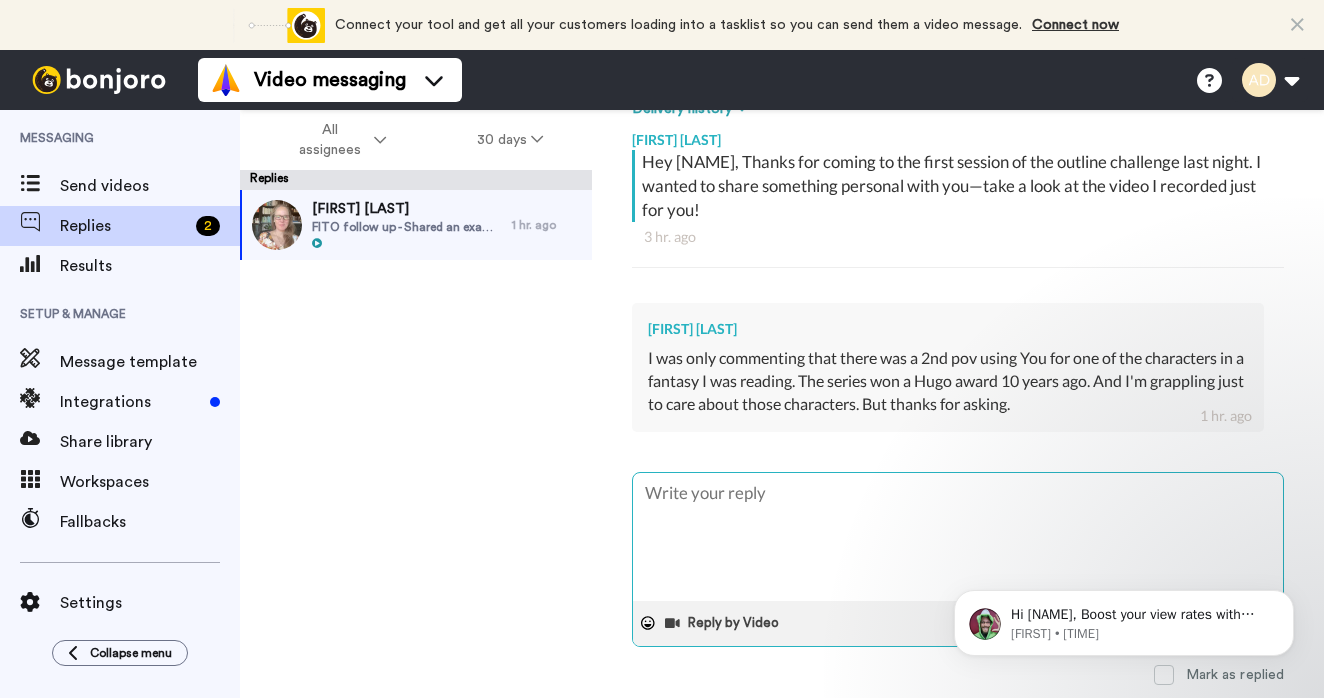 type on "x" 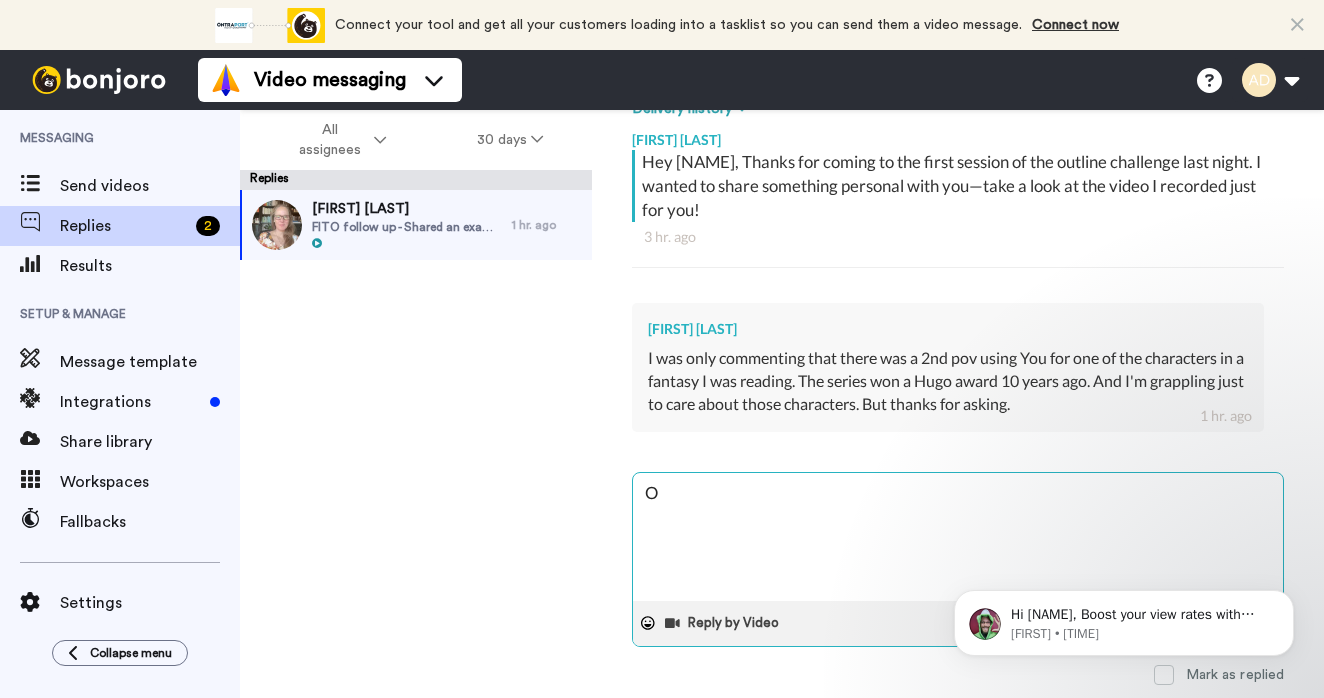 type on "x" 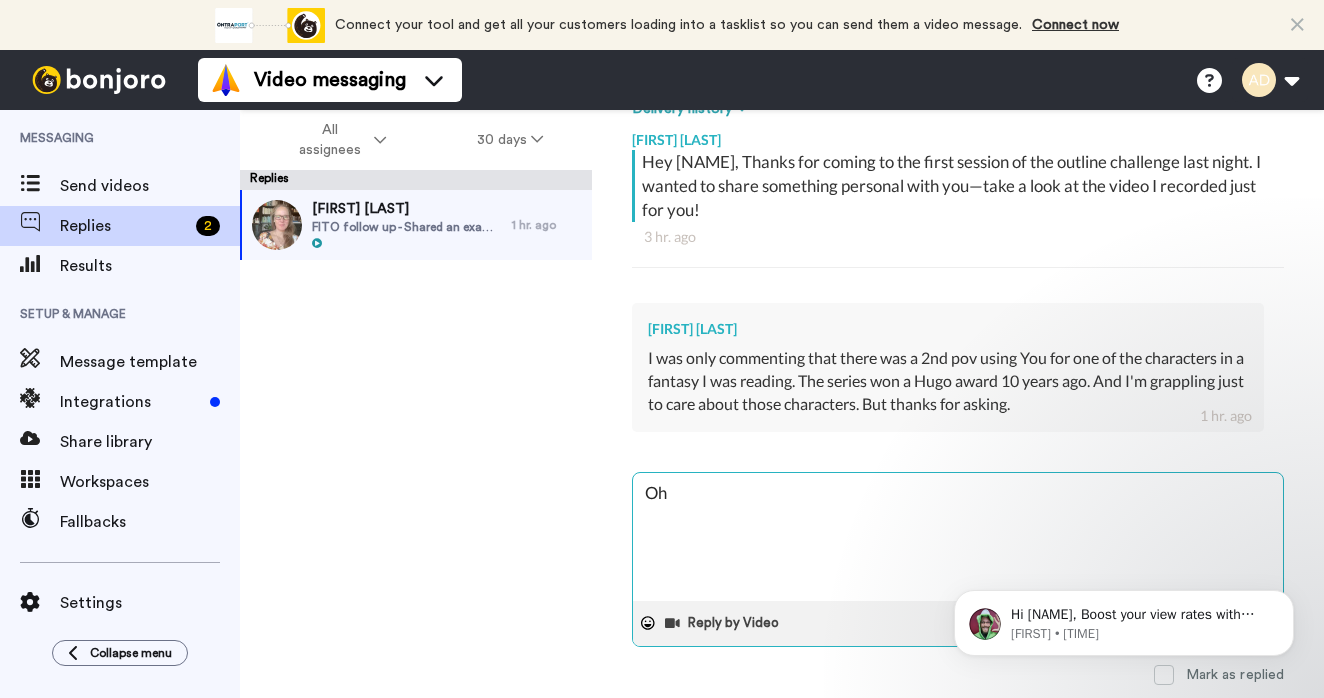 type on "x" 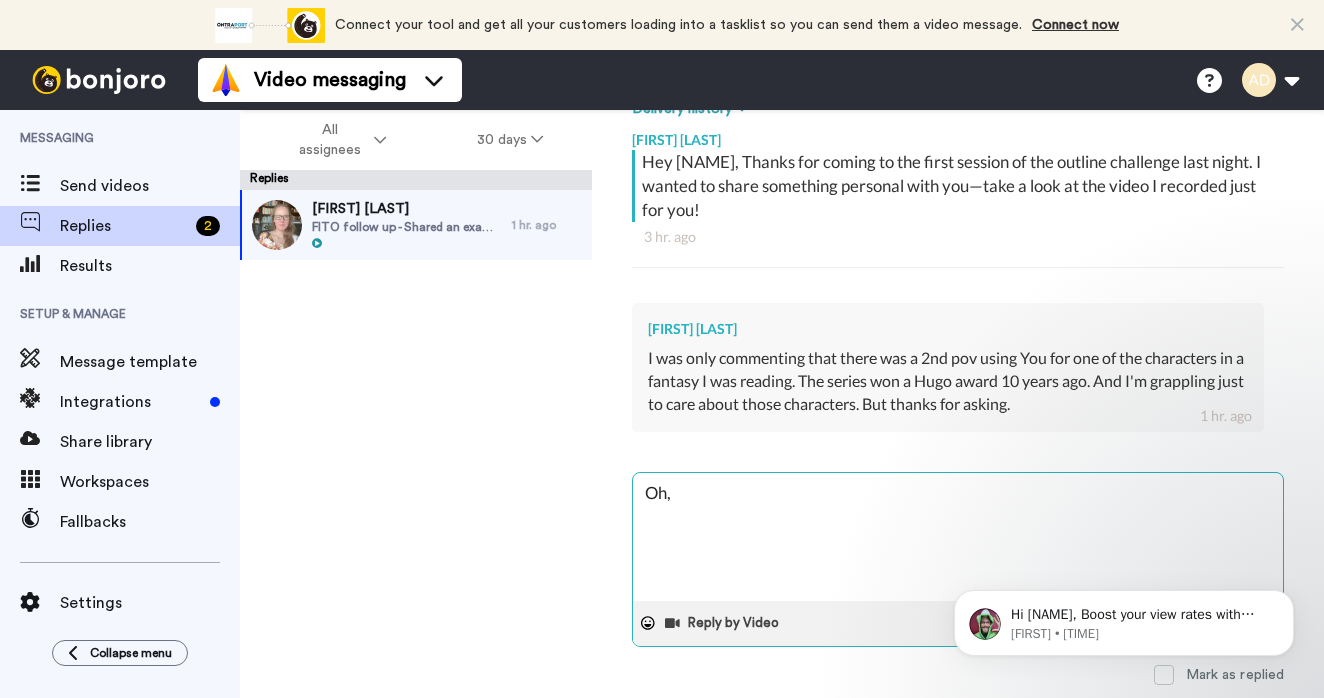 type on "x" 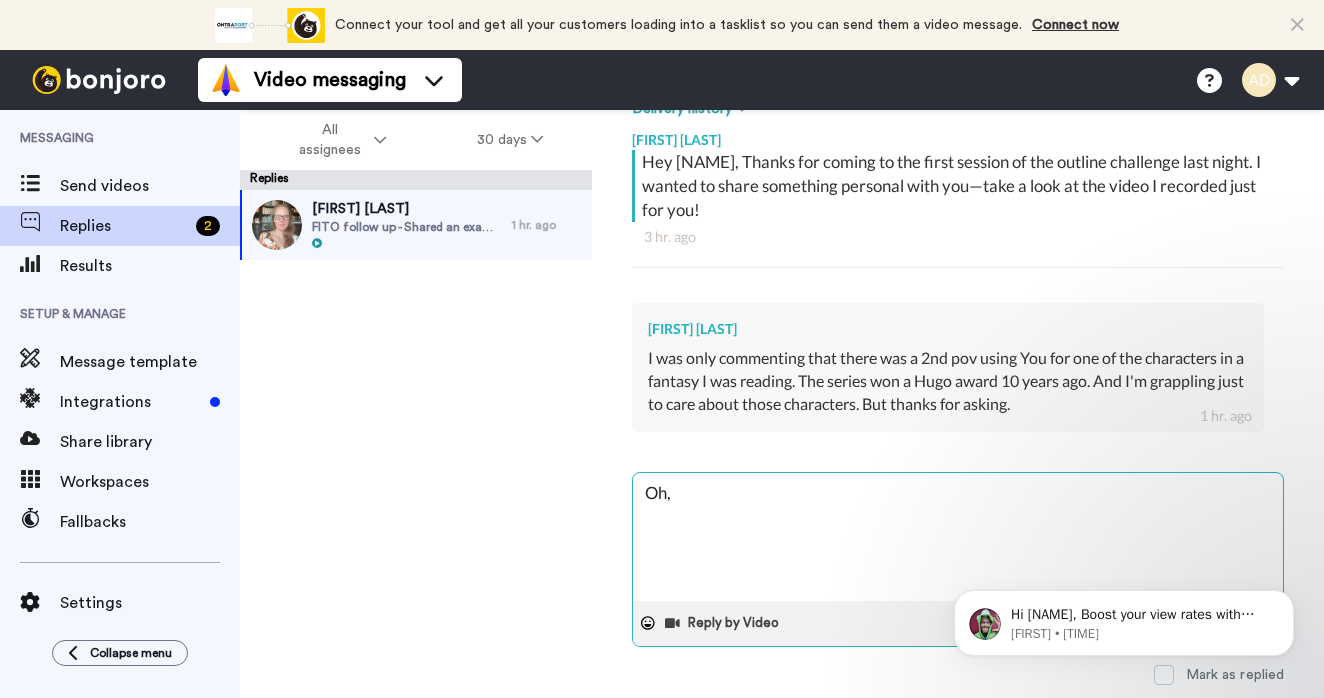 type on "x" 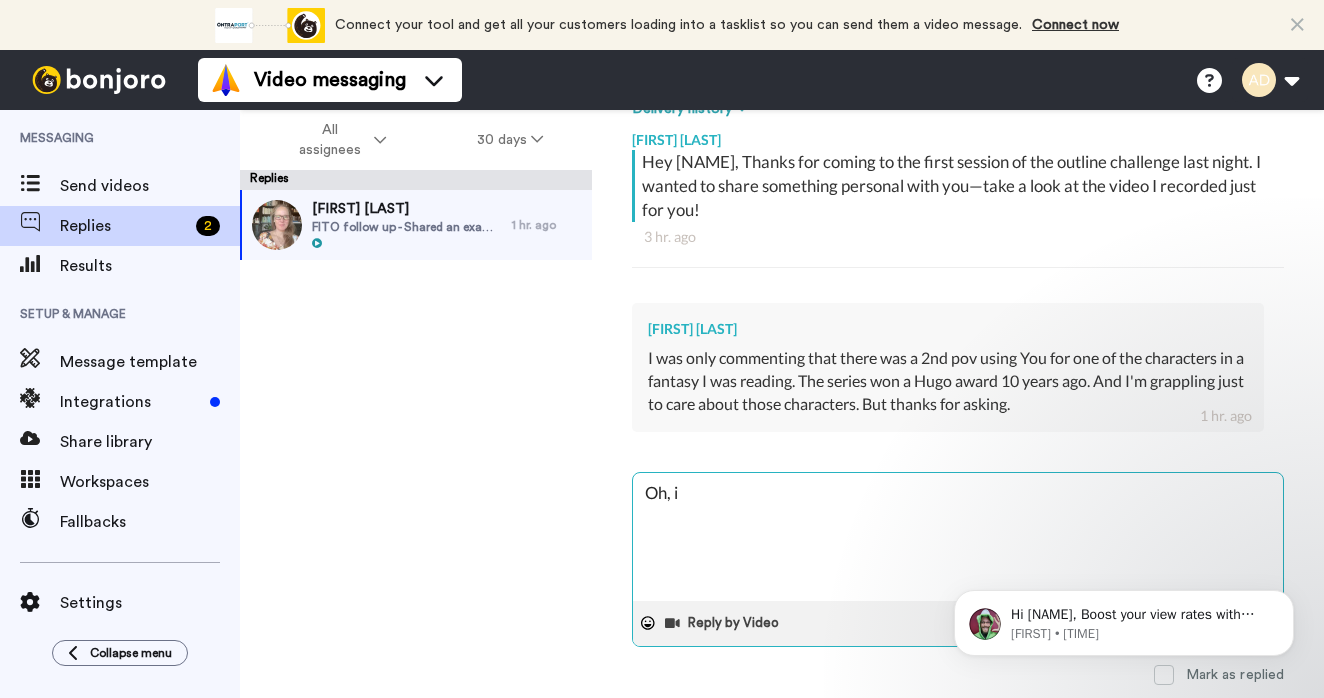 type on "x" 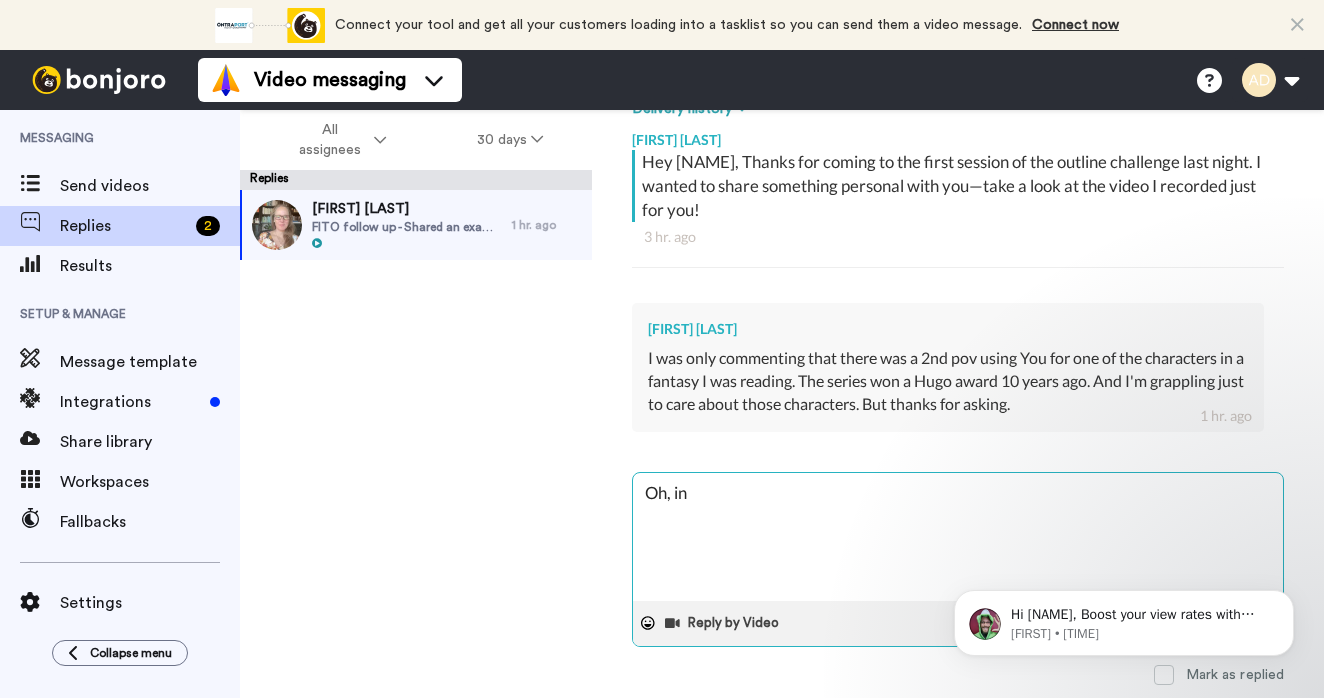 type on "Oh, int" 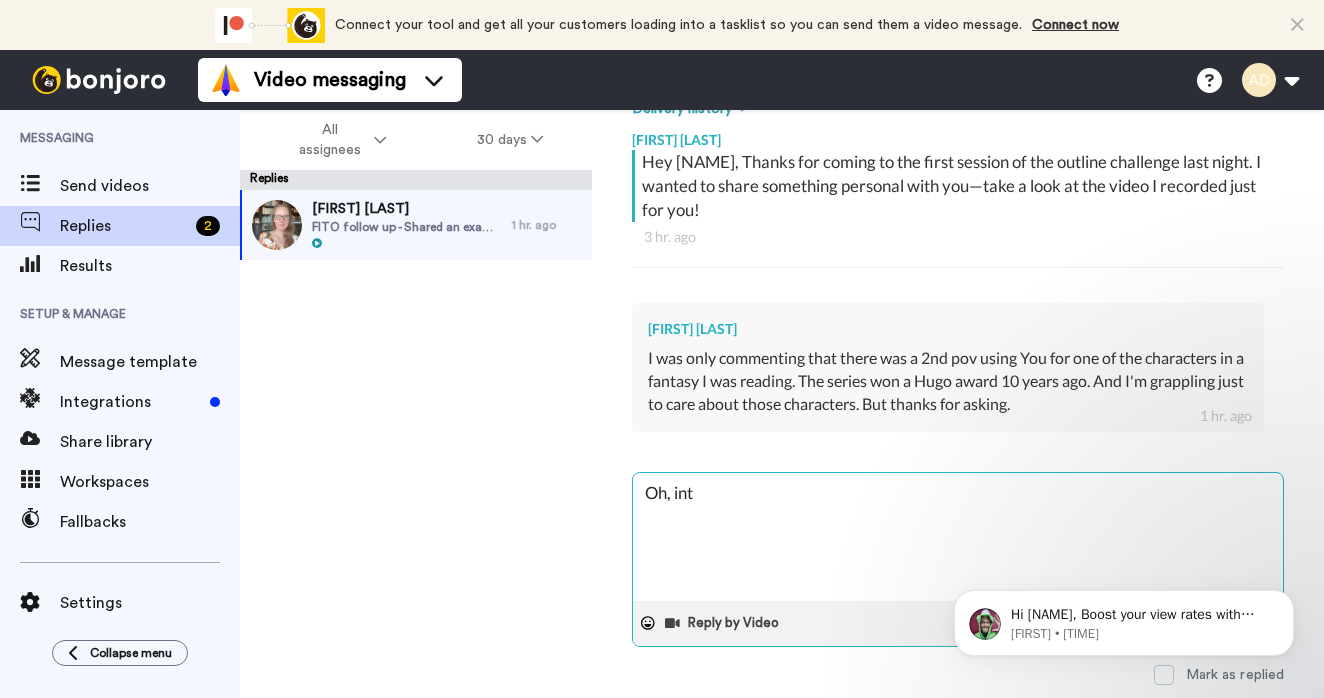 type on "x" 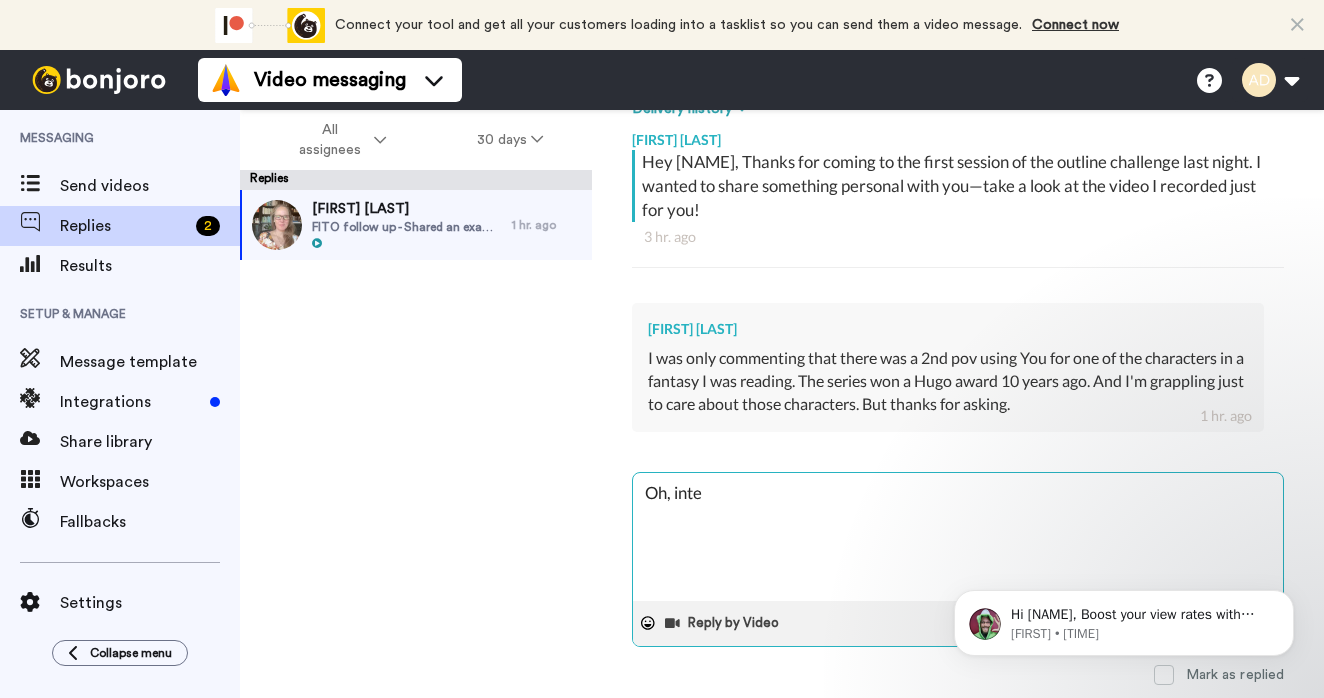 type on "x" 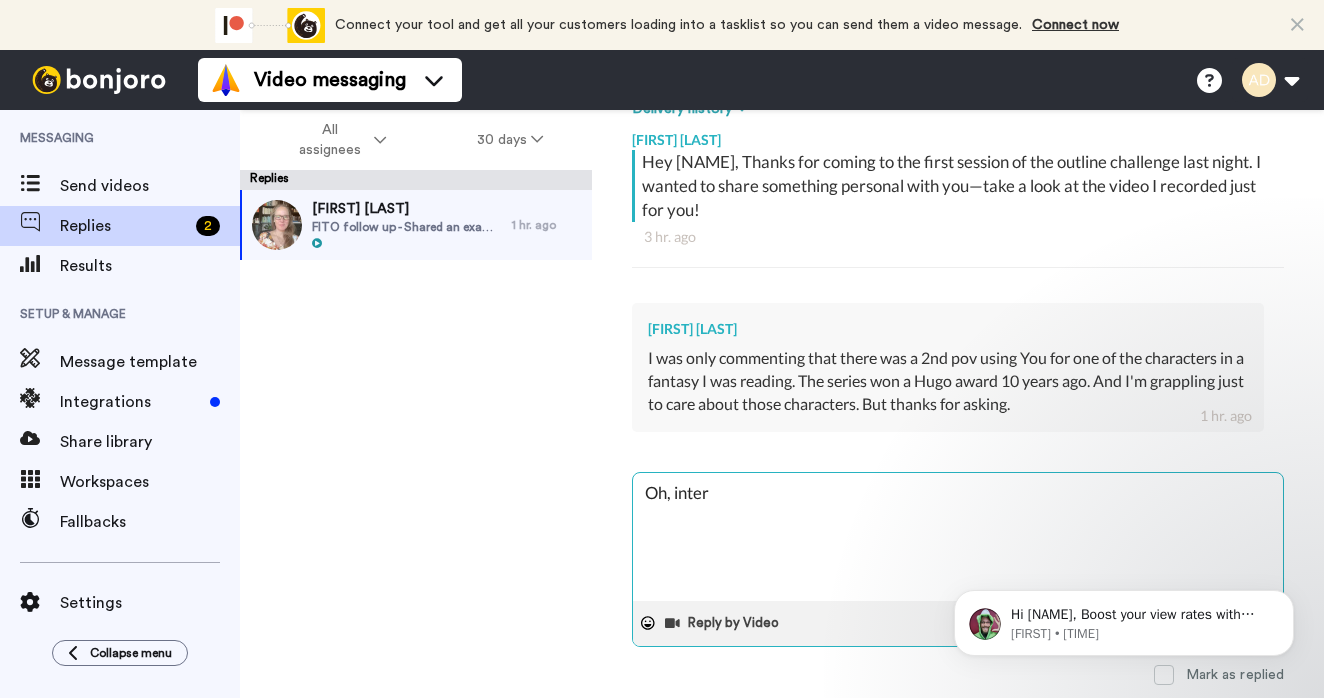 type on "x" 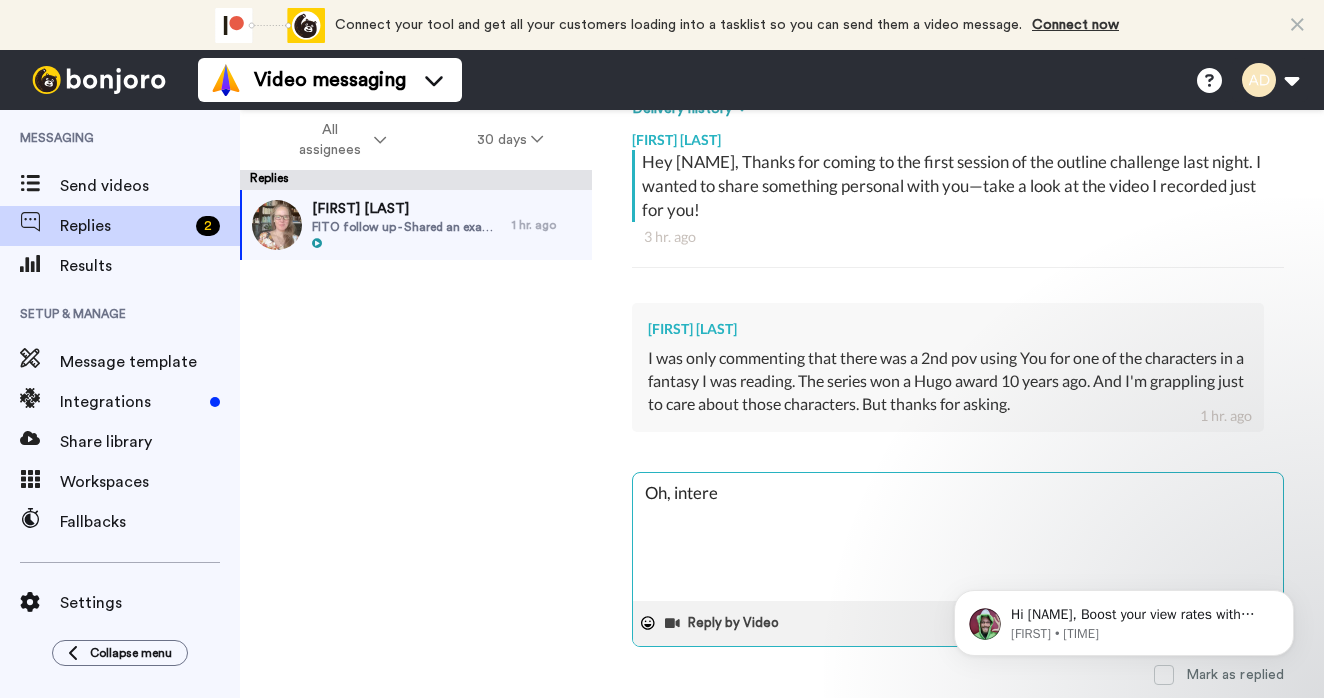 type on "x" 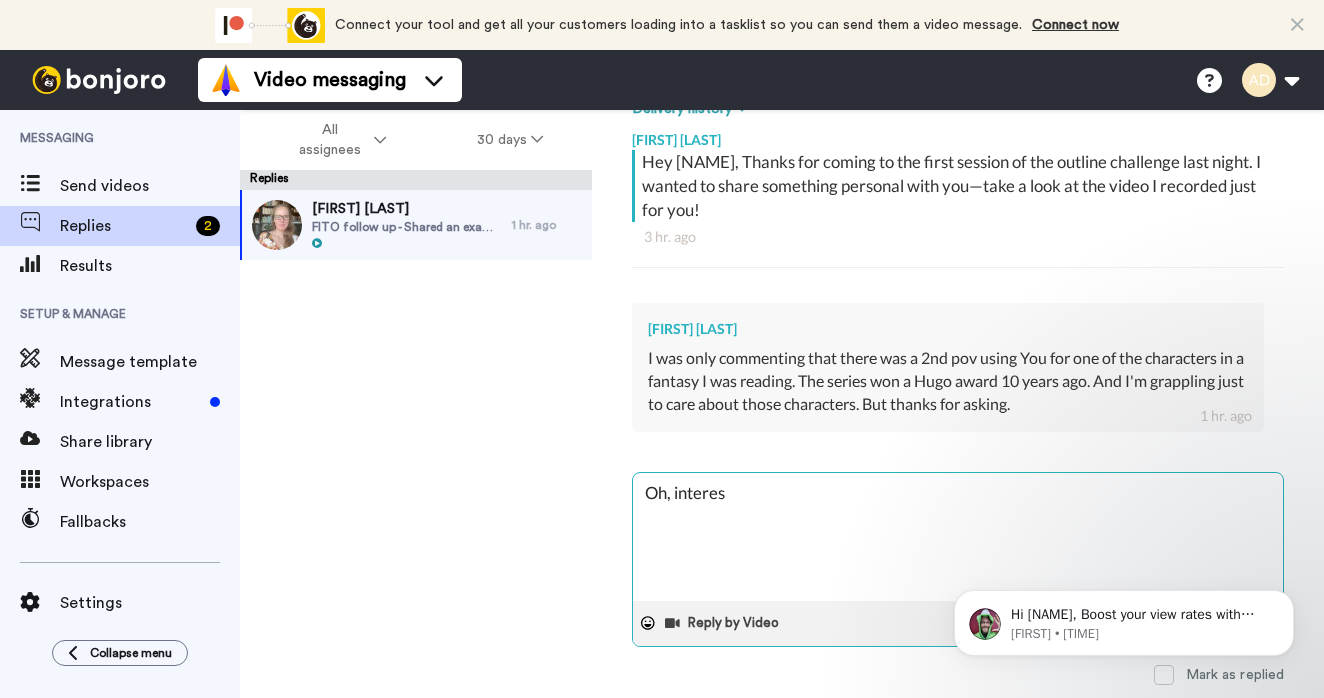 type on "x" 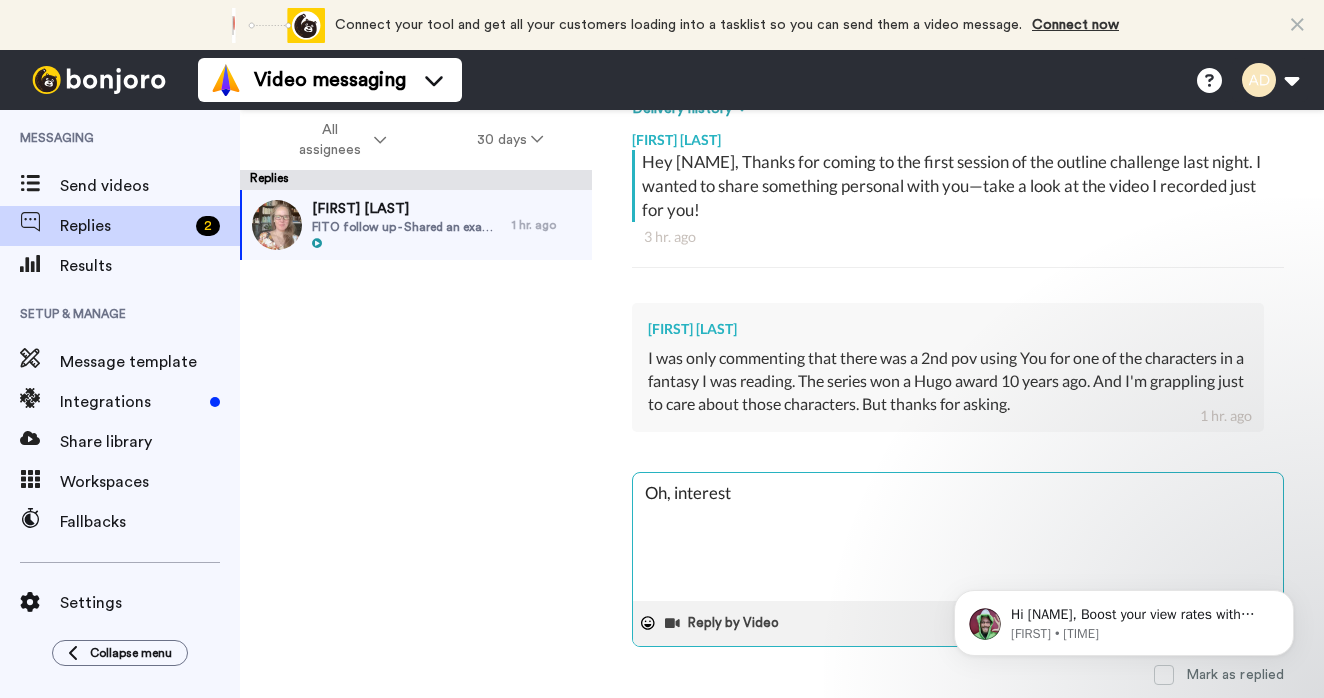 type on "x" 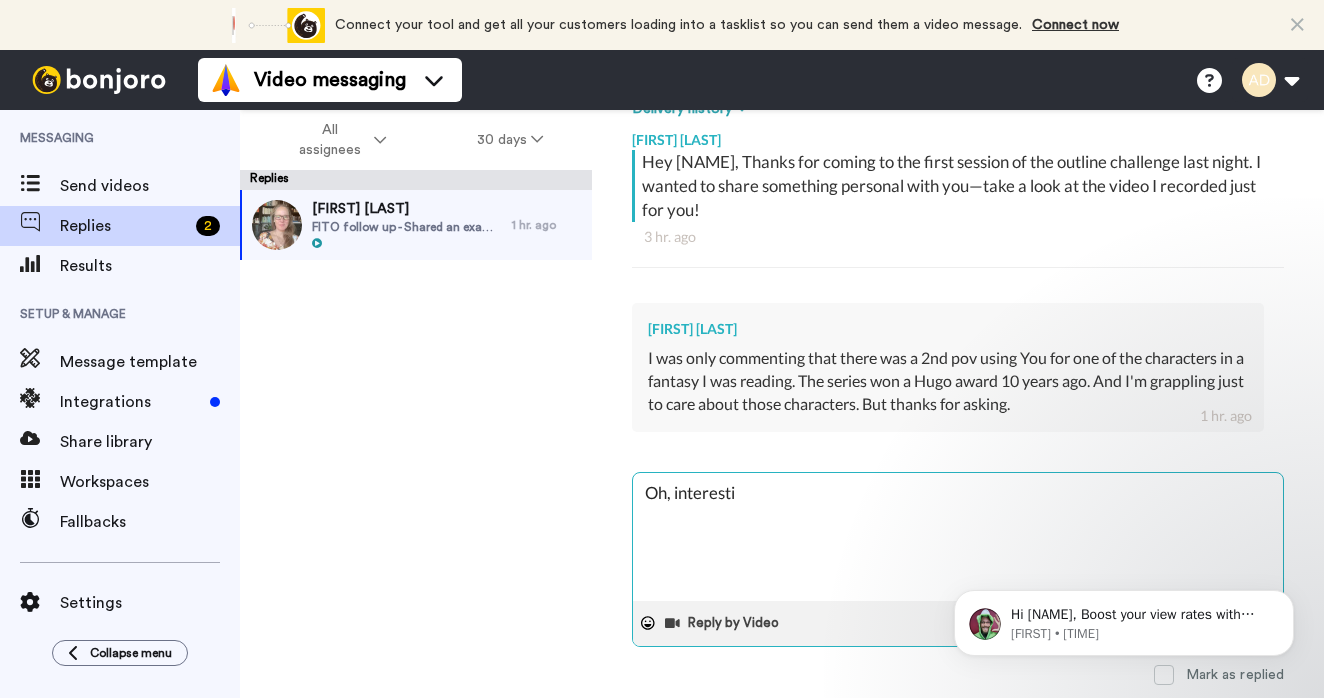 type on "x" 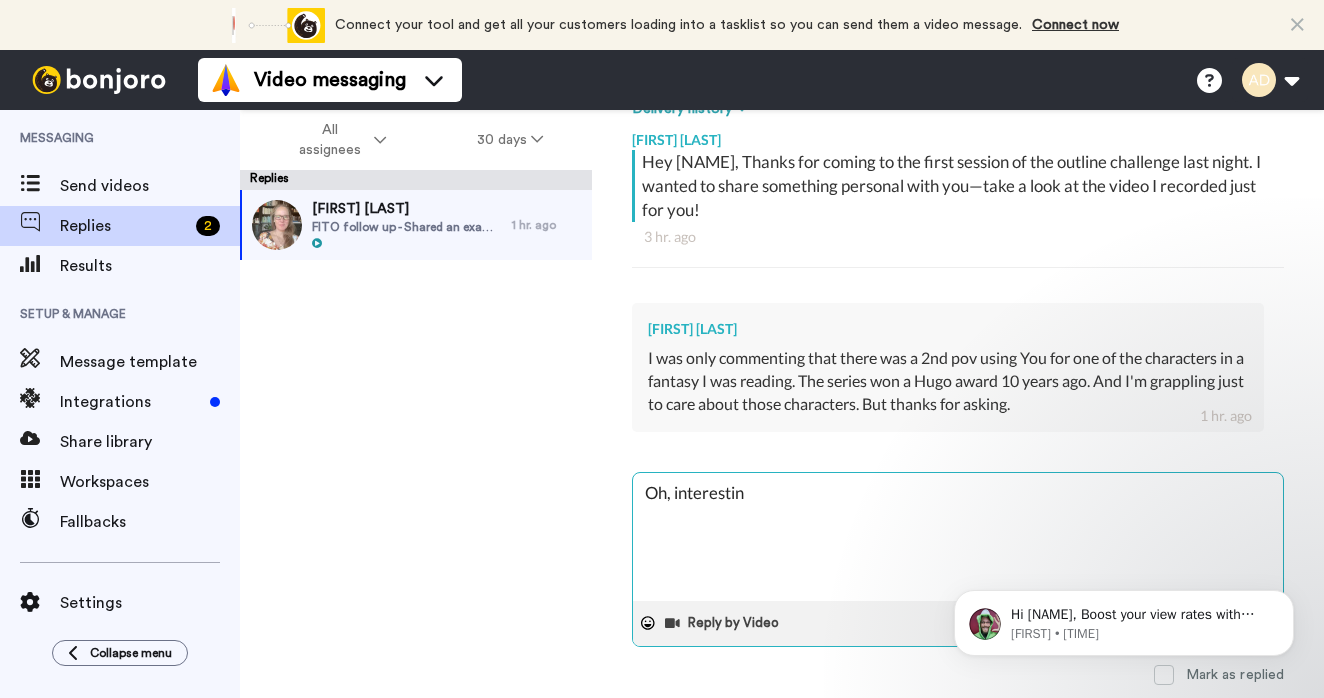 type on "Oh, interesting" 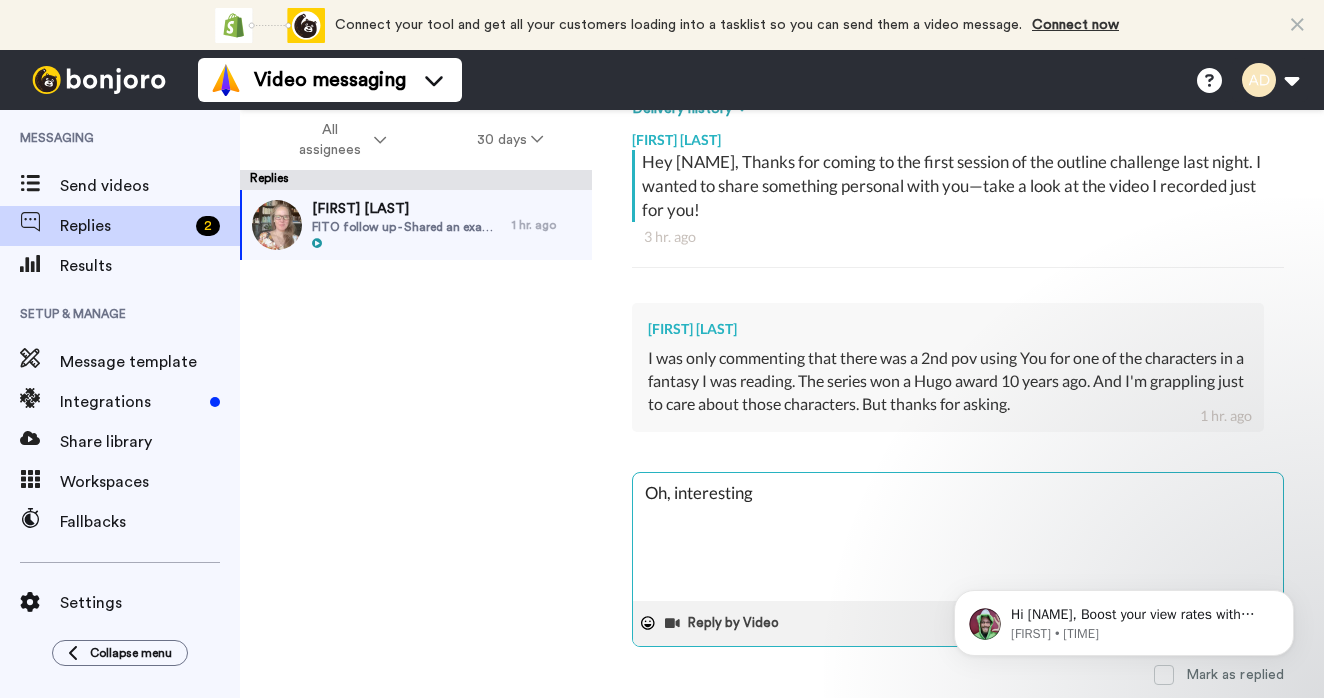 type on "x" 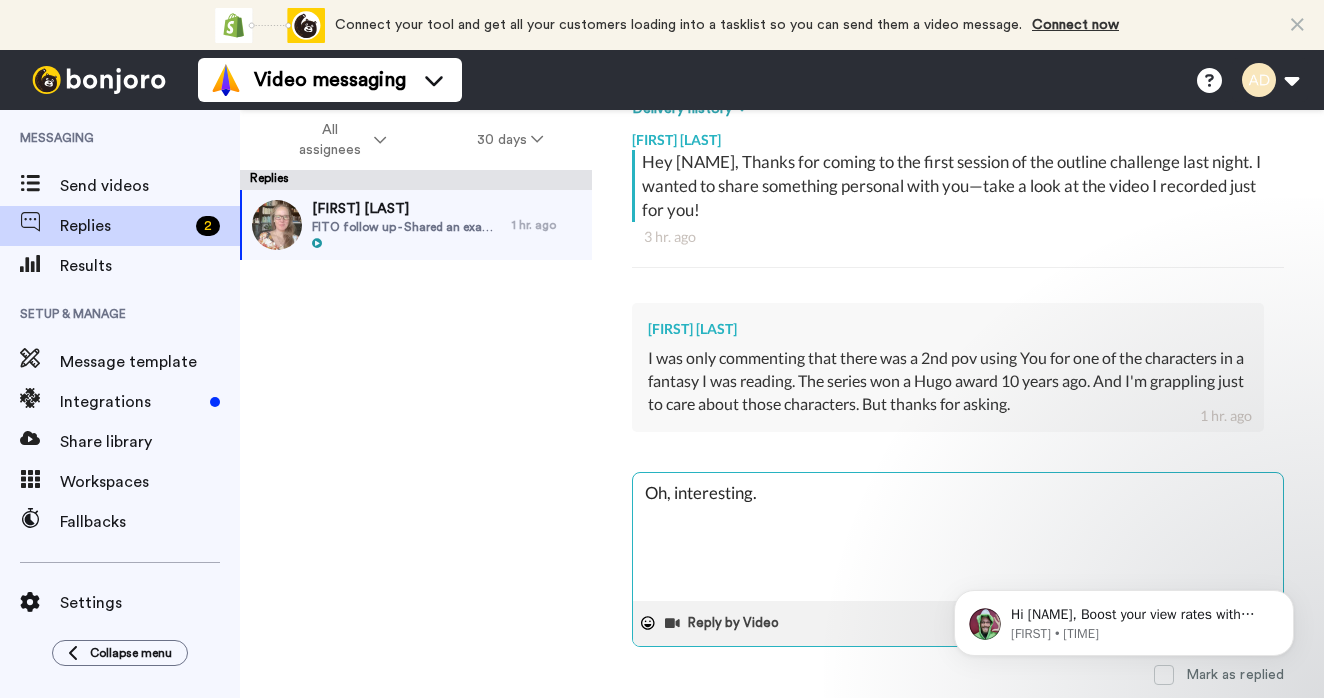 type on "x" 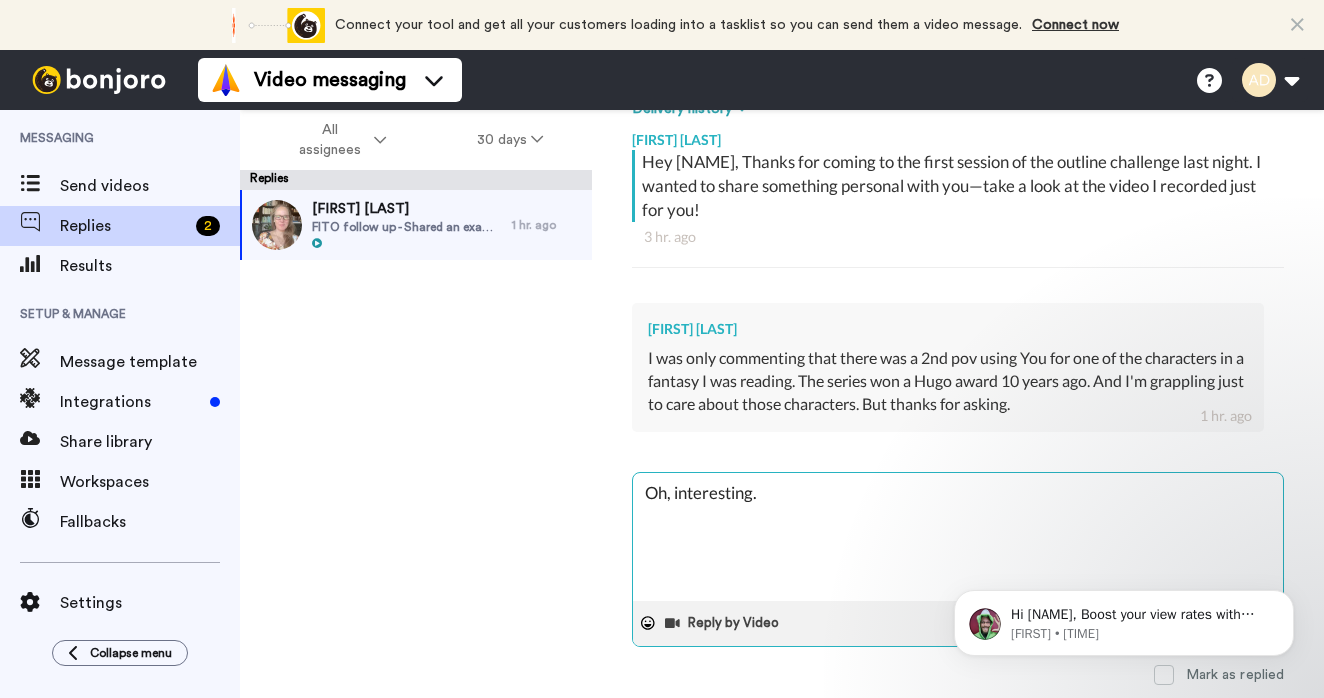 type on "x" 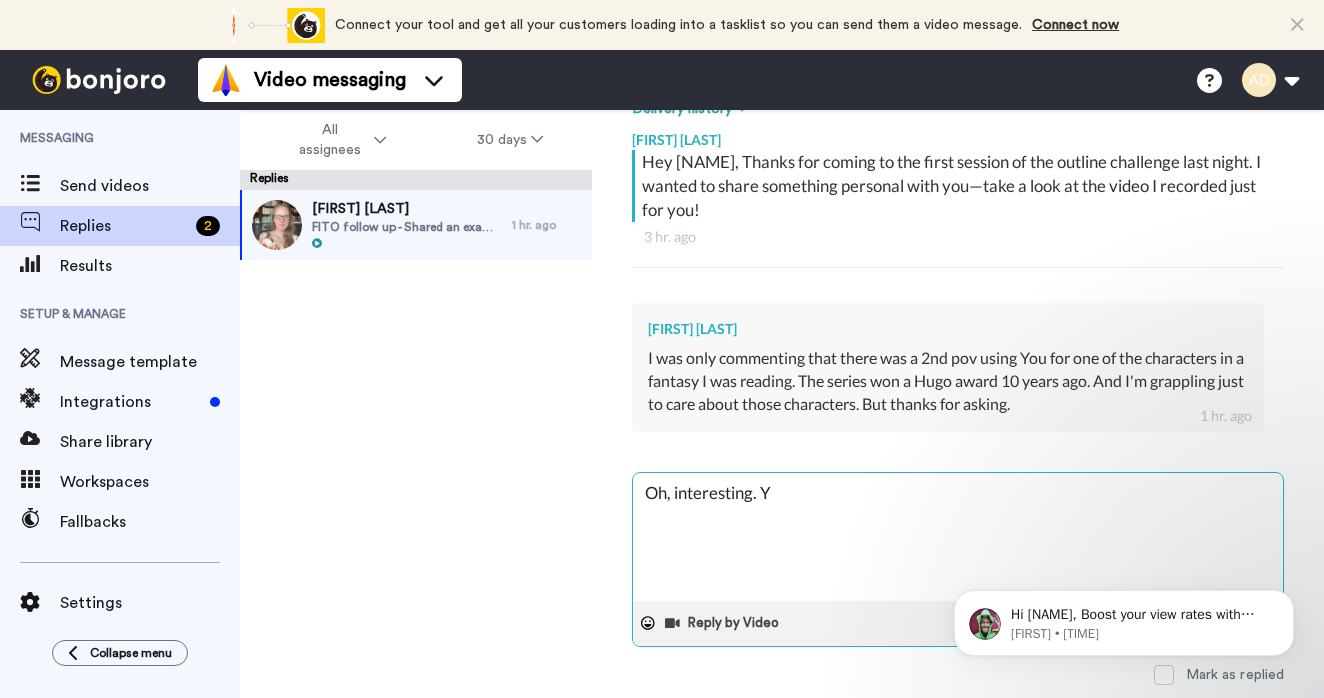 type on "x" 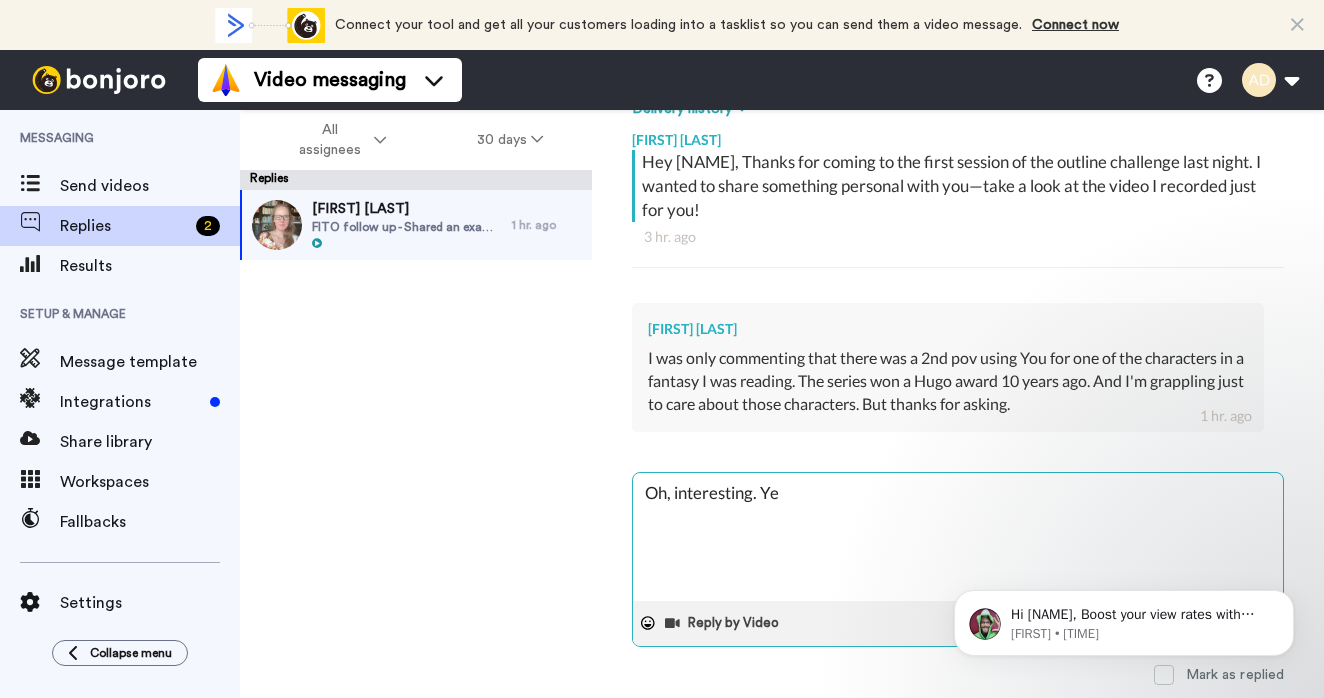 type on "x" 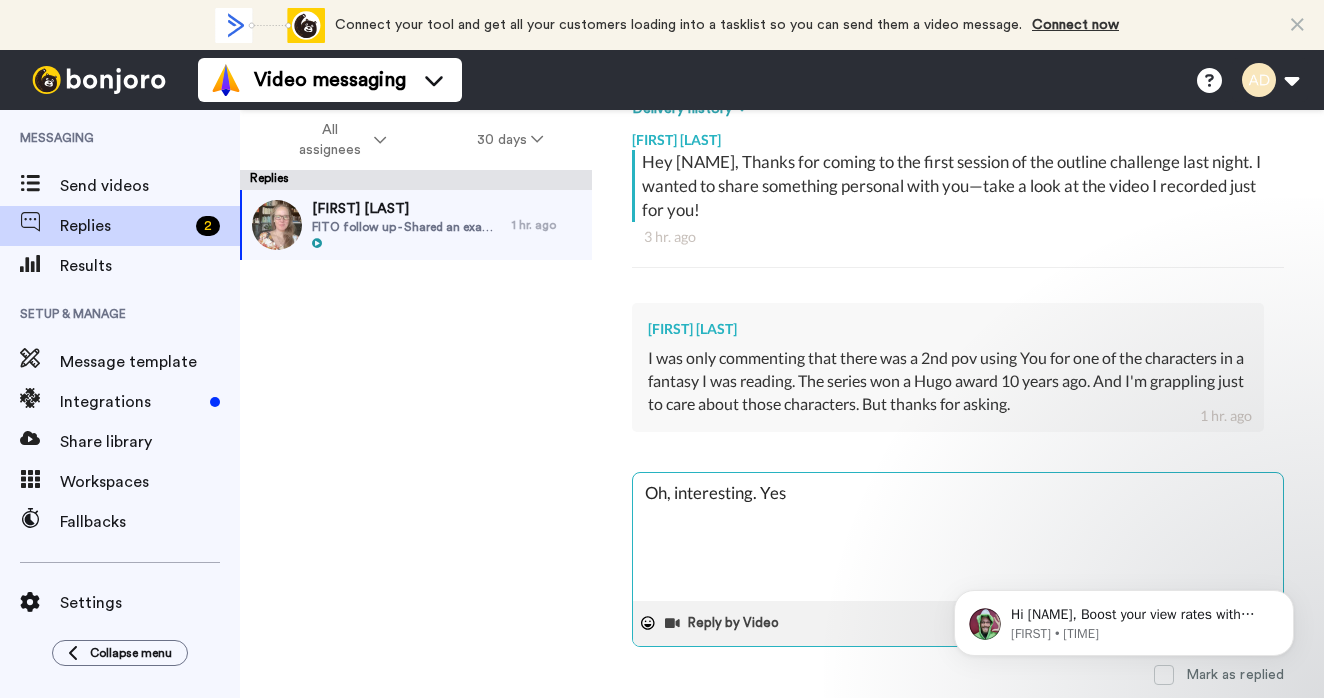 type on "x" 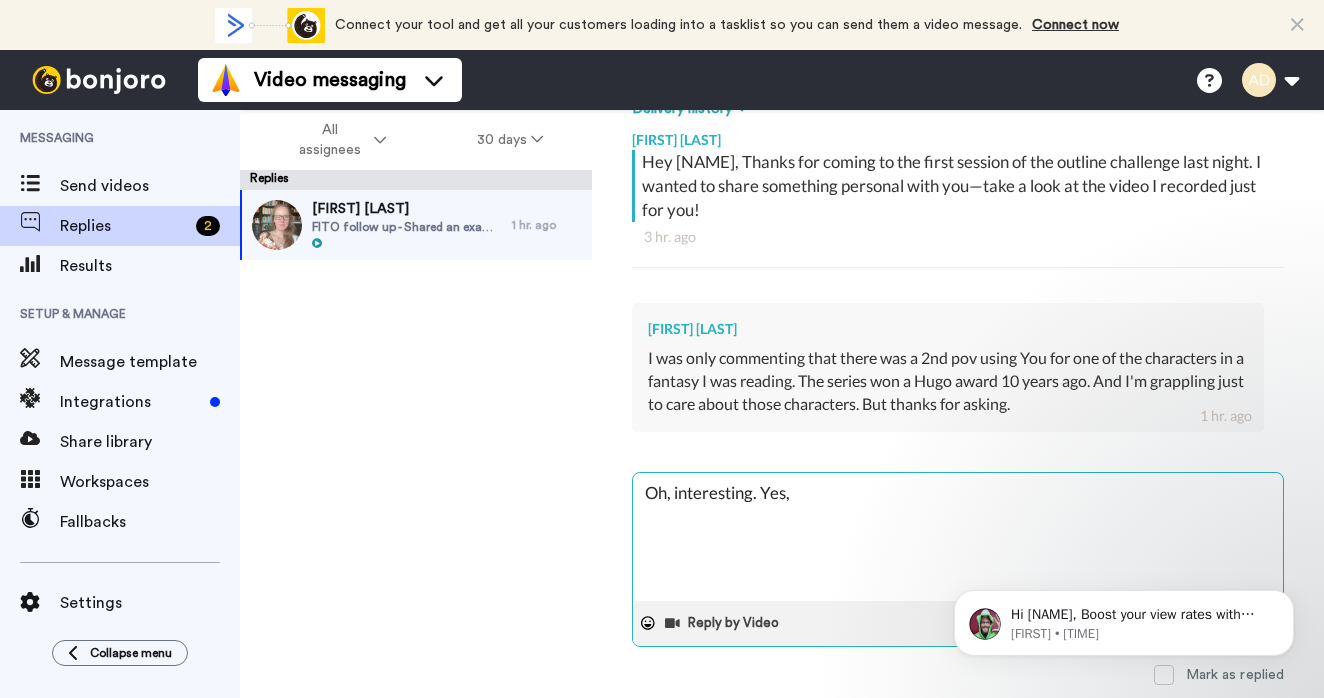 type on "x" 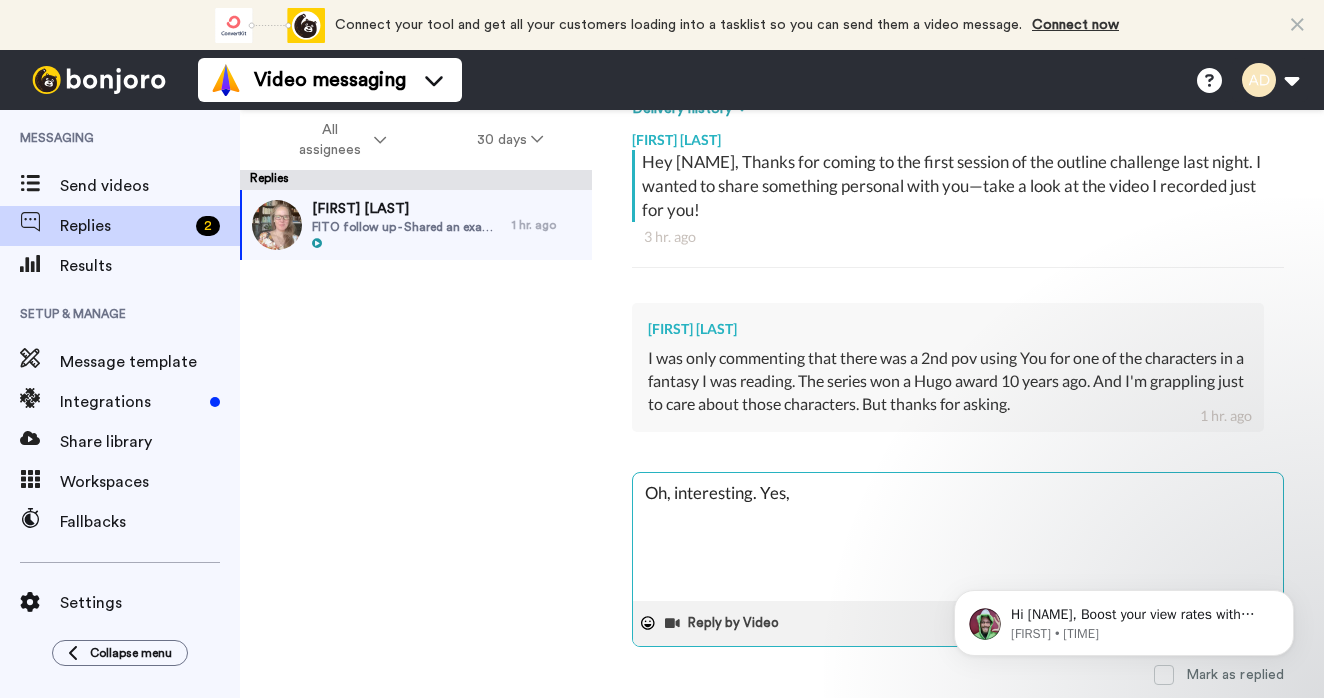 type on "x" 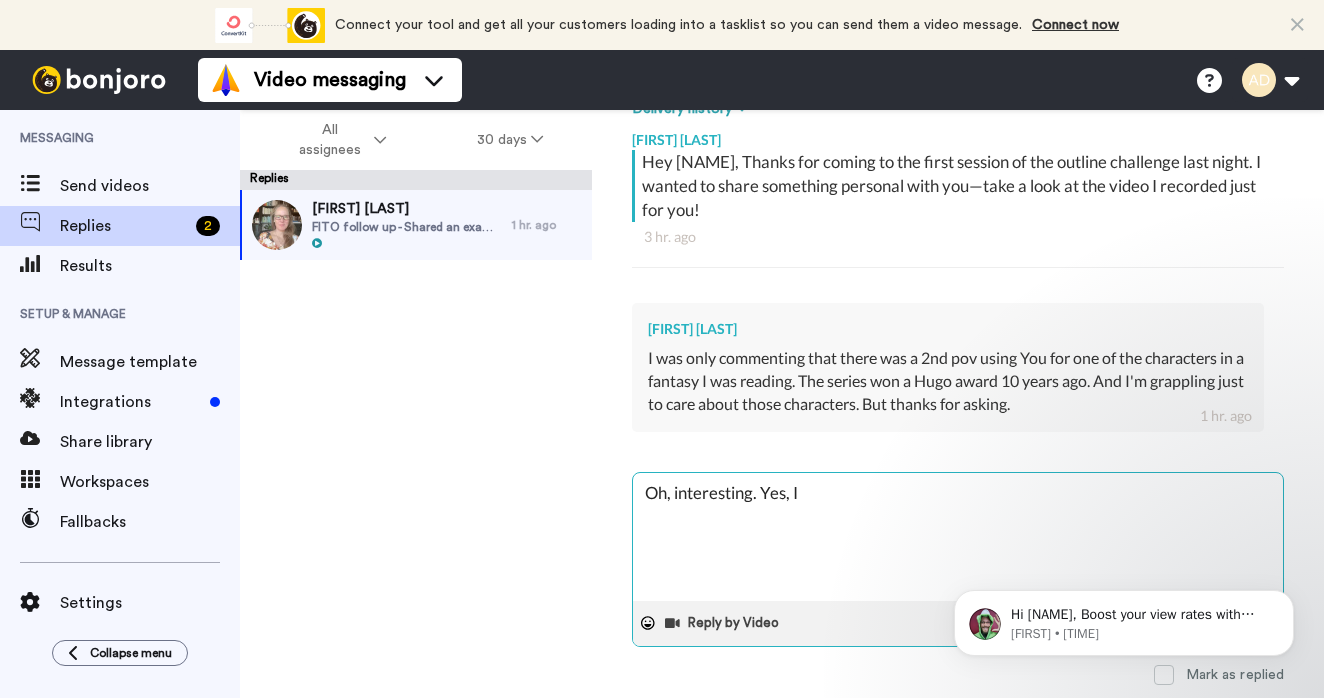 type on "x" 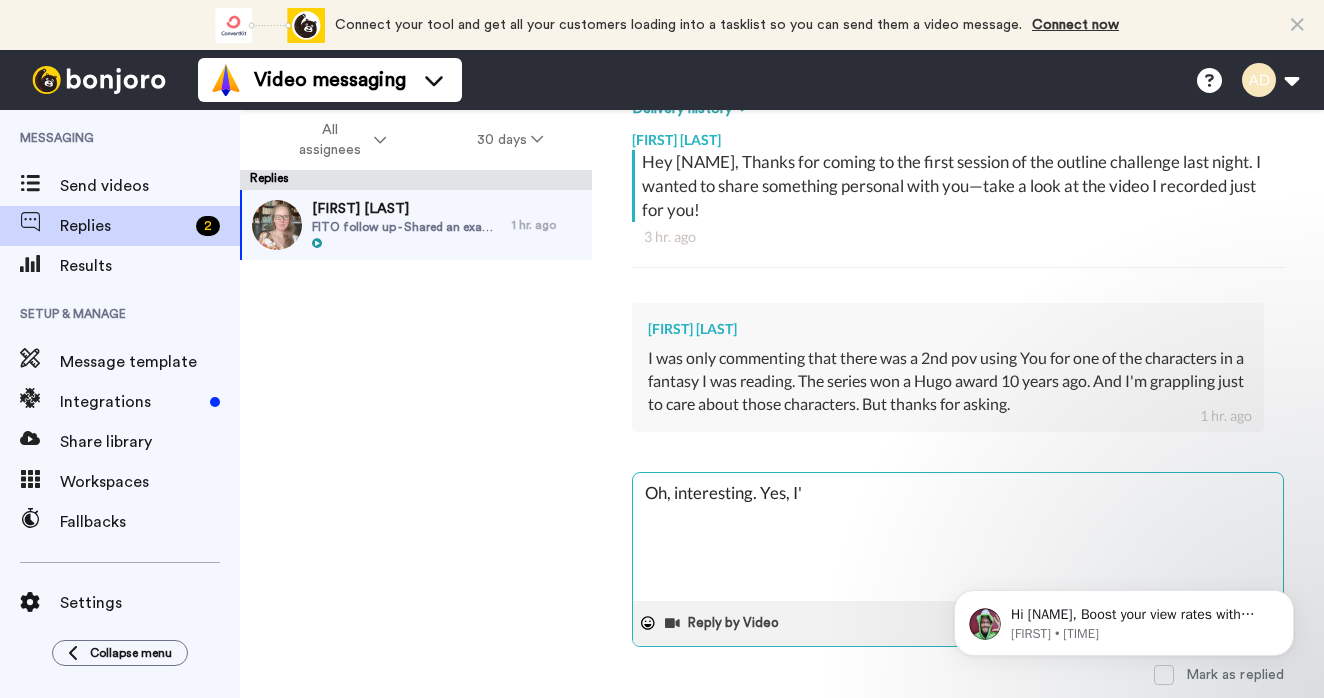 type on "x" 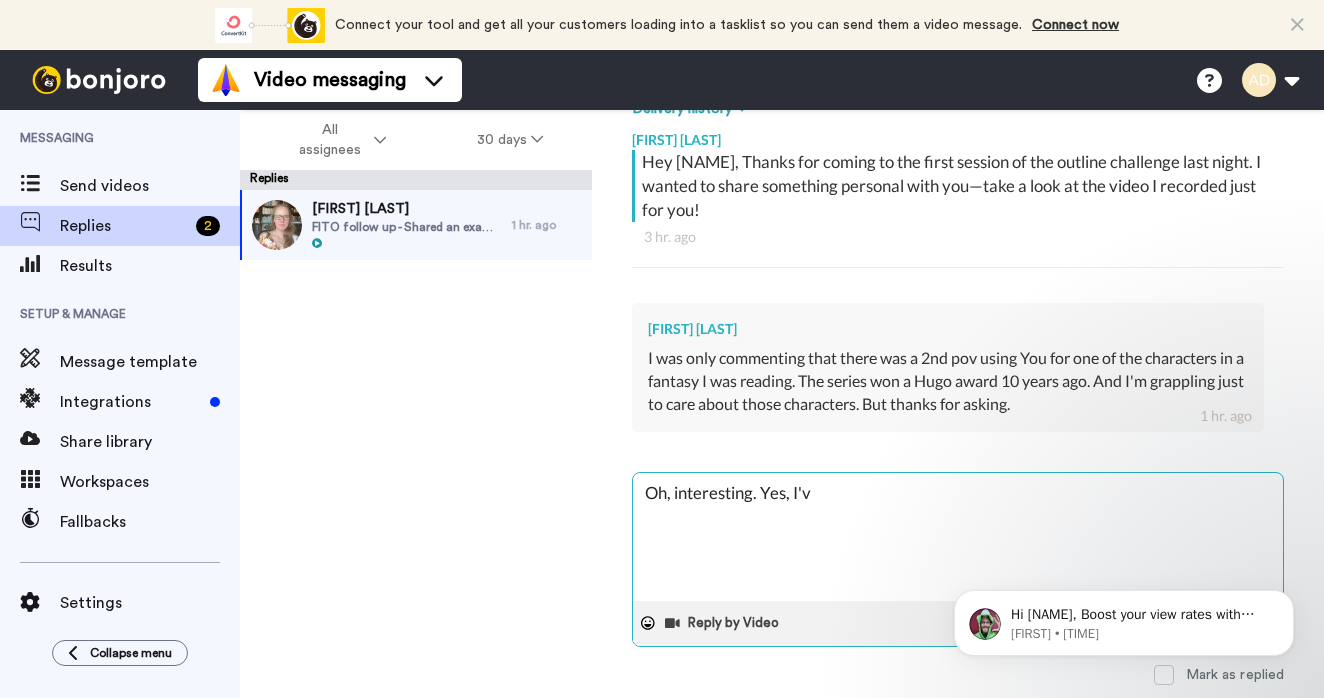 type on "x" 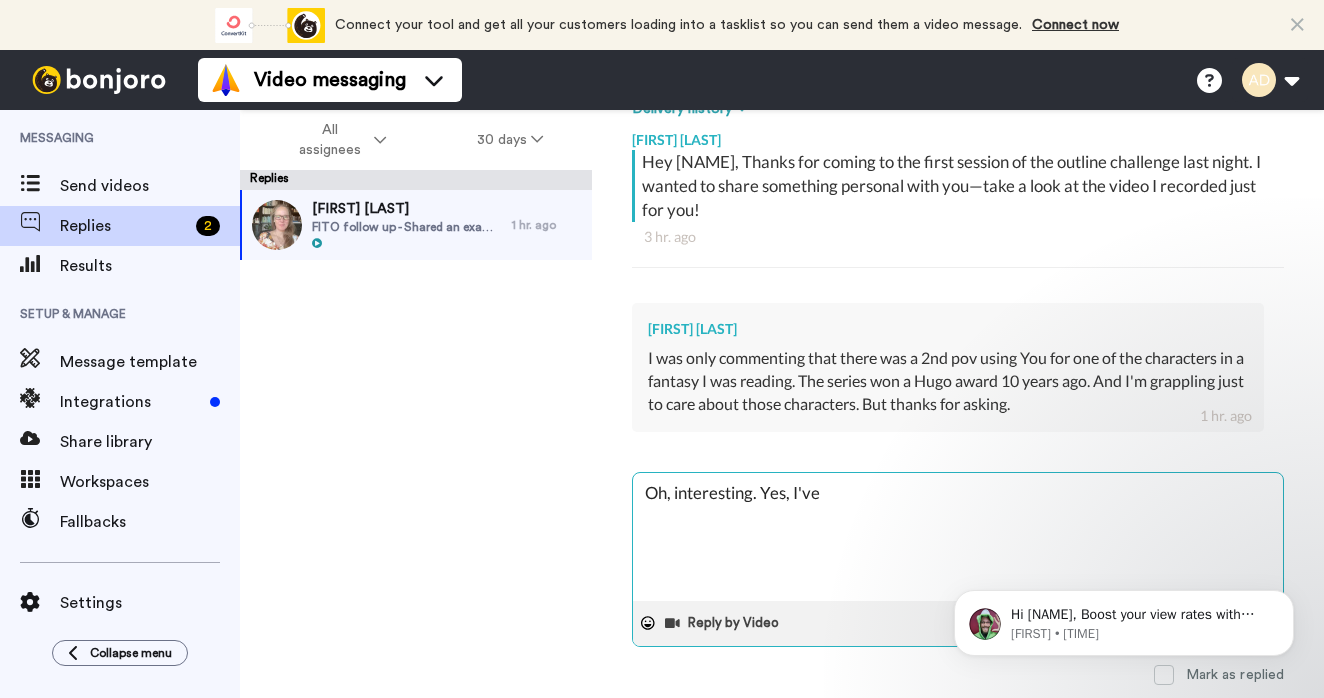 type on "x" 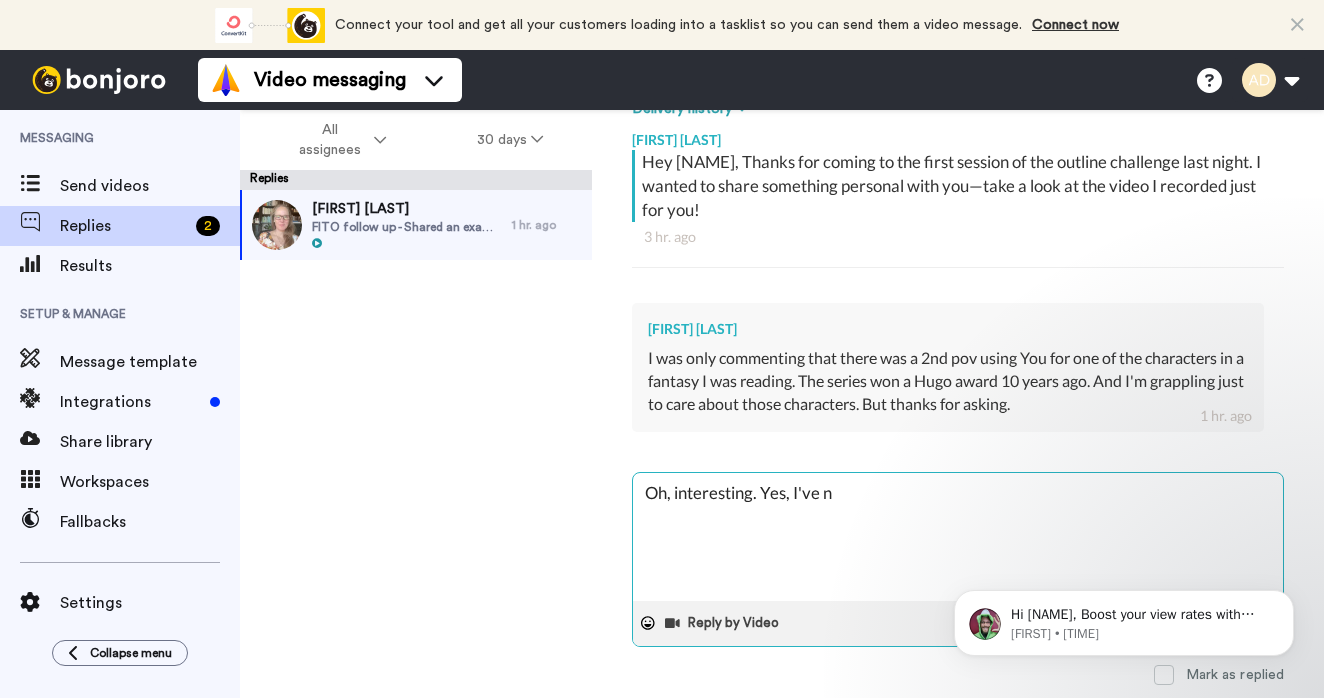 type on "x" 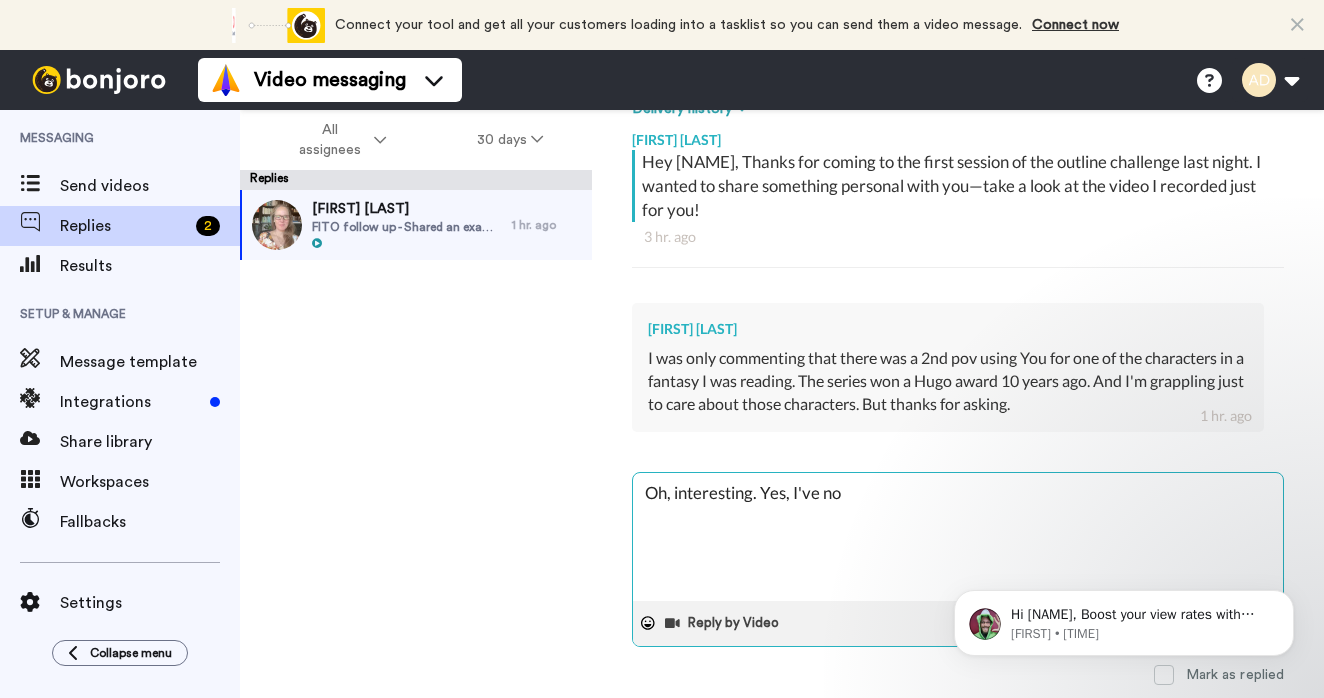 type on "x" 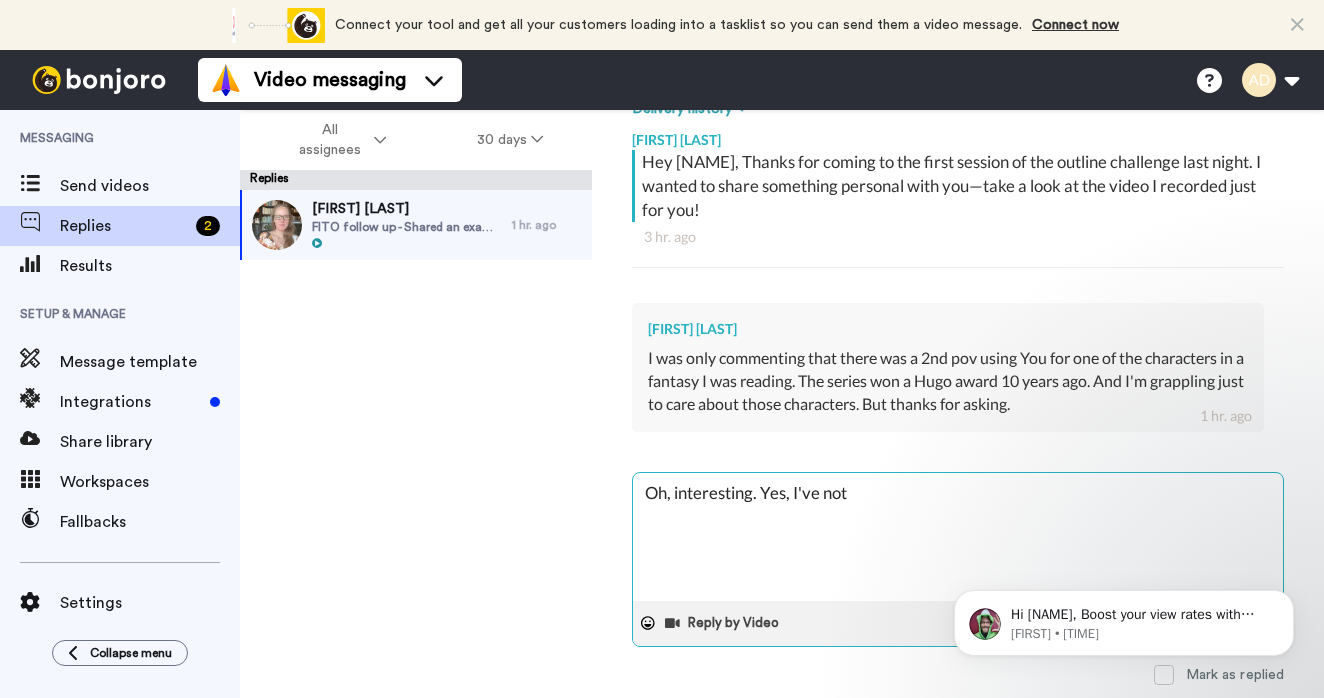 type on "x" 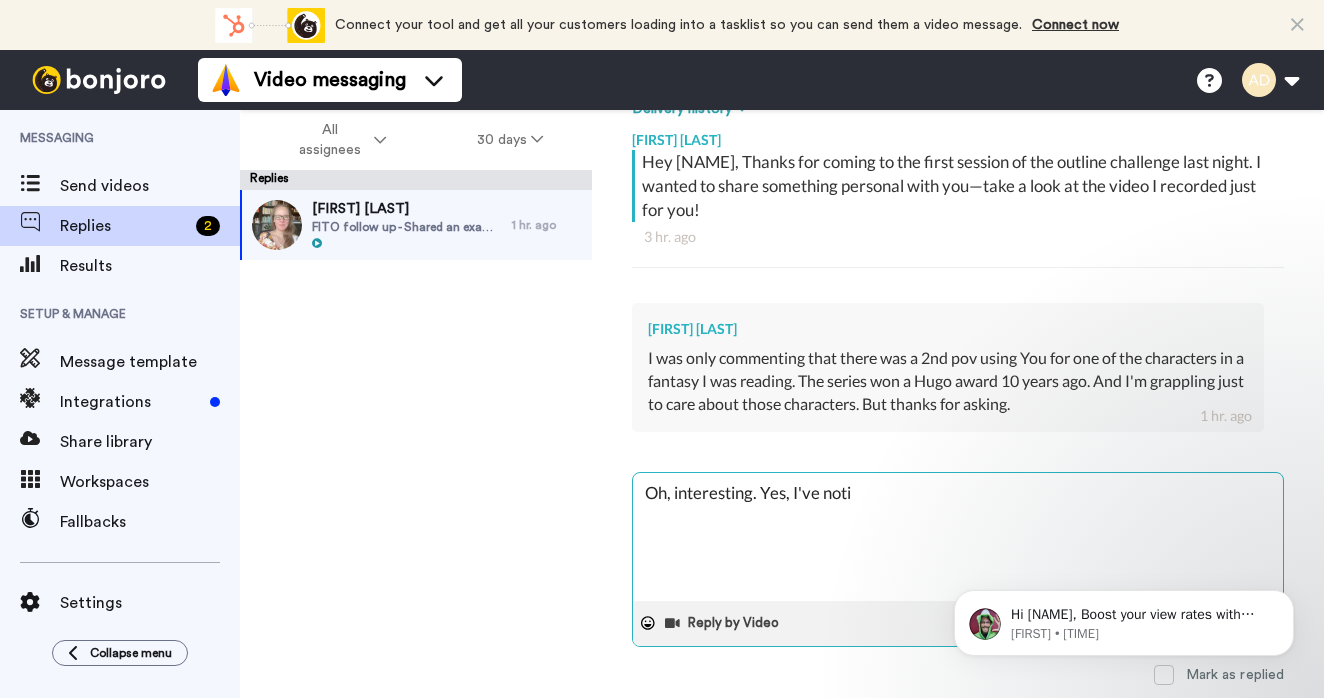 type on "Oh, interesting. Yes, I've notic" 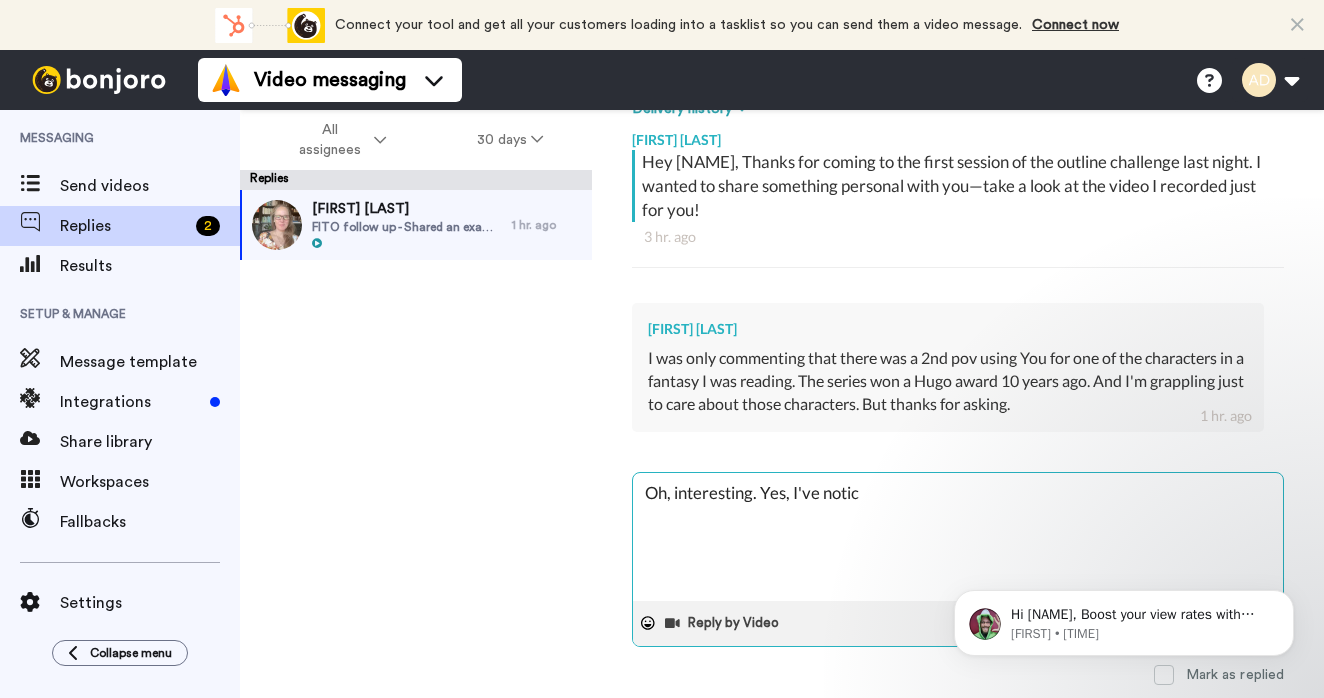 type on "x" 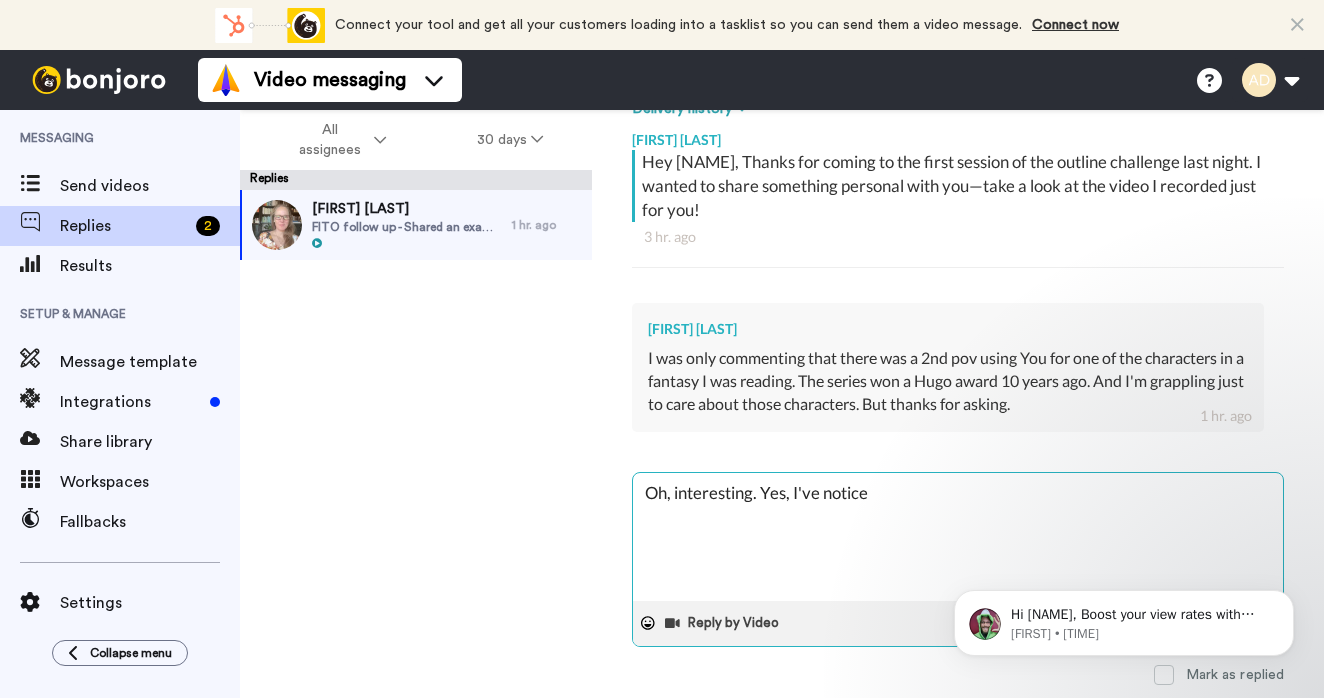 type on "x" 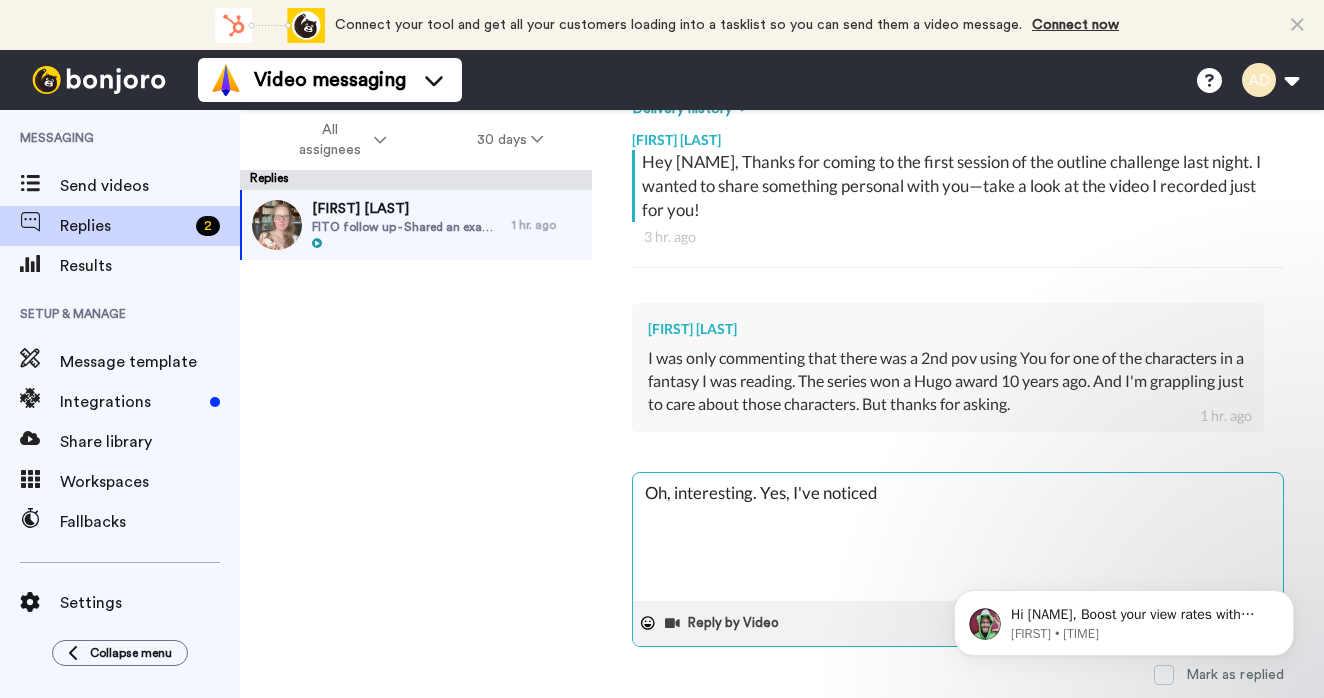 type on "x" 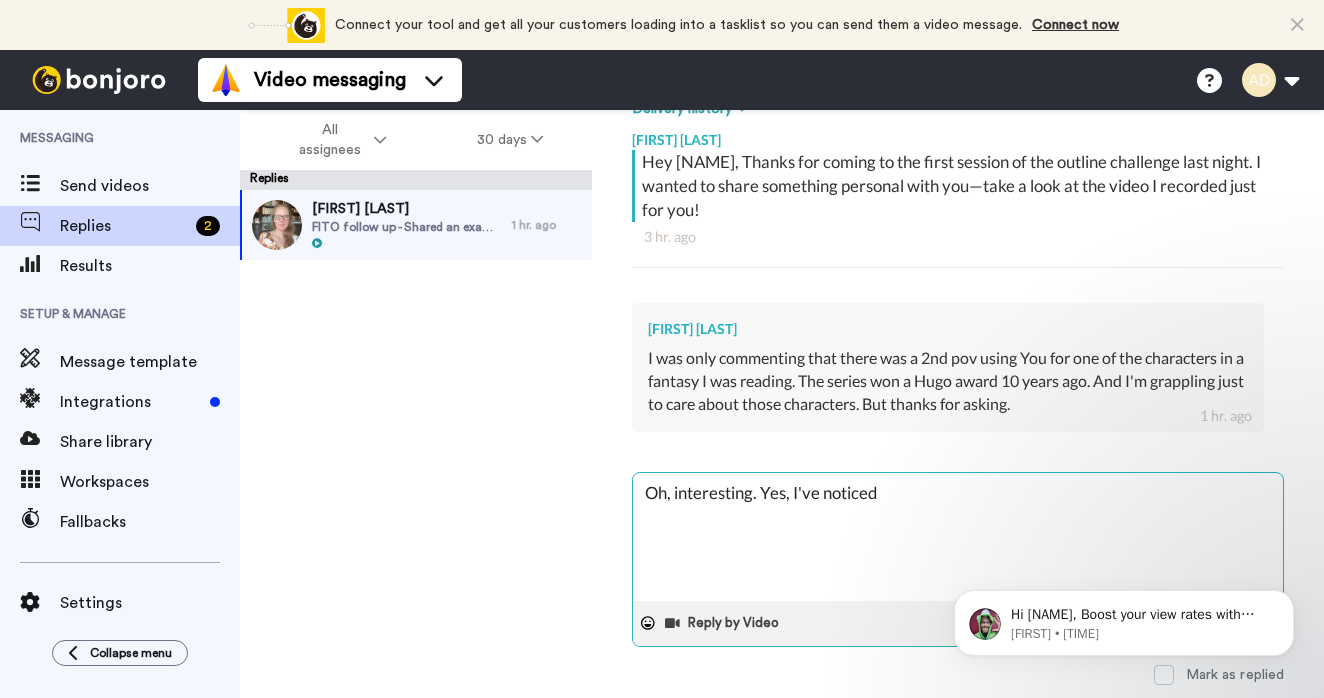 type on "x" 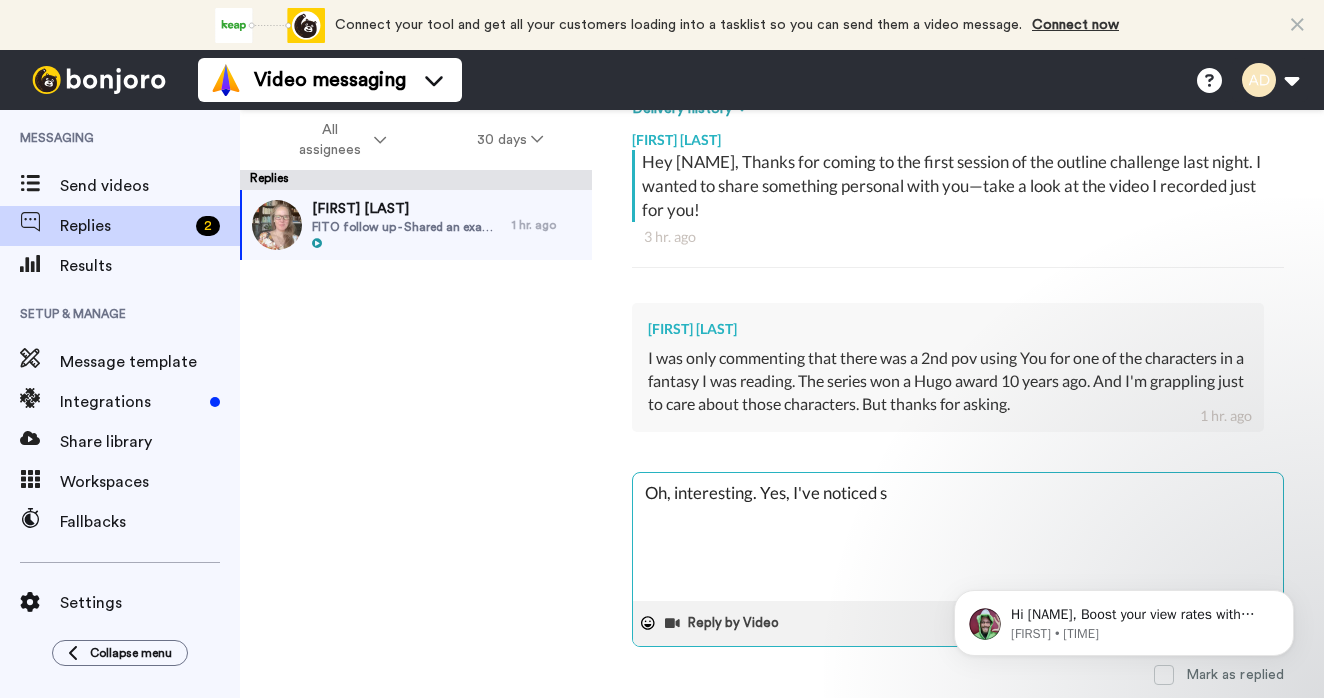 type on "x" 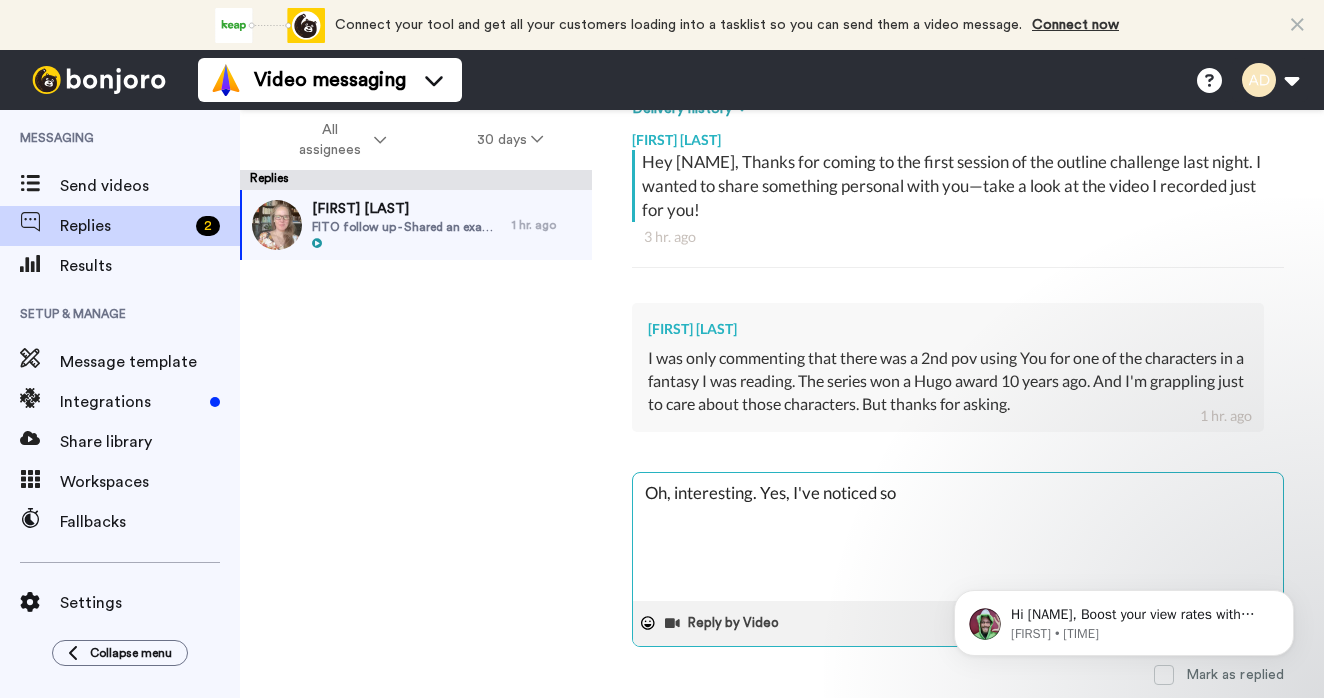 type on "x" 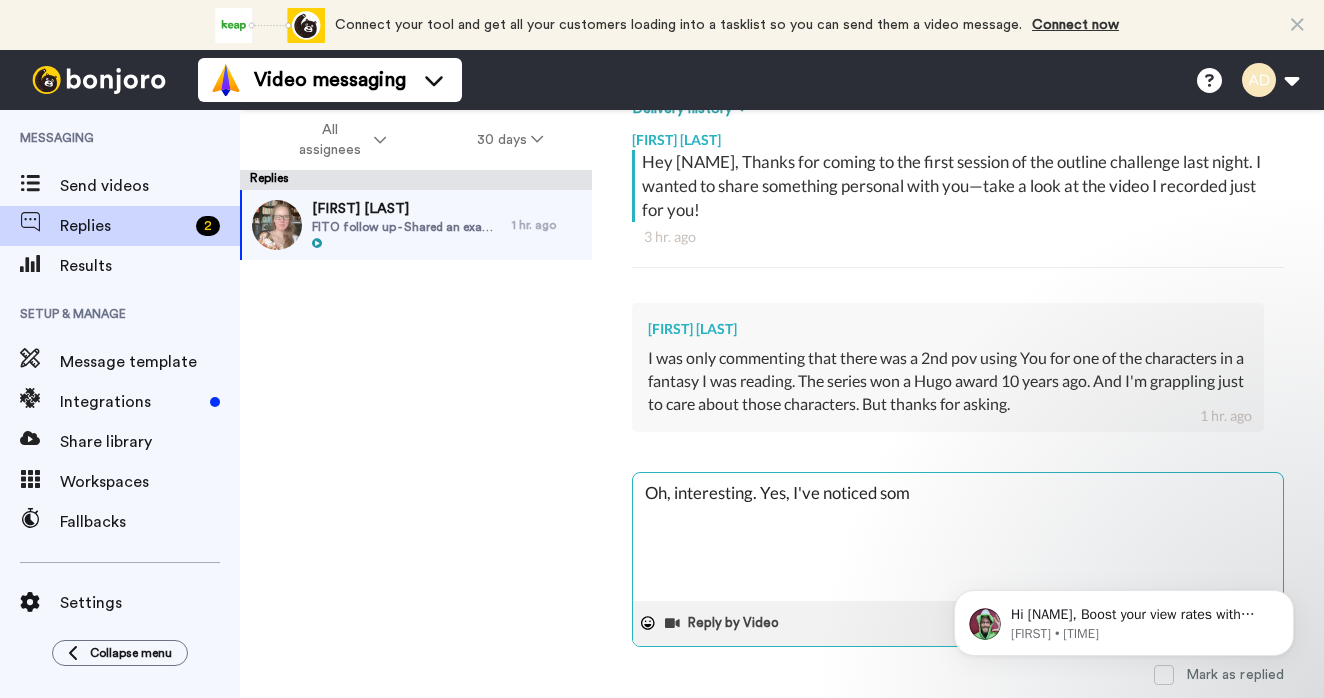 type on "Oh, interesting. Yes, I've noticed some" 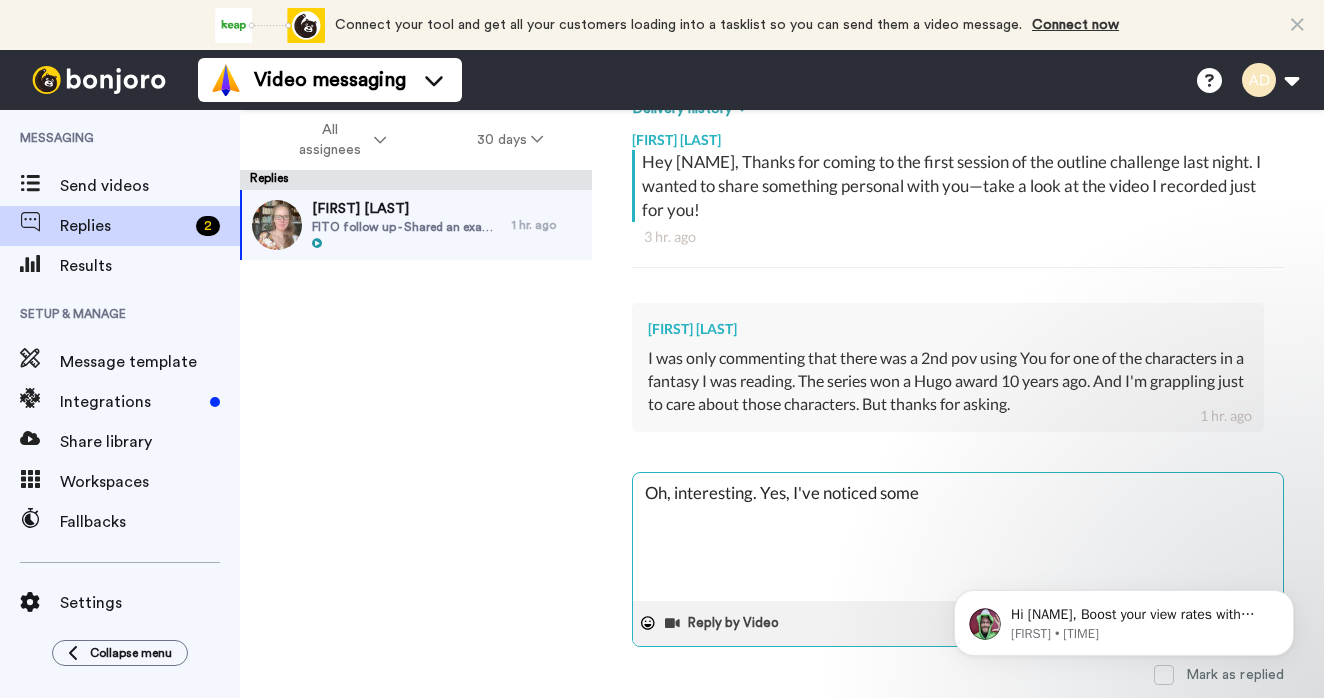 type on "x" 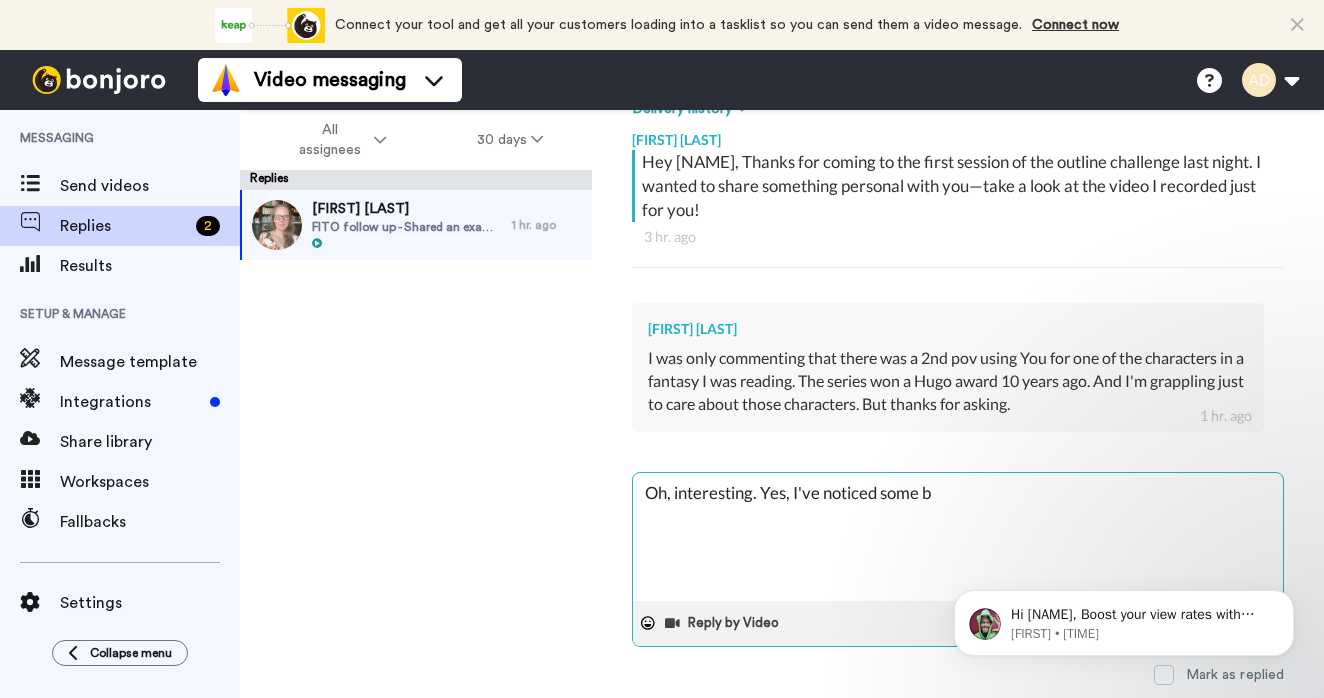 type on "Oh, interesting. Yes, I've noticed some bo" 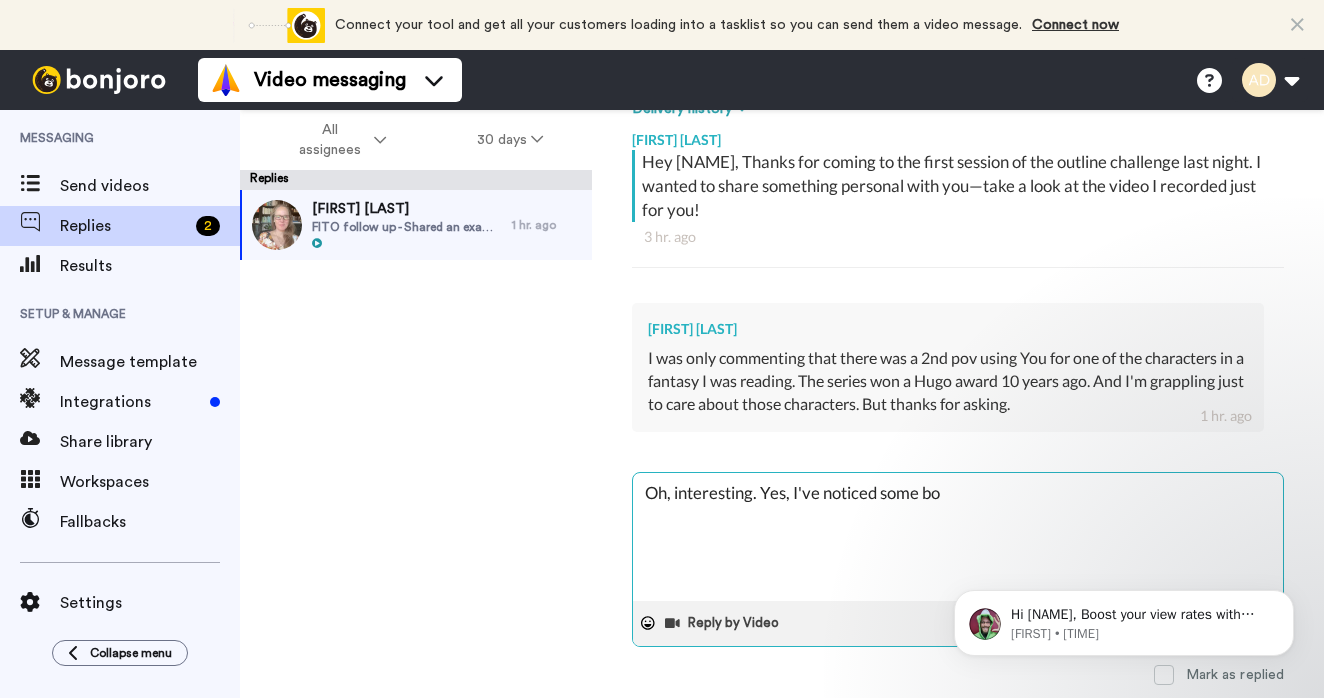 type on "x" 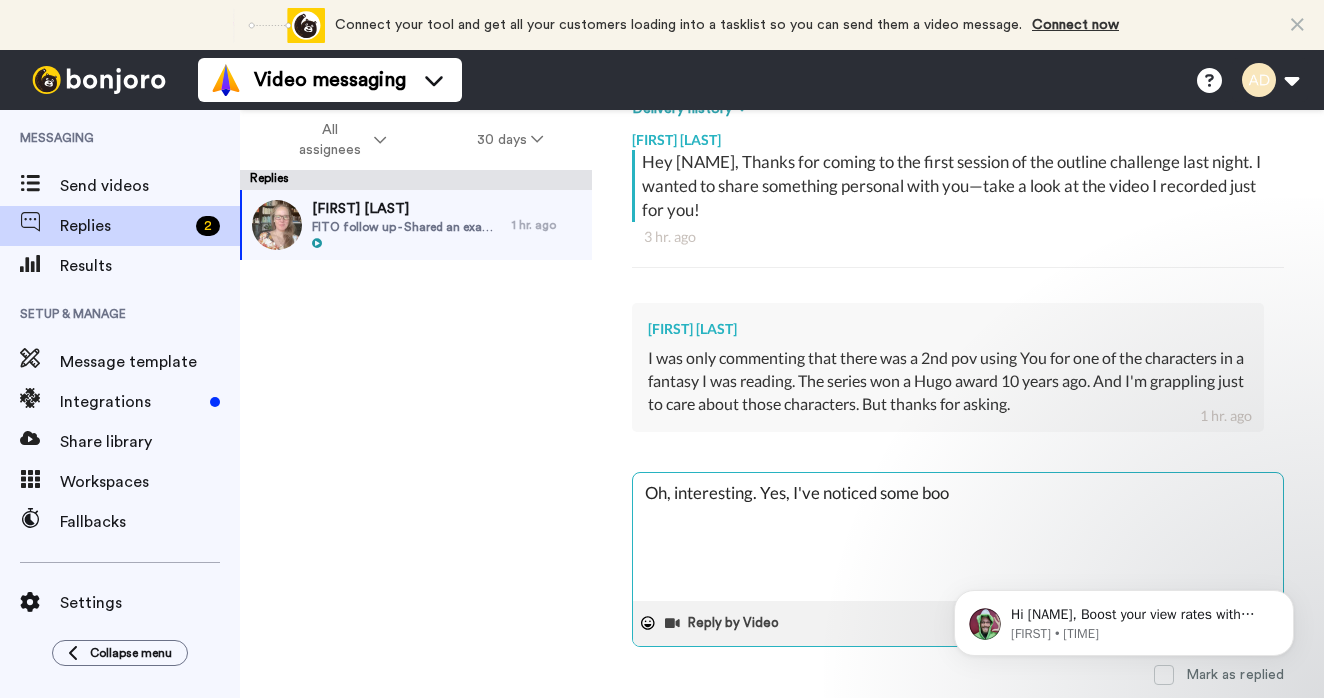type on "x" 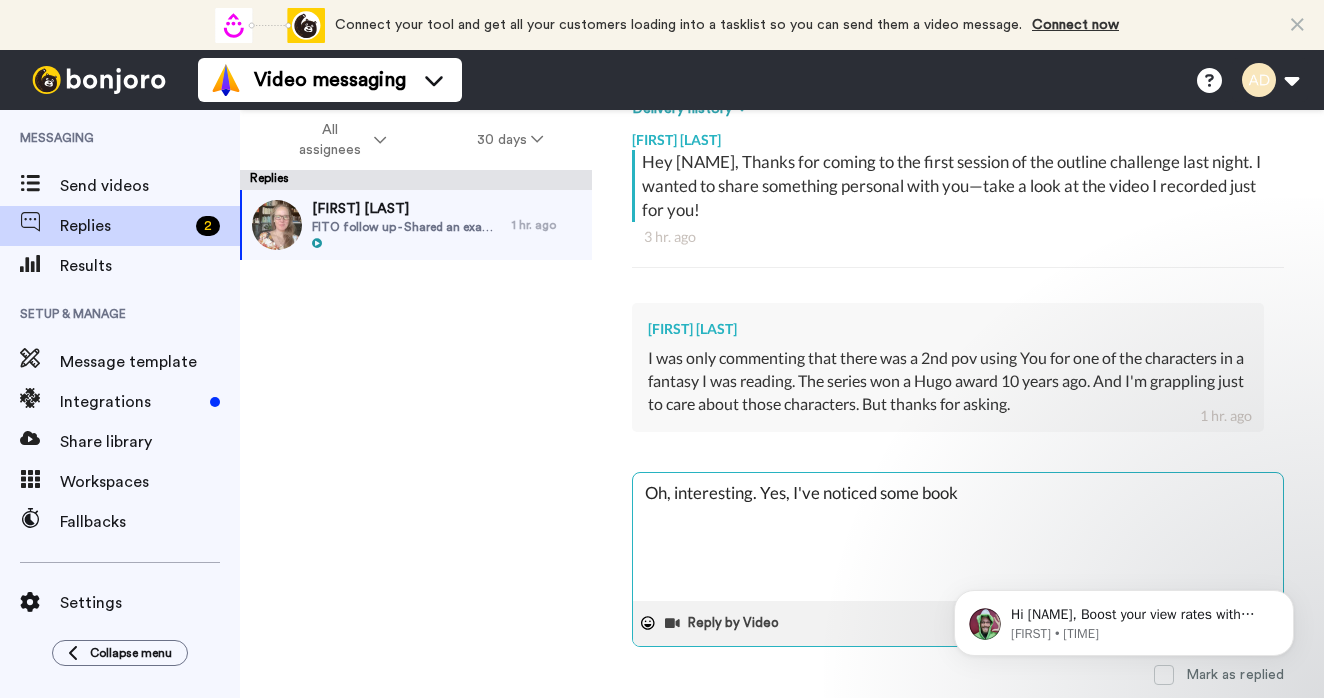 type on "x" 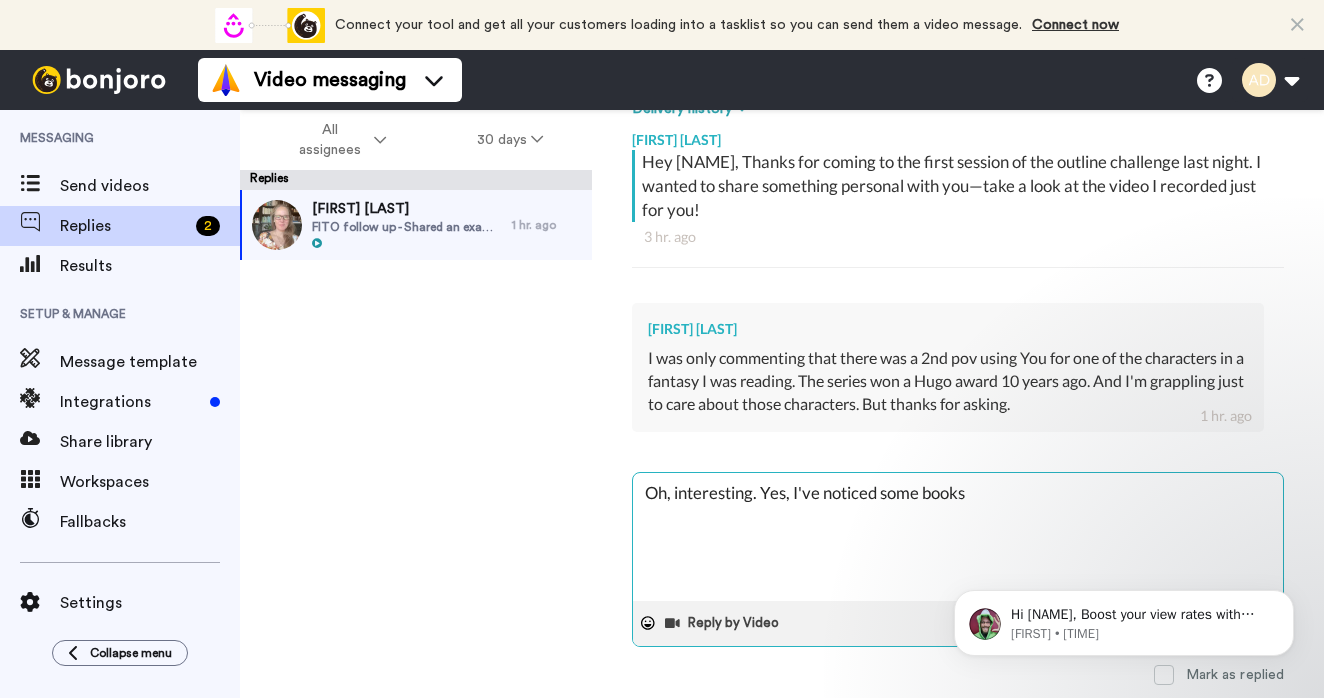 type on "x" 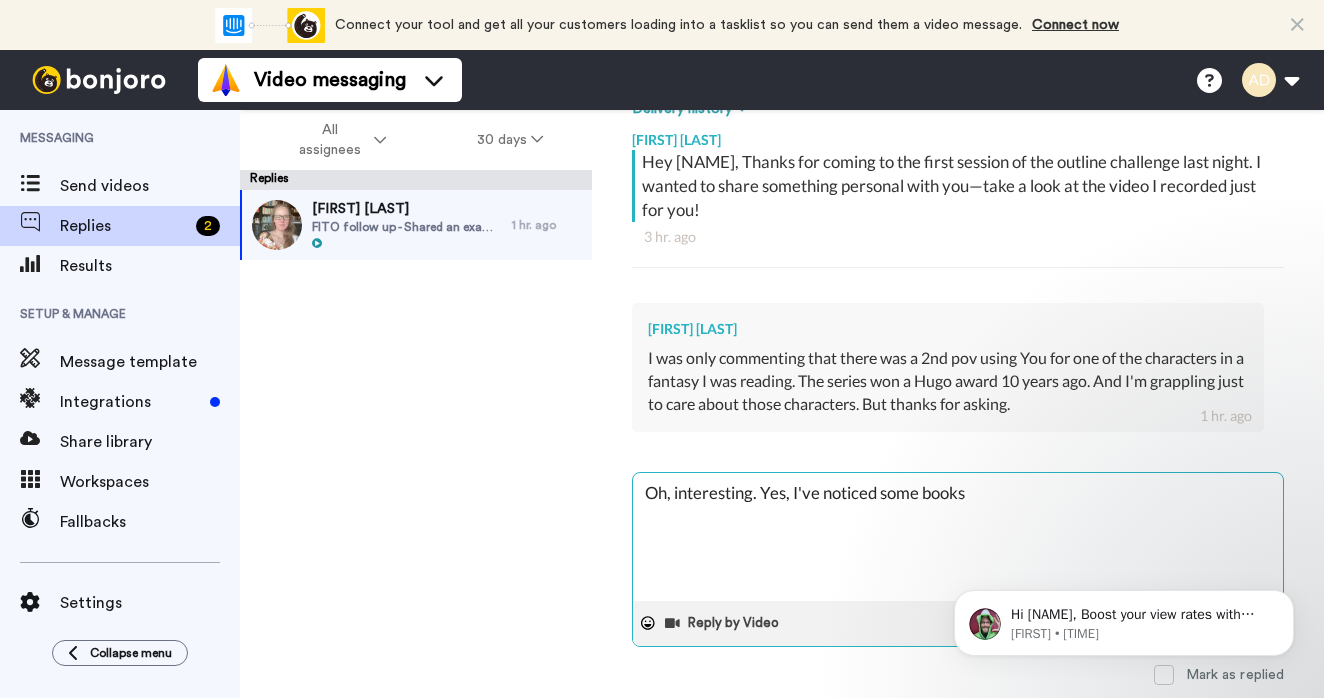 type on "x" 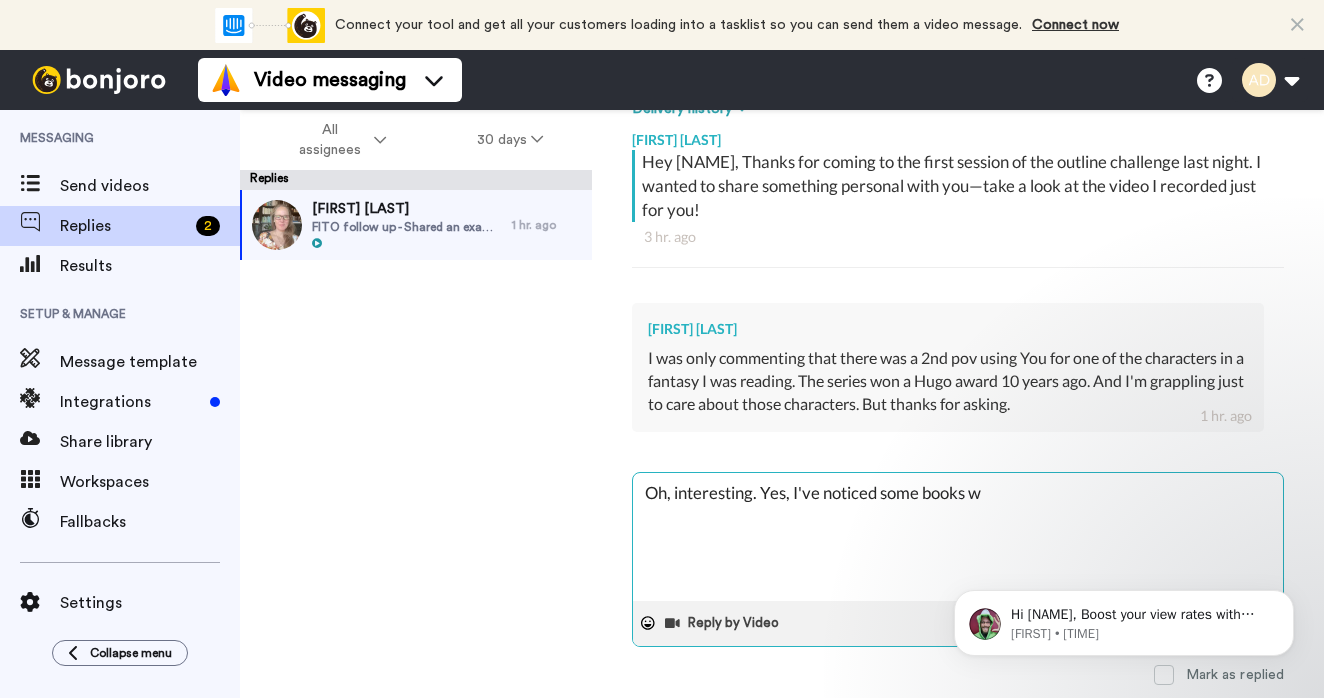 type on "x" 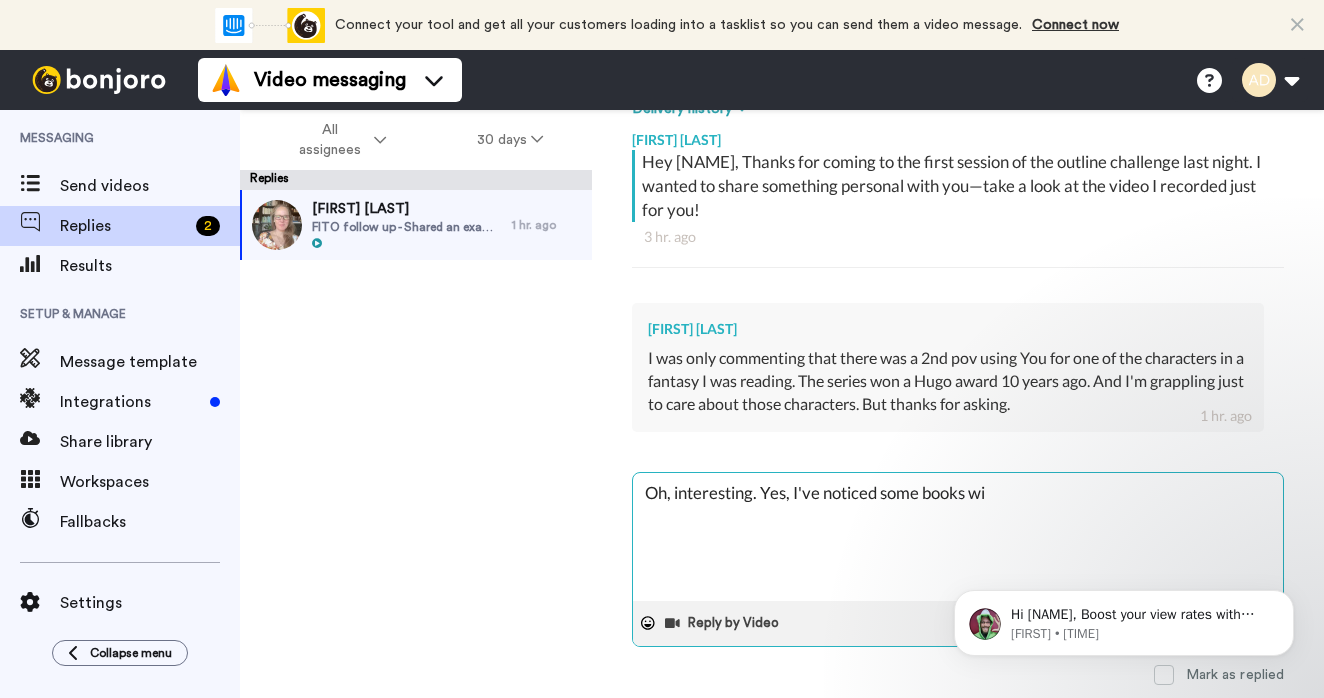 type on "x" 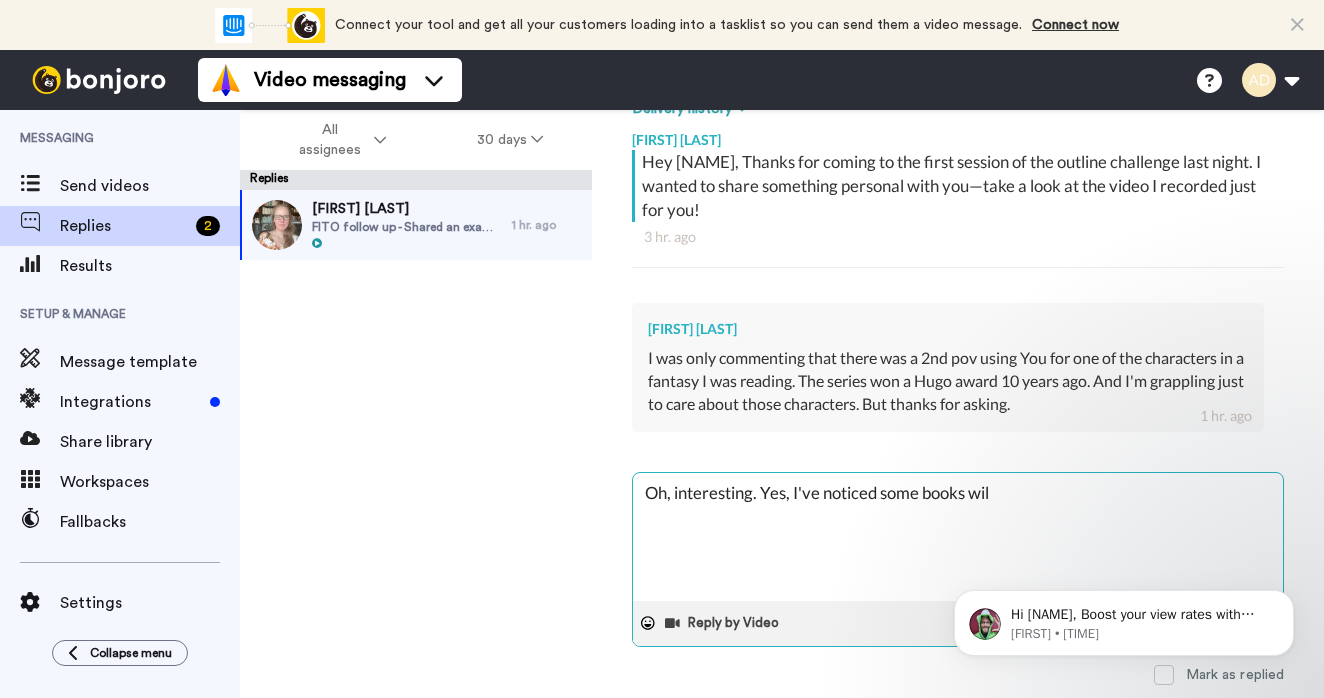 type on "x" 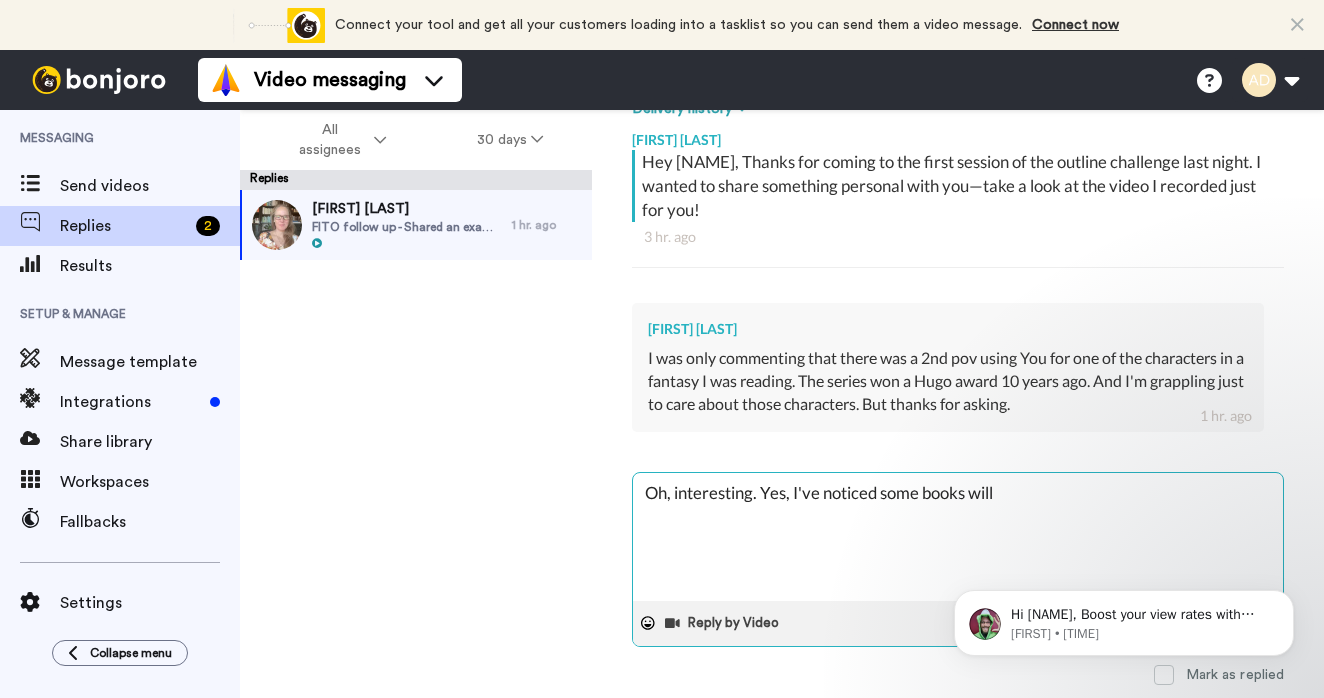 type on "x" 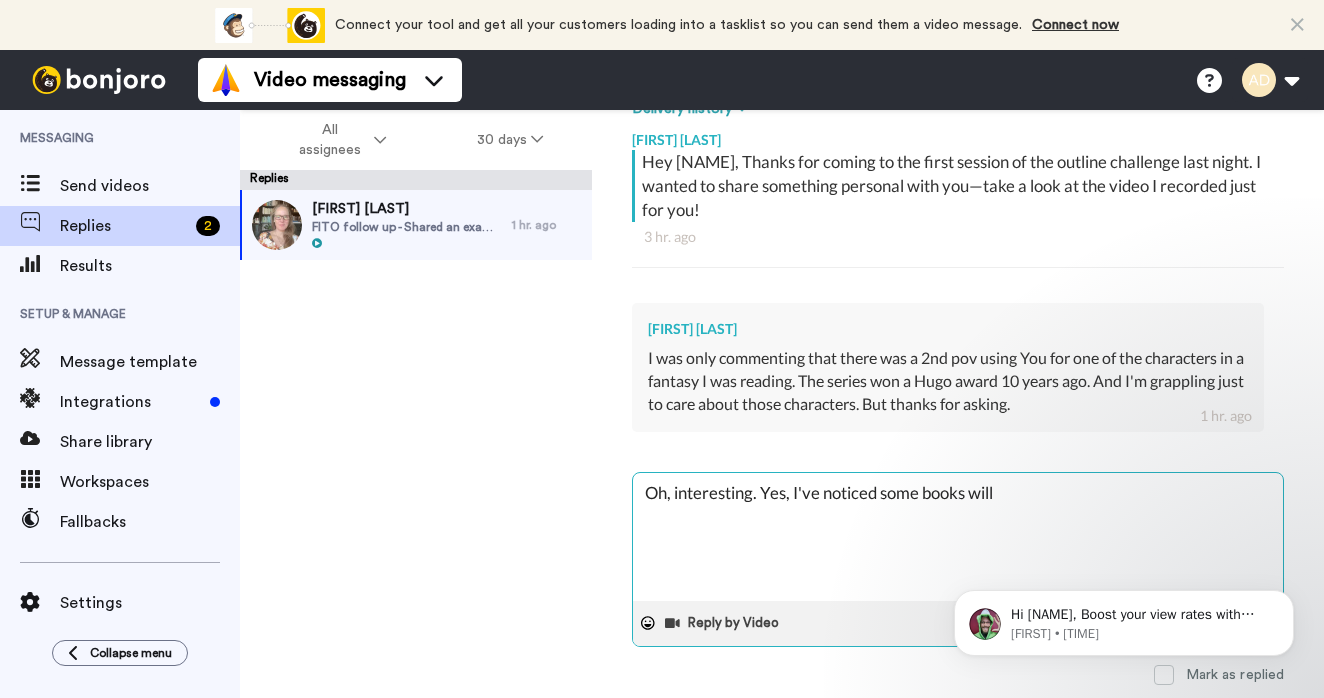 type on "x" 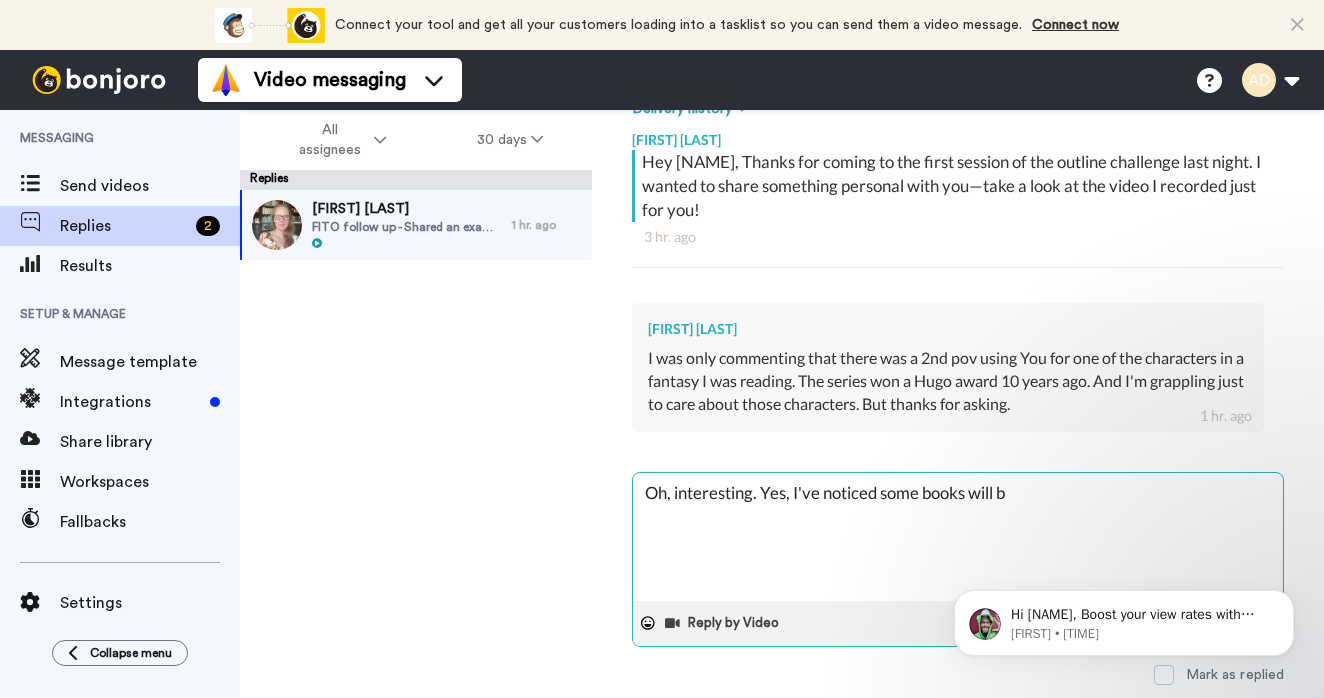 type on "x" 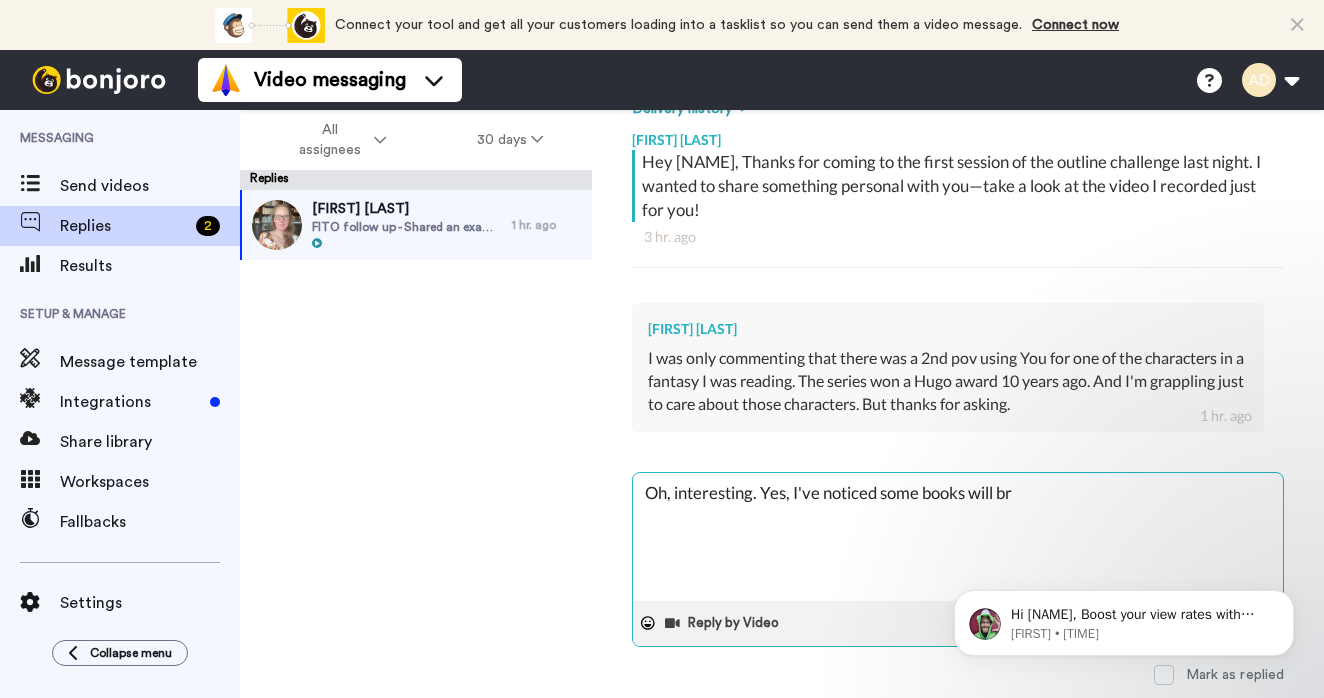 type on "x" 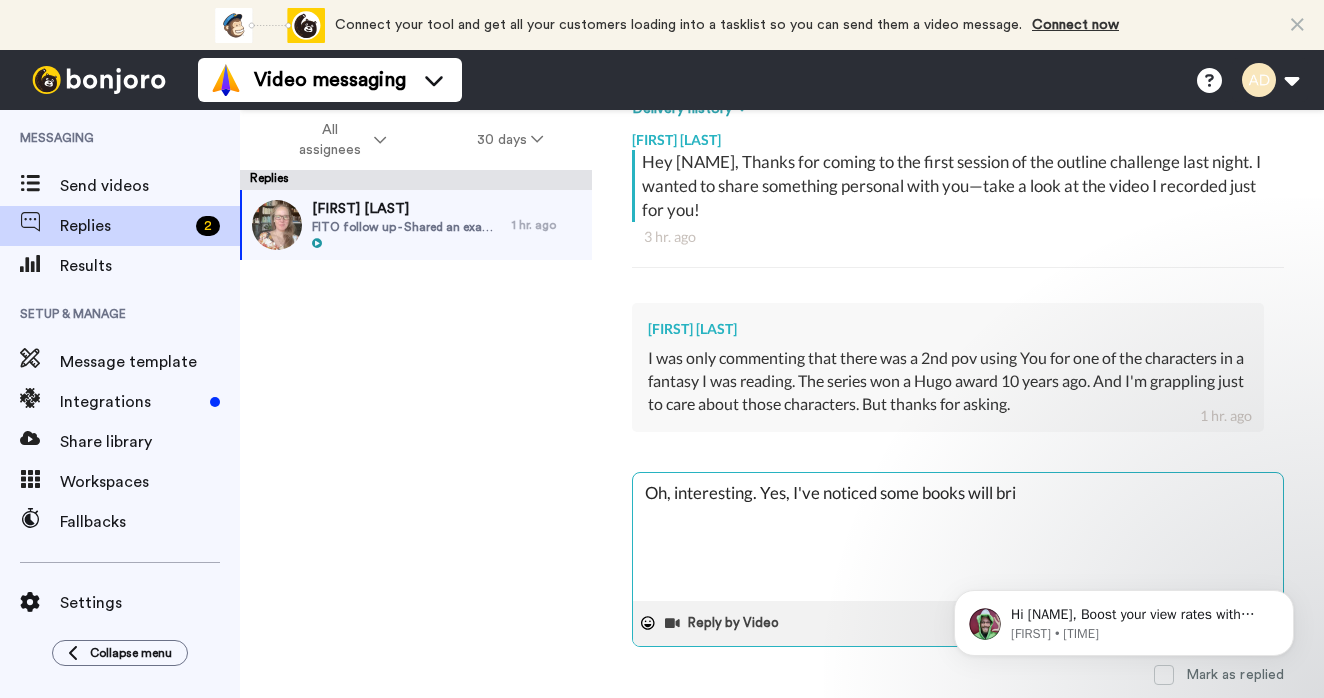 type on "x" 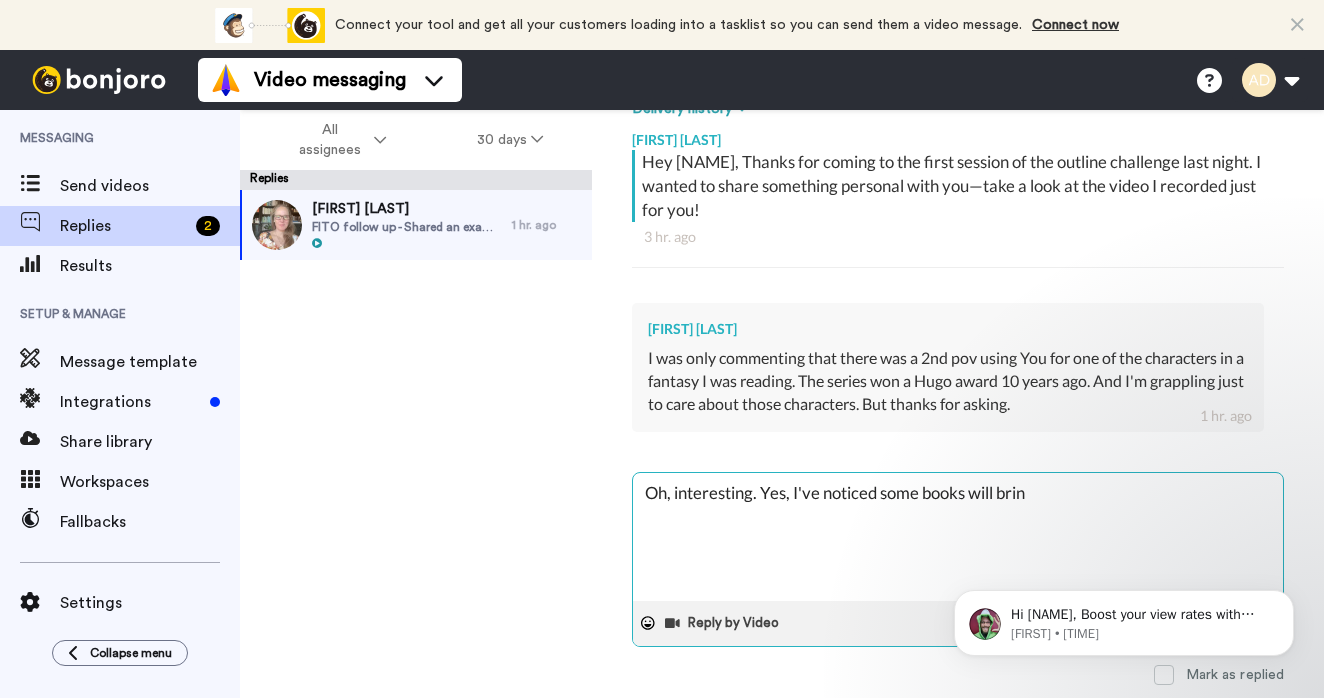 type on "x" 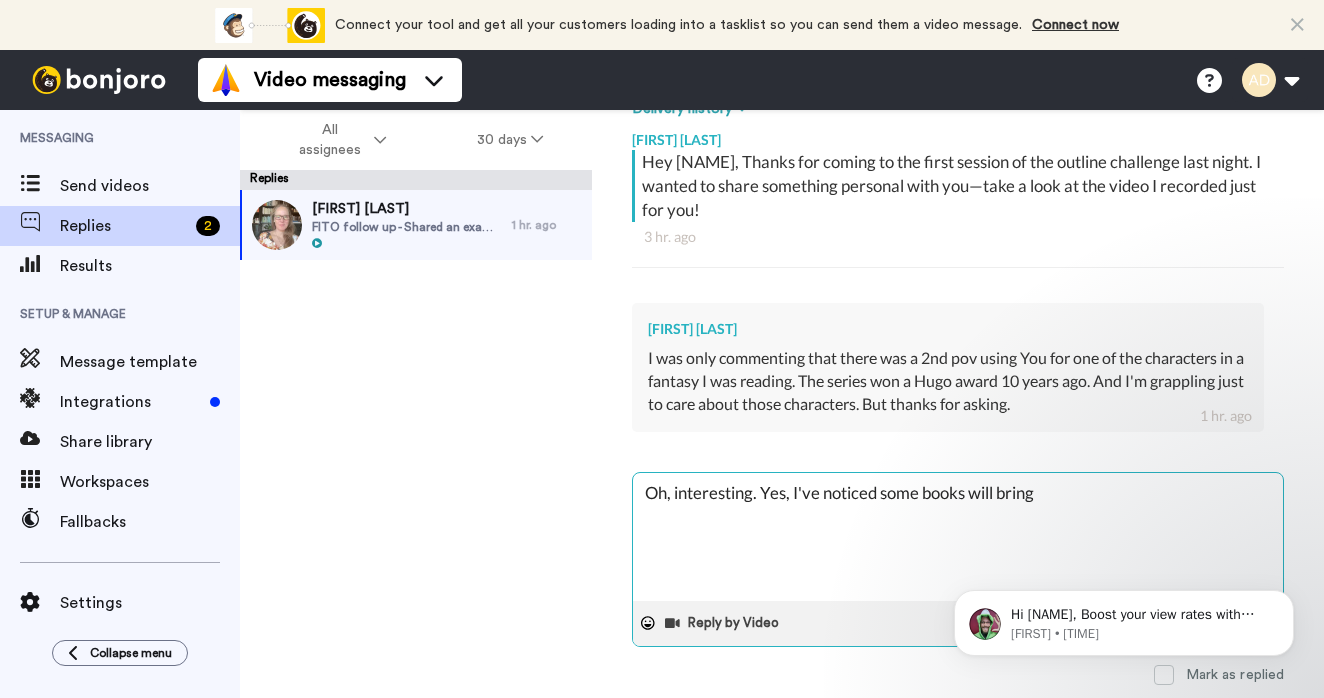 type on "x" 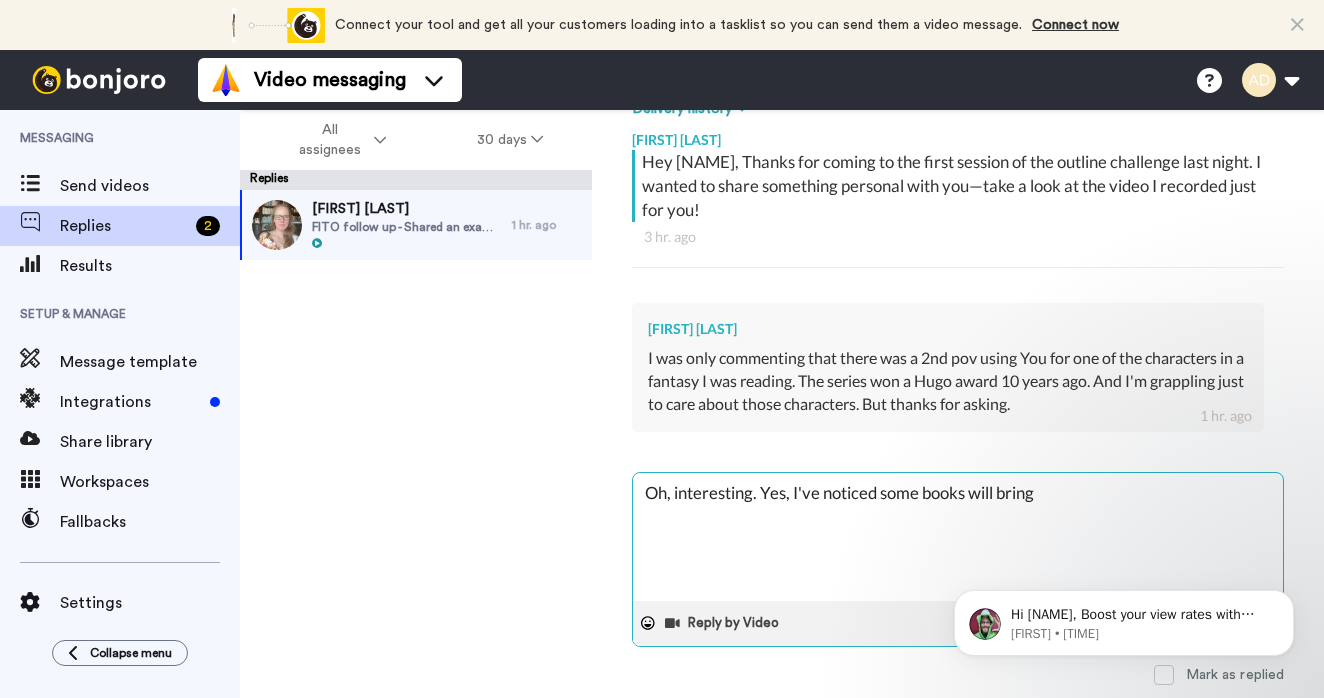 type on "x" 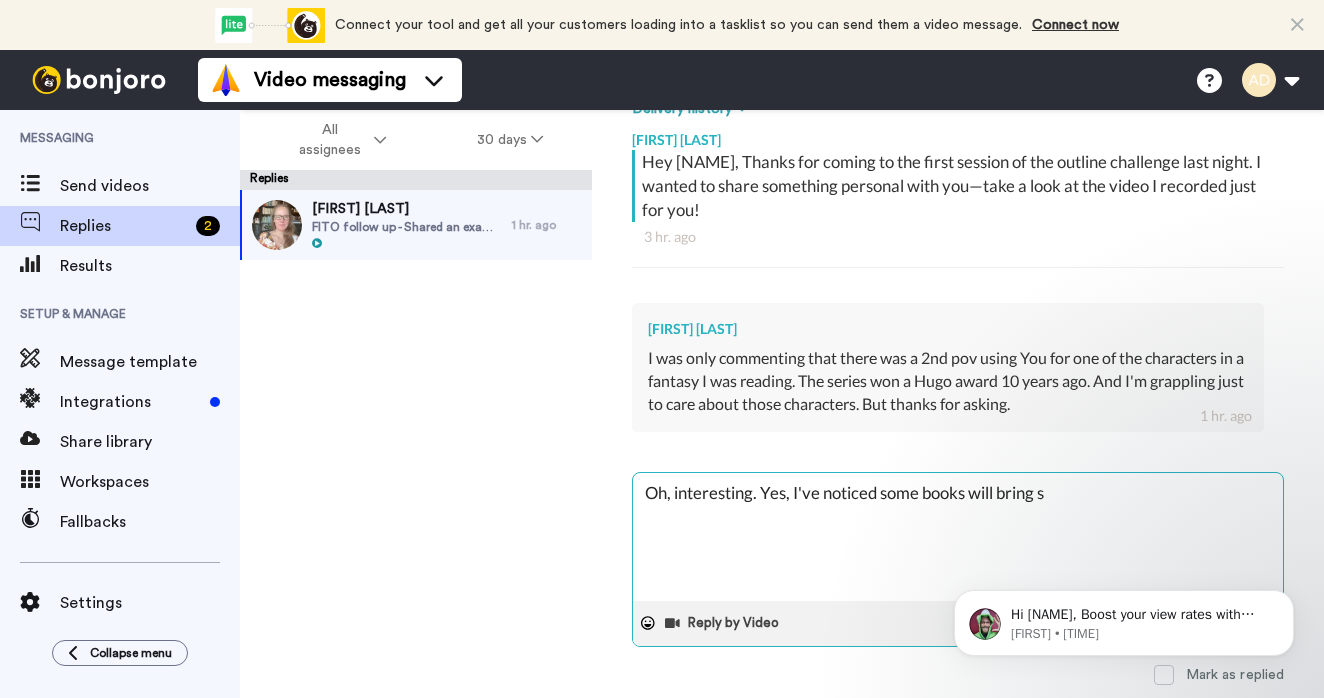 type on "x" 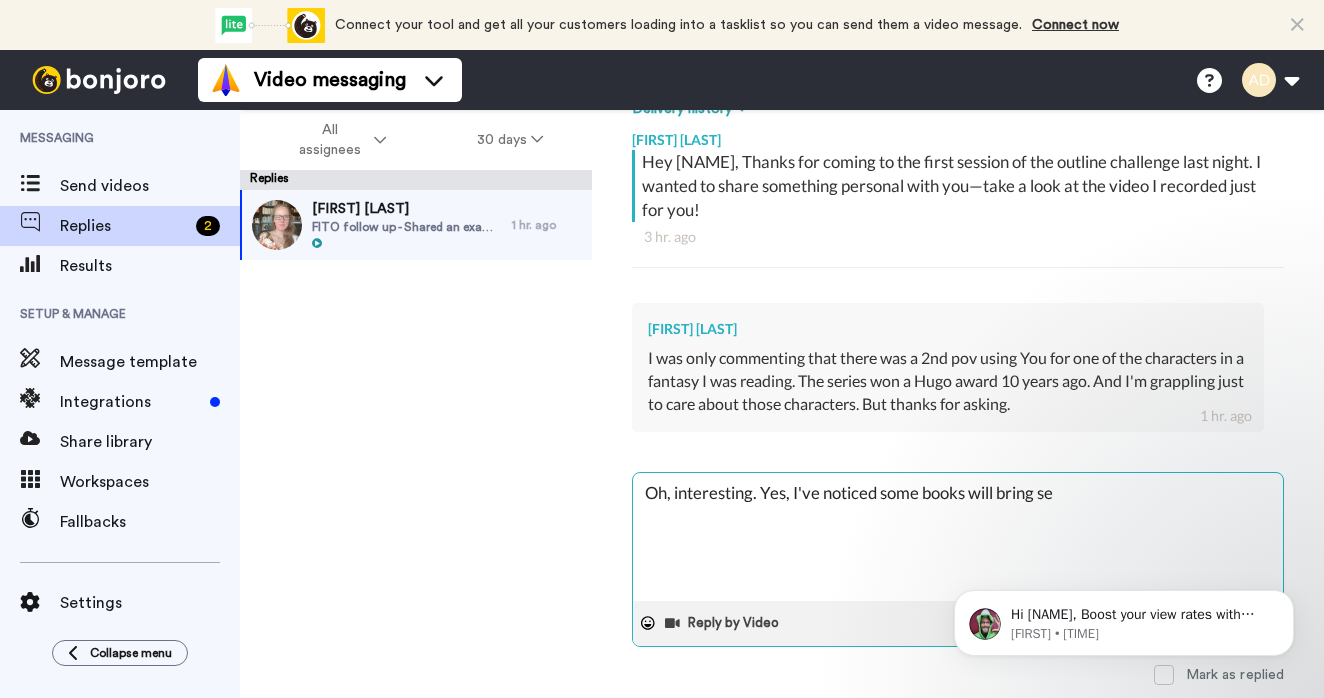 type on "x" 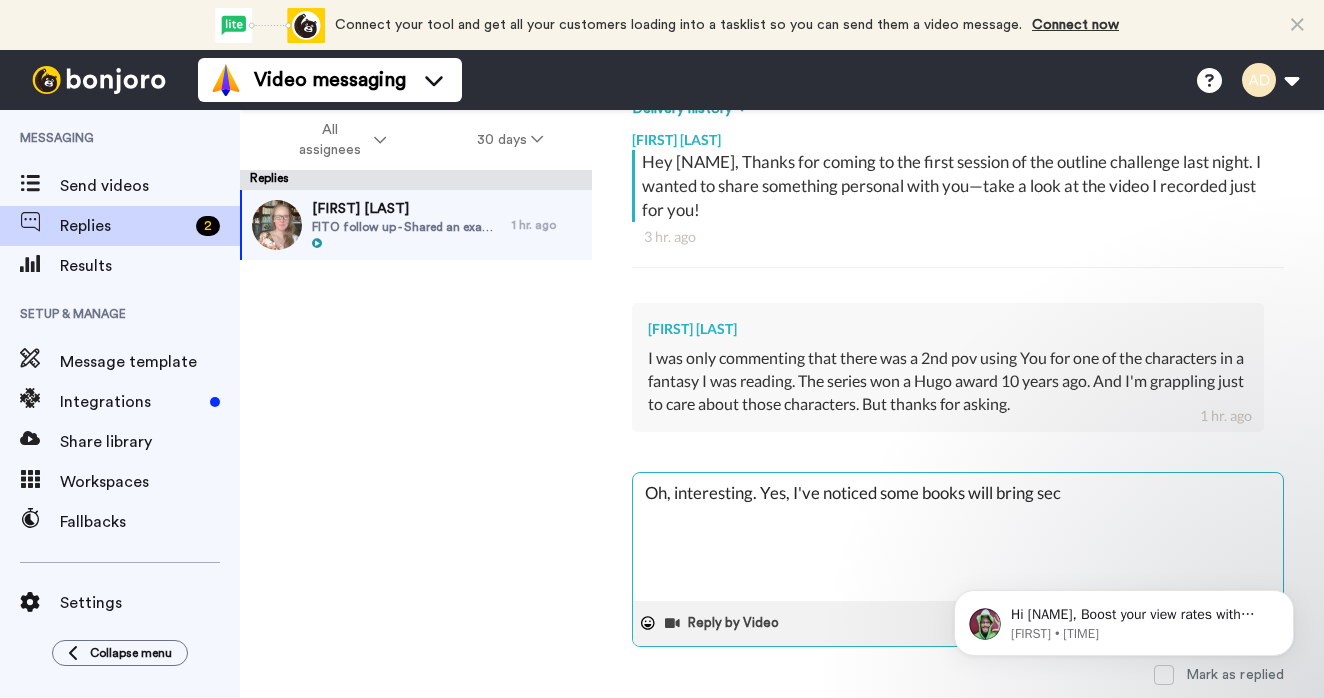 type on "x" 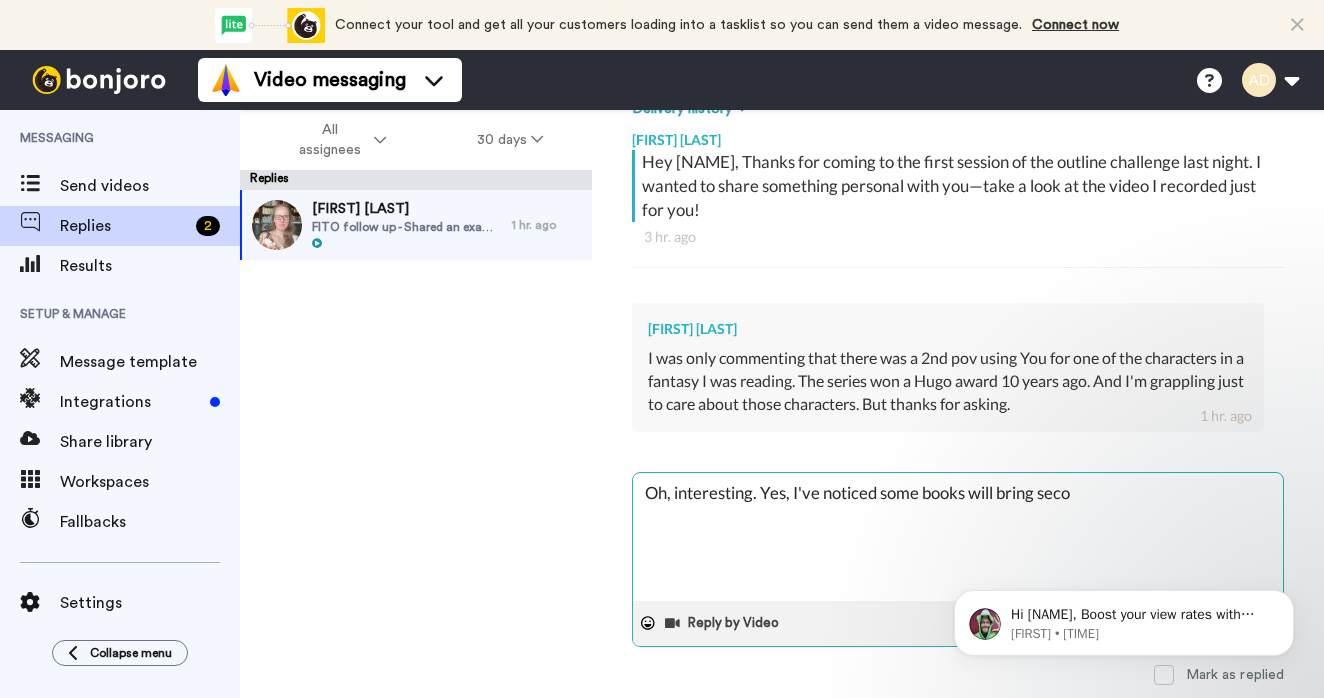 type on "x" 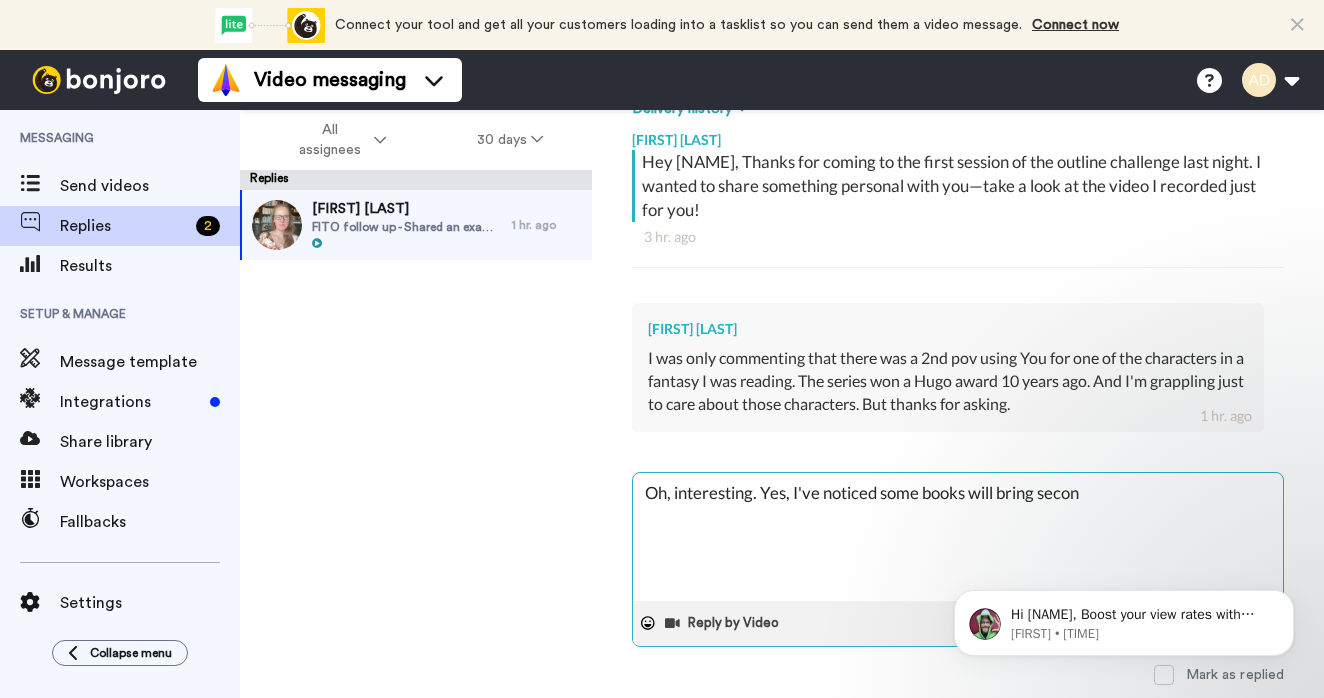 type on "x" 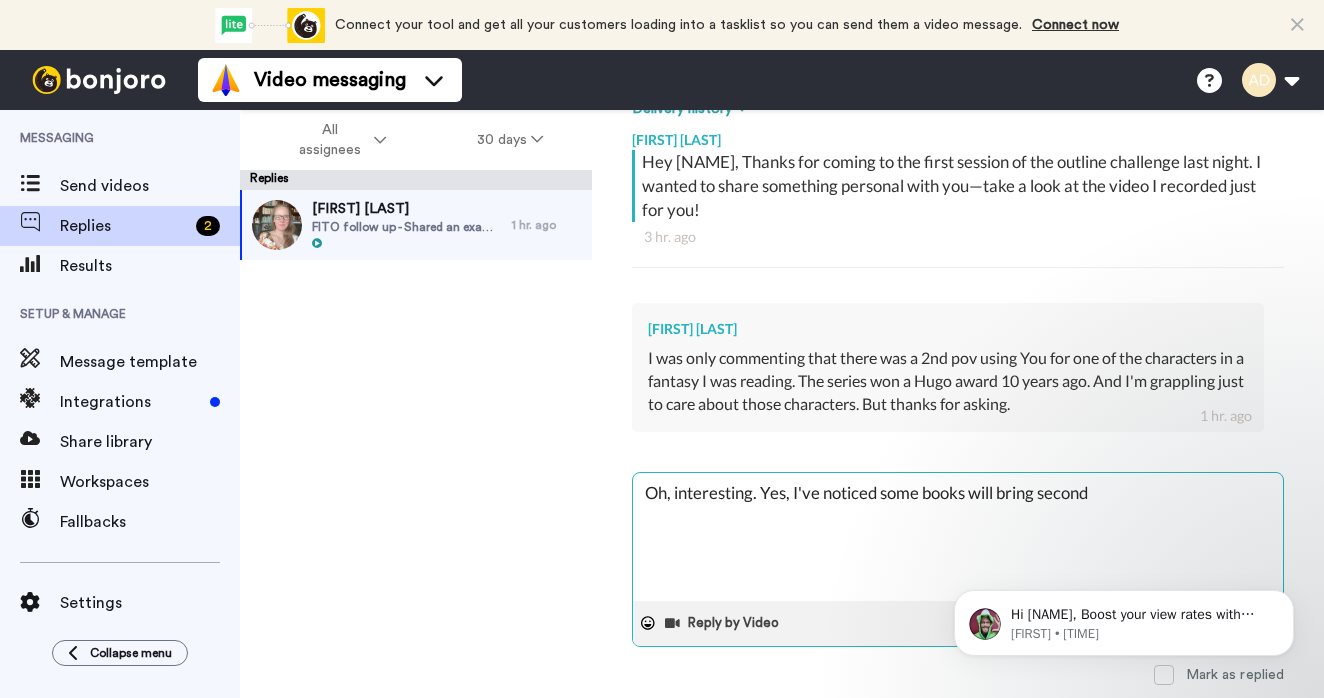 type on "x" 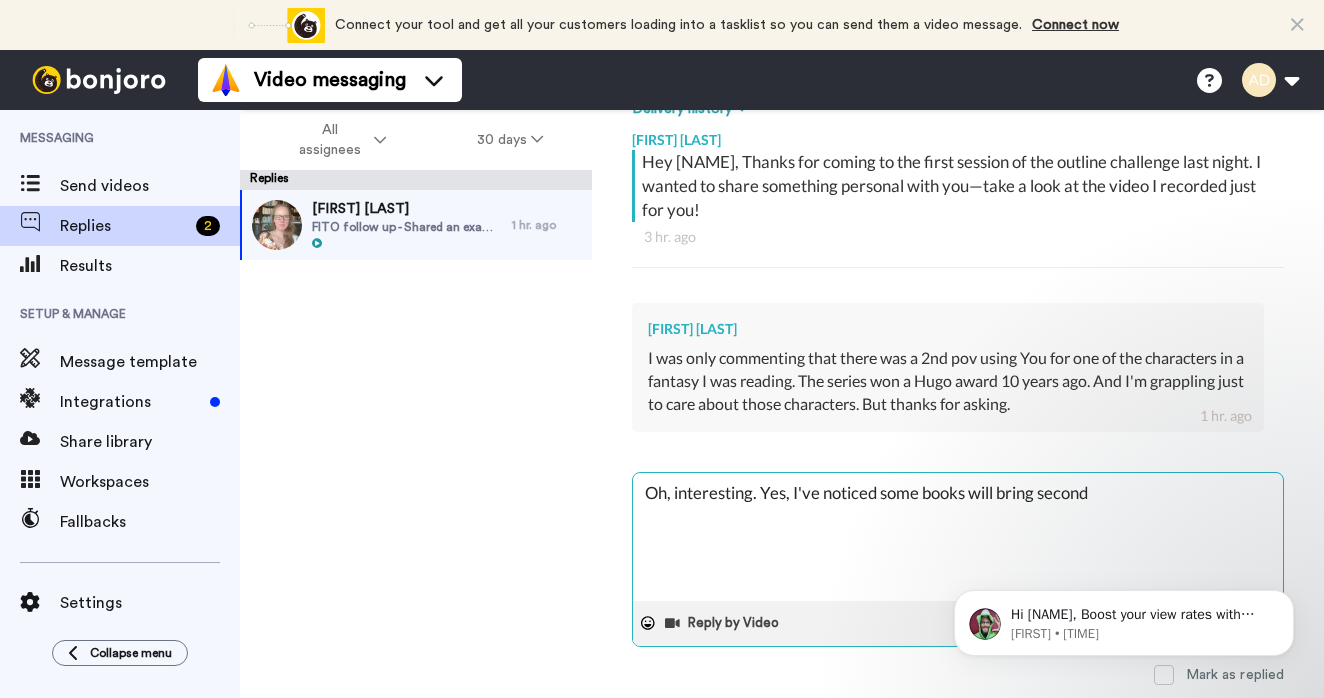 type on "Oh, interesting. Yes, I've noticed some books will bring second p" 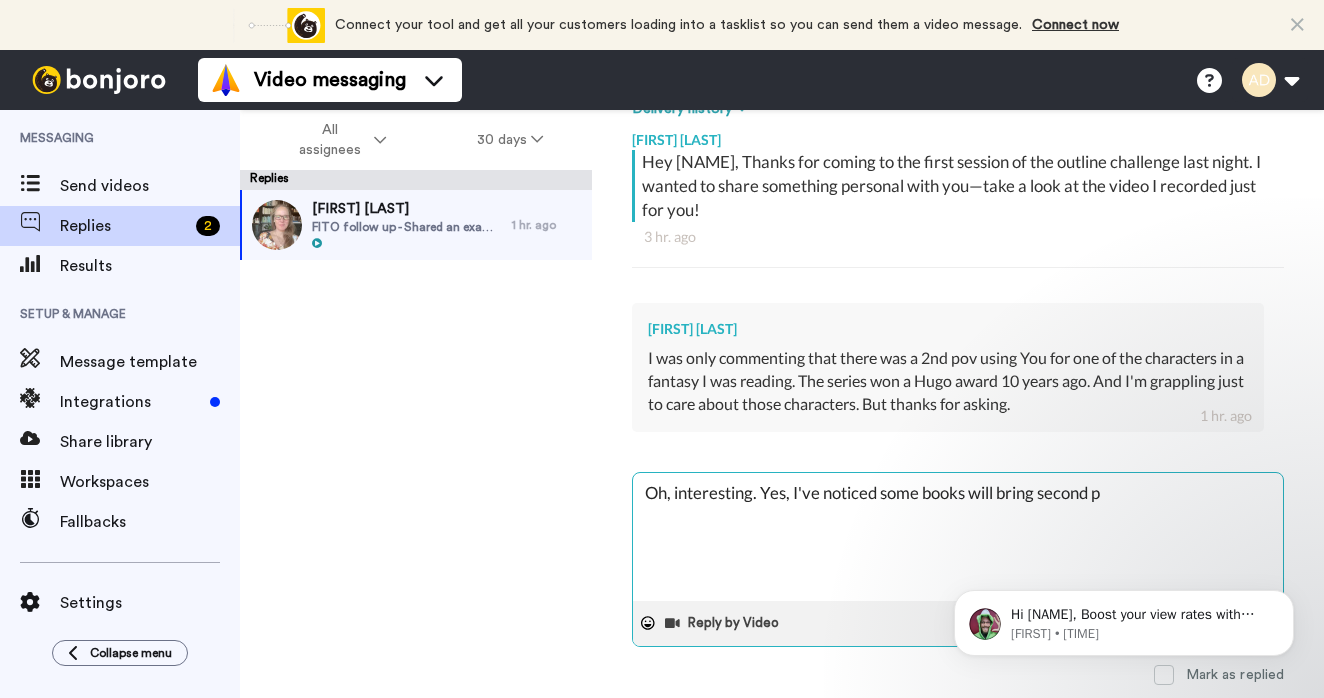 type on "x" 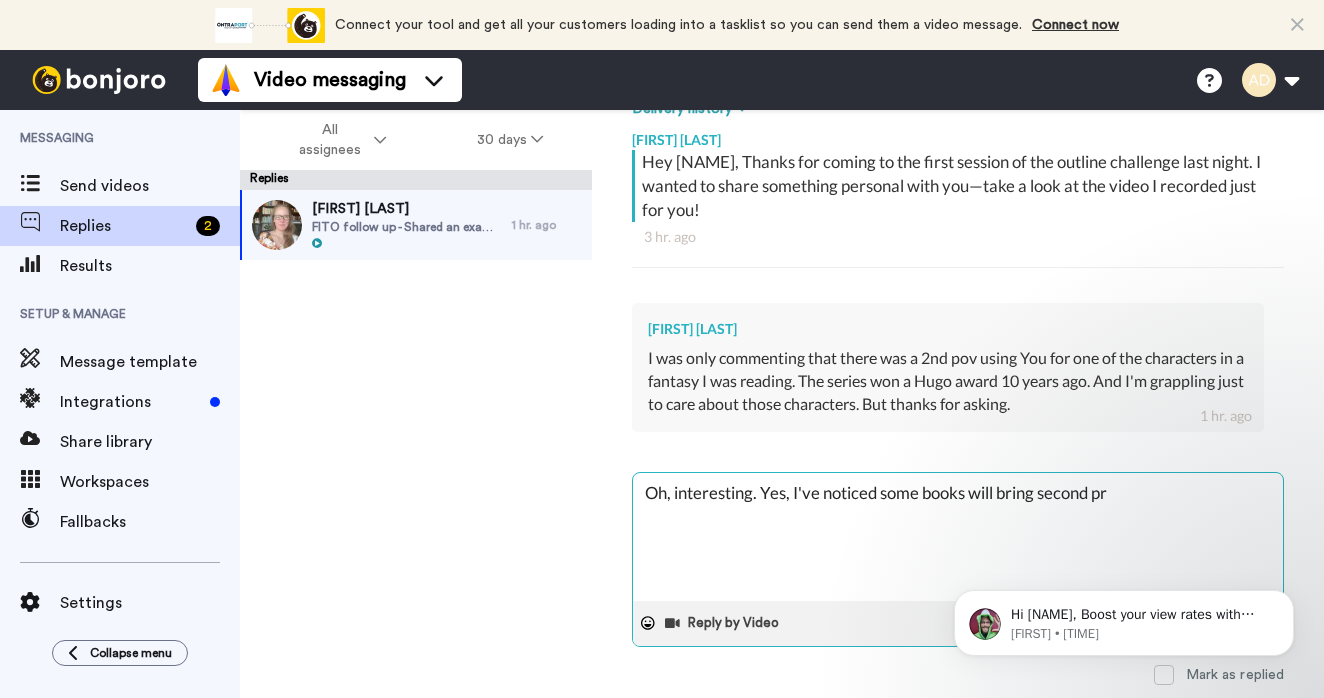 type on "x" 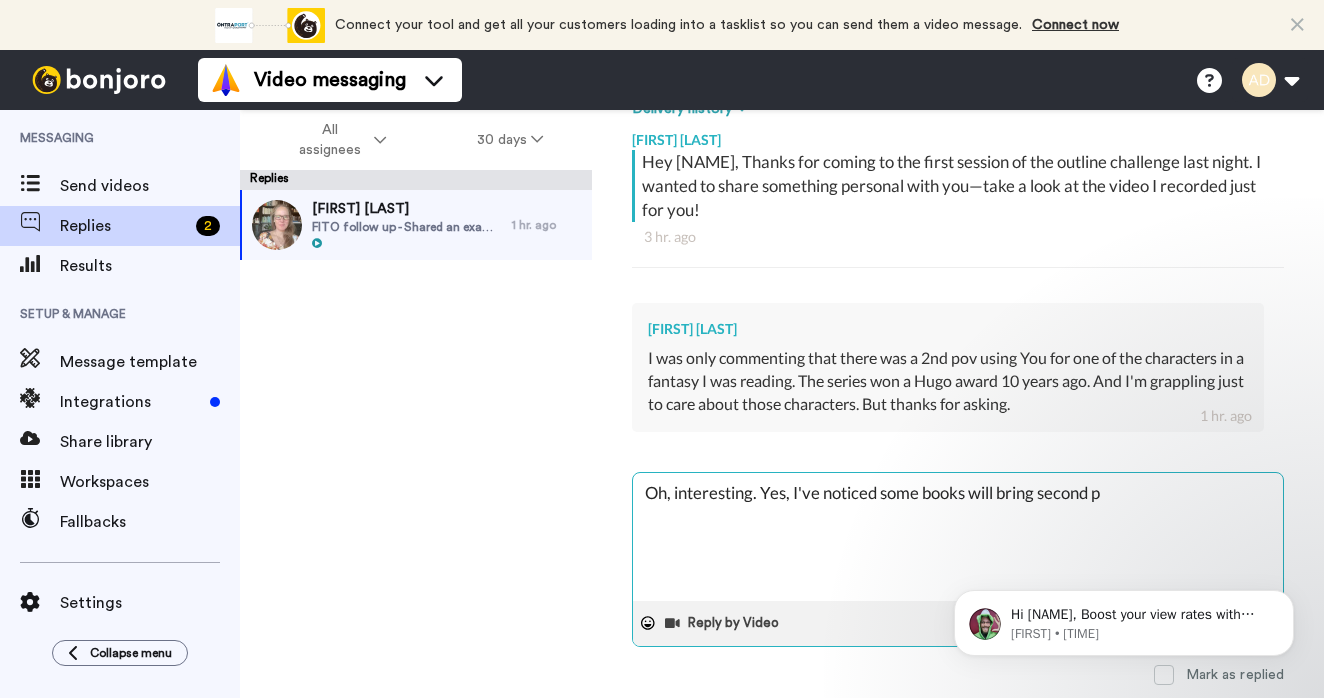 type on "x" 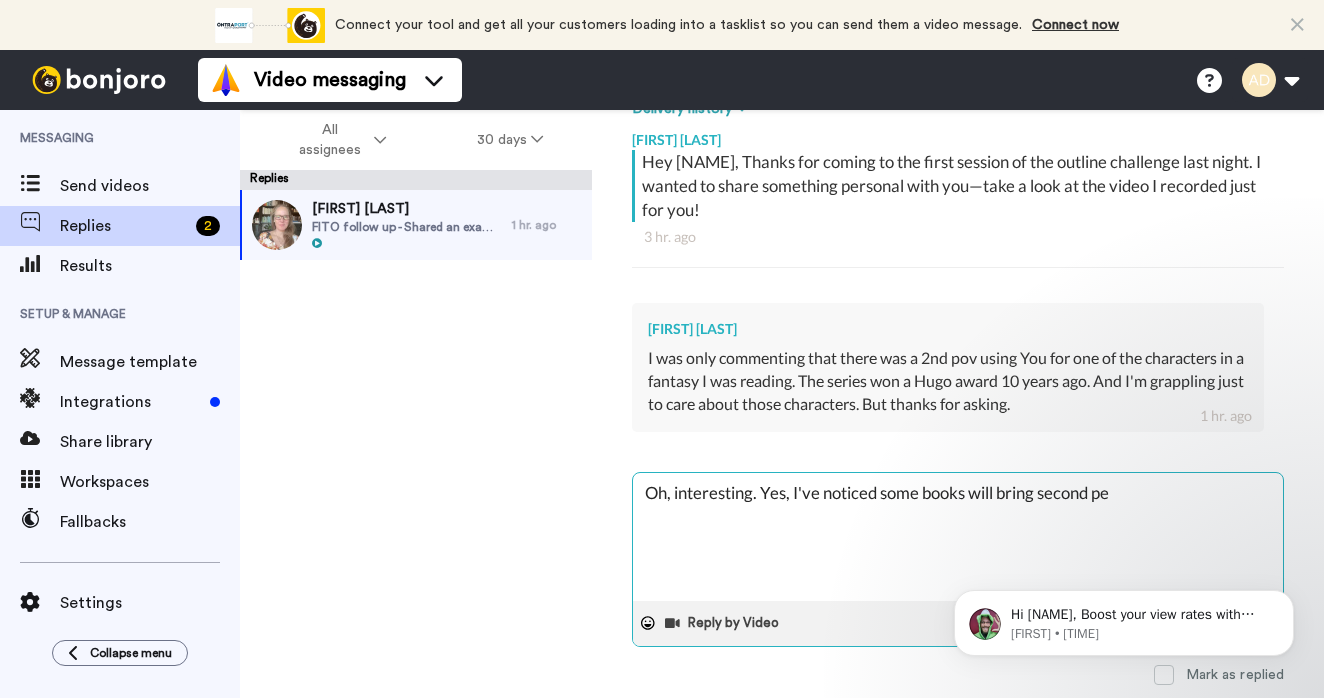 type on "x" 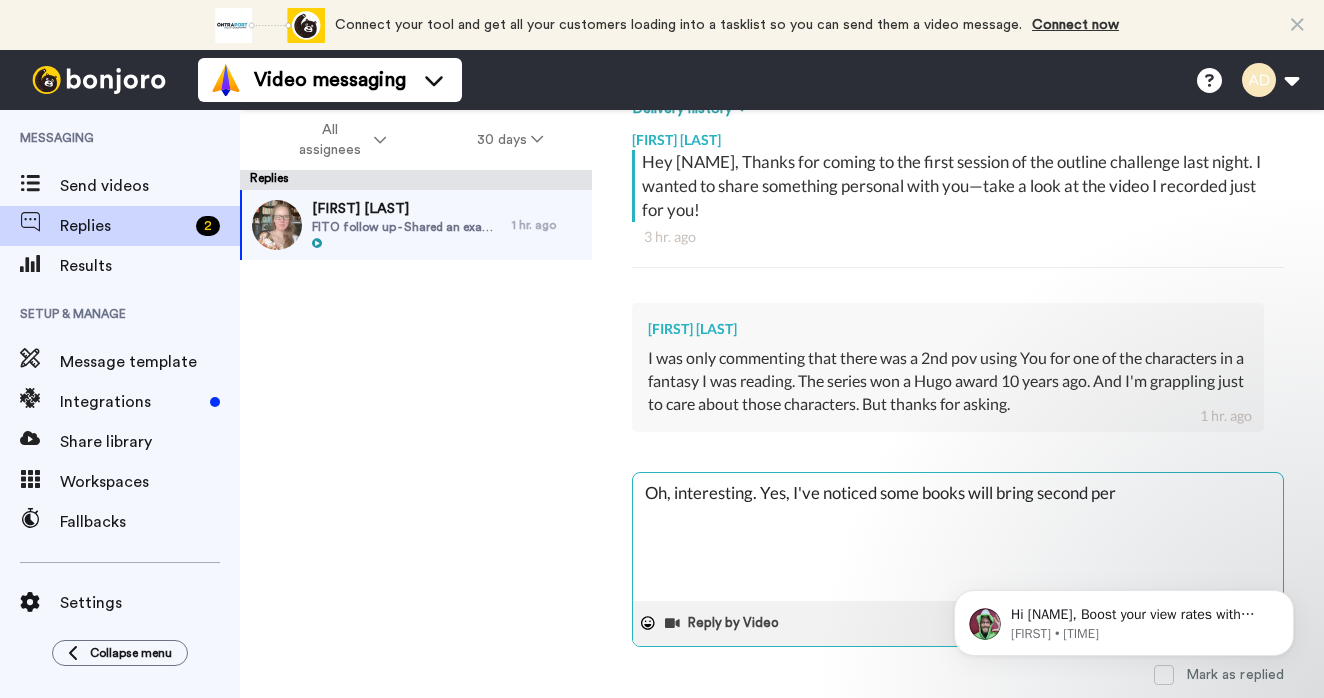 type on "x" 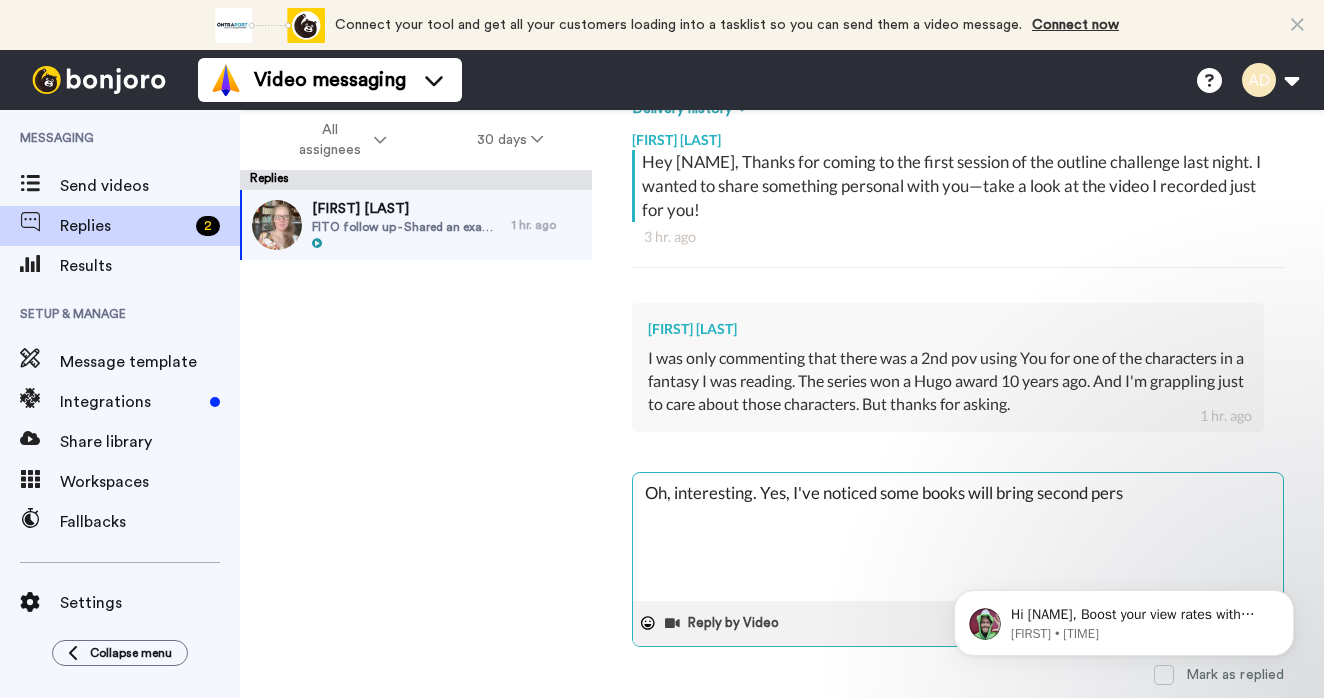 type on "x" 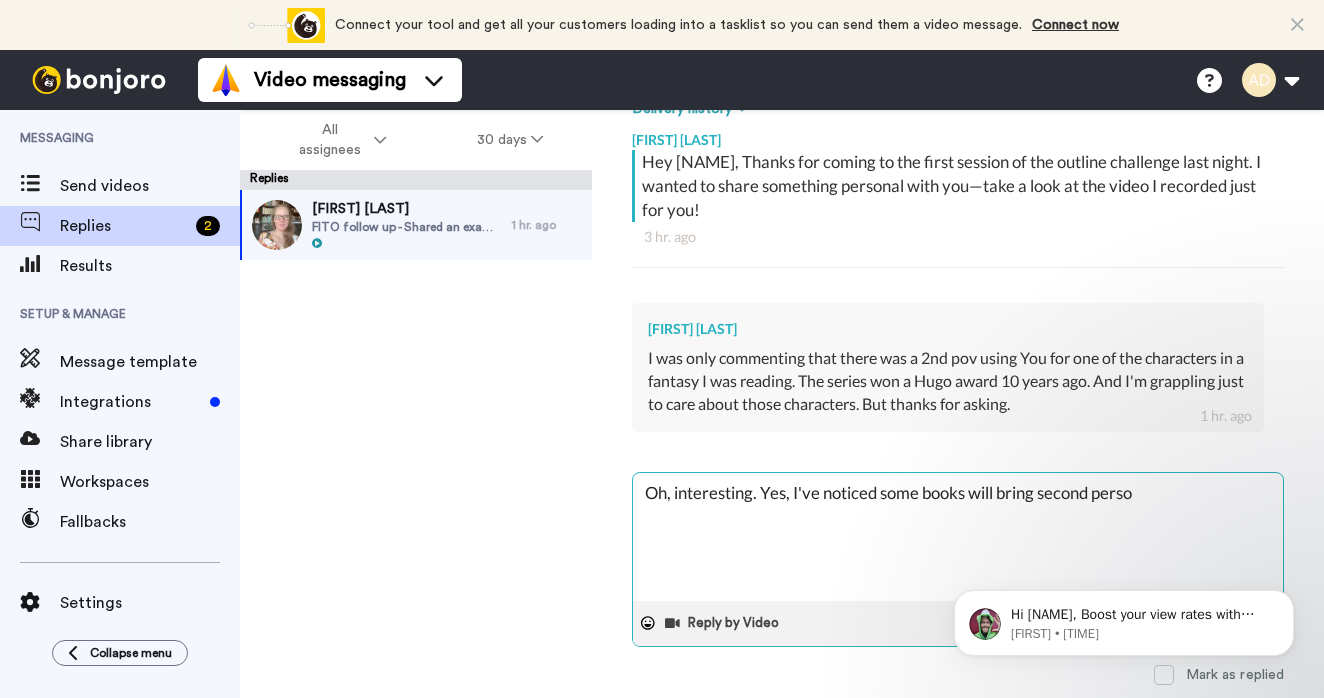 type on "x" 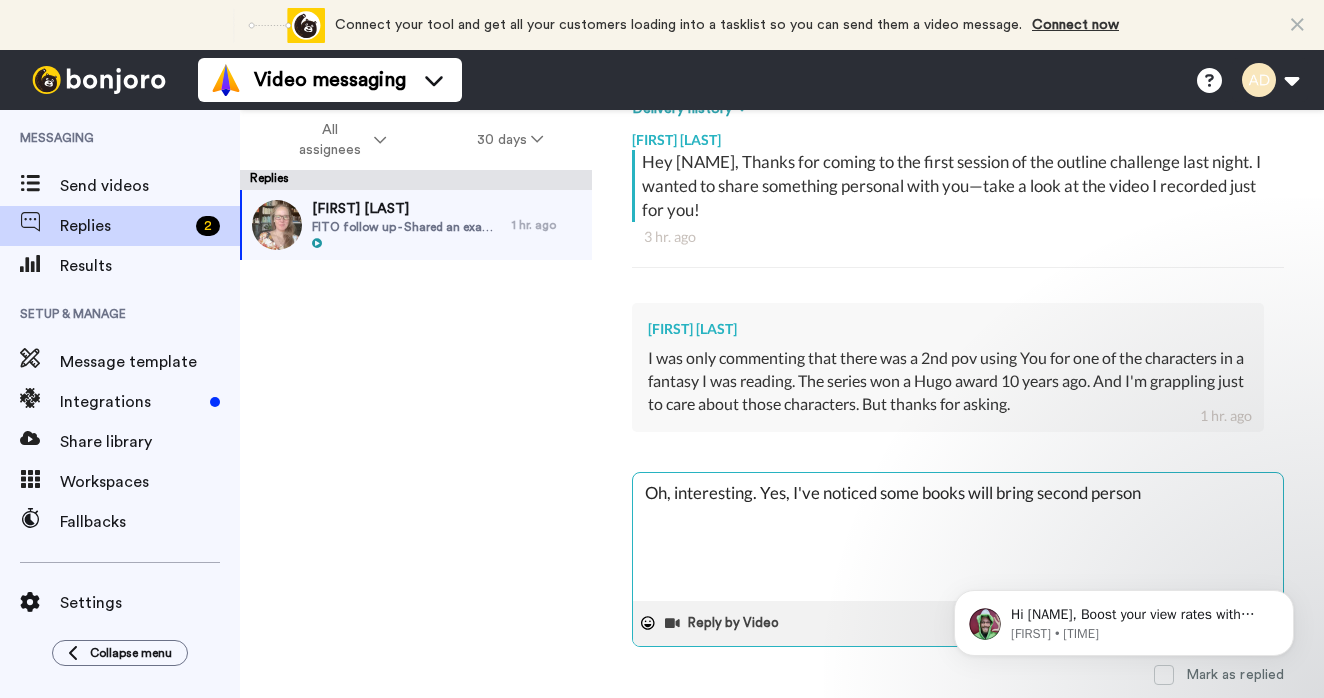 type on "x" 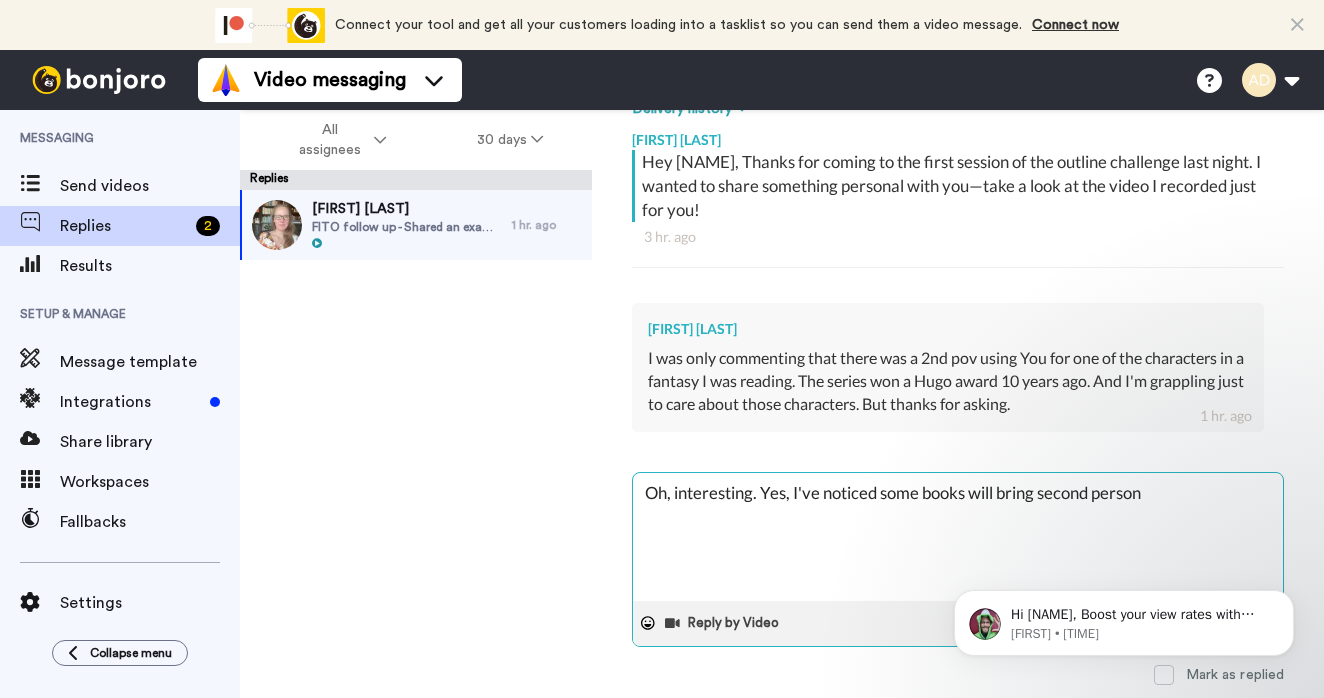 type on "x" 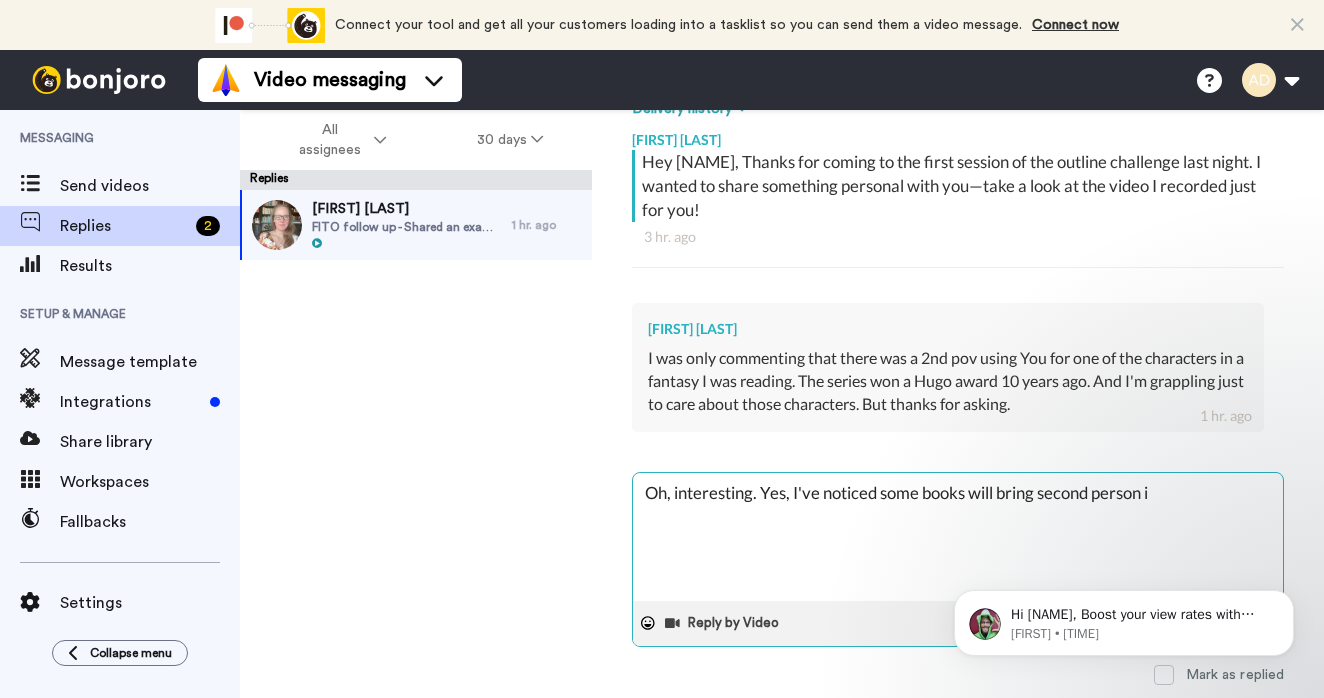 type on "x" 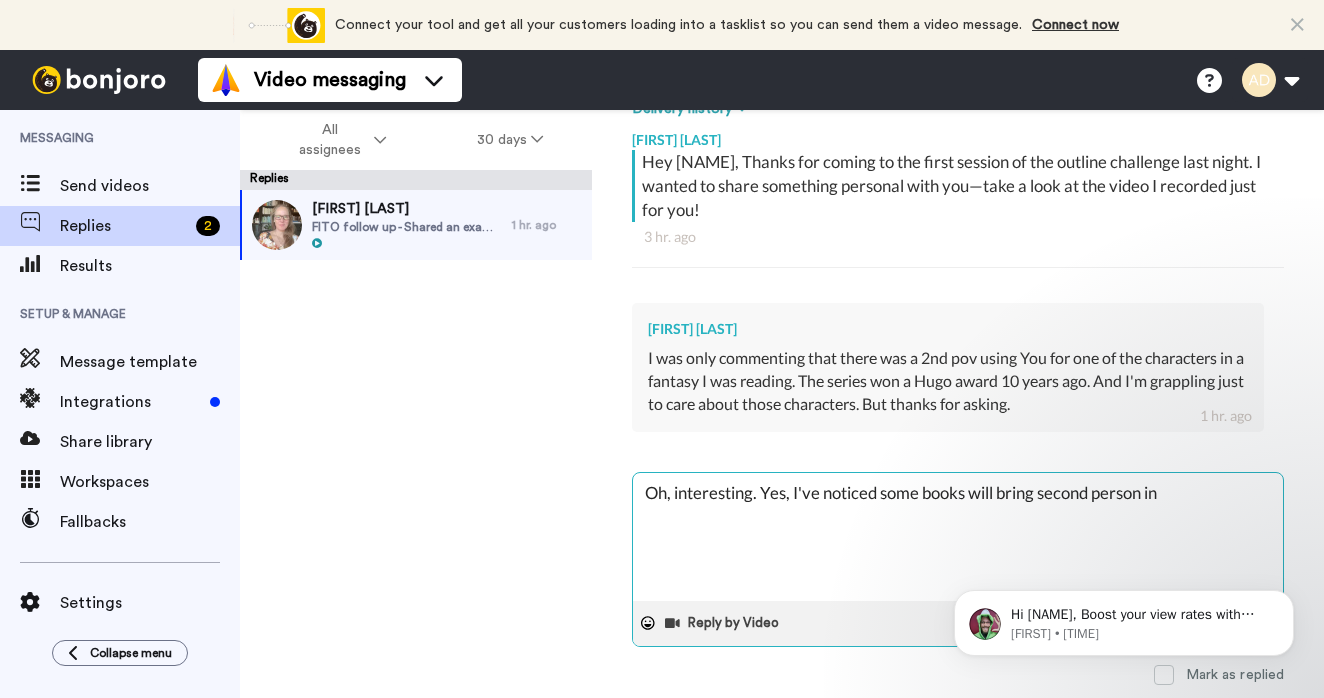 type on "x" 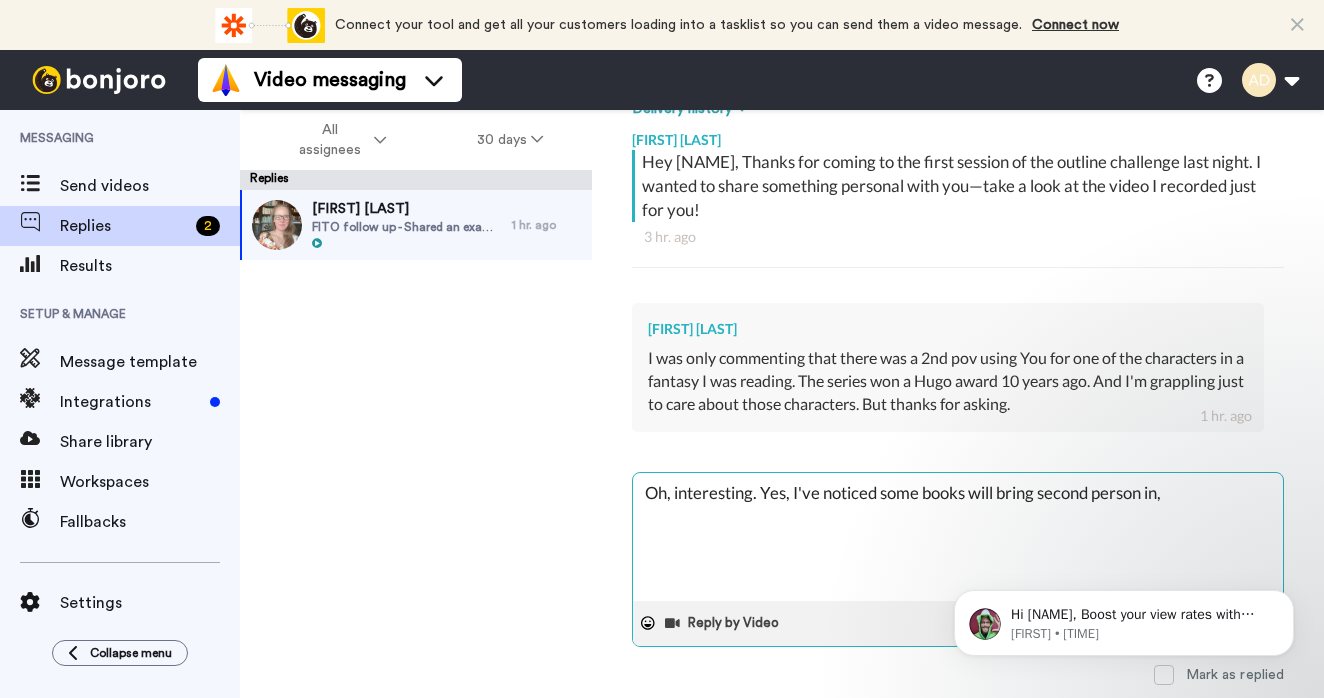 type on "Oh, interesting. Yes, I've noticed some books will bring second person in," 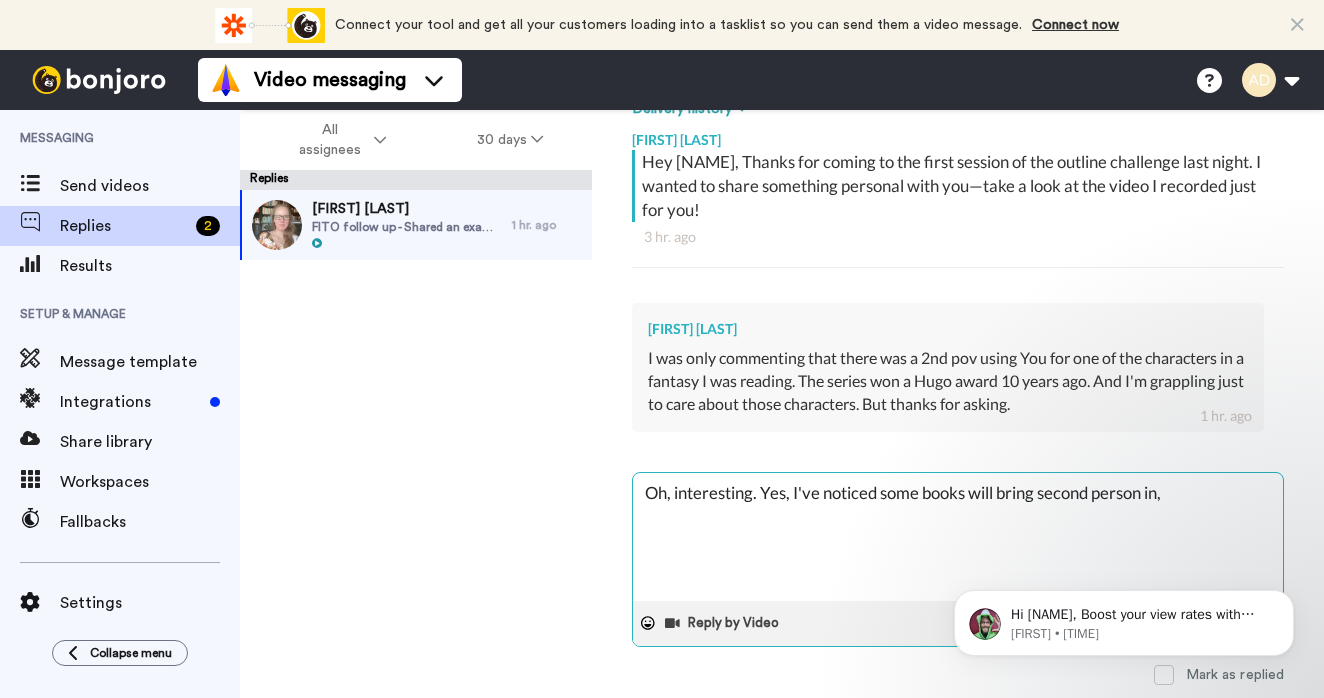 type on "x" 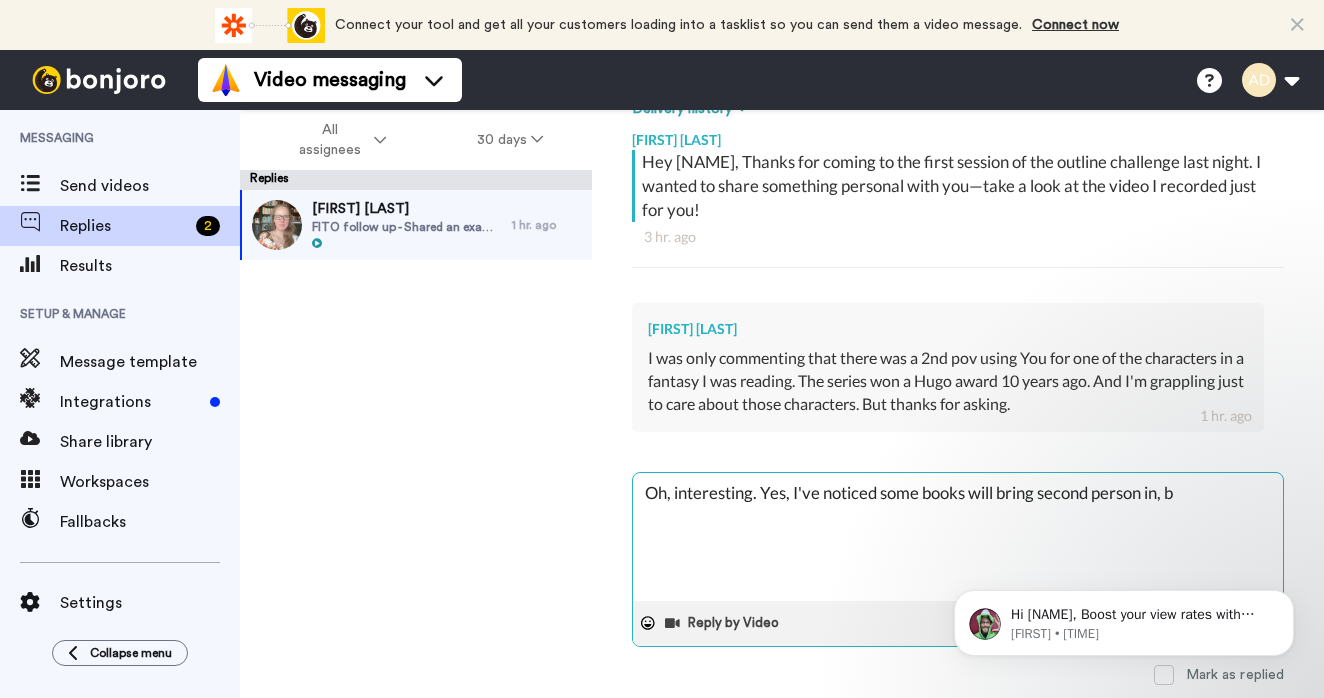 type on "x" 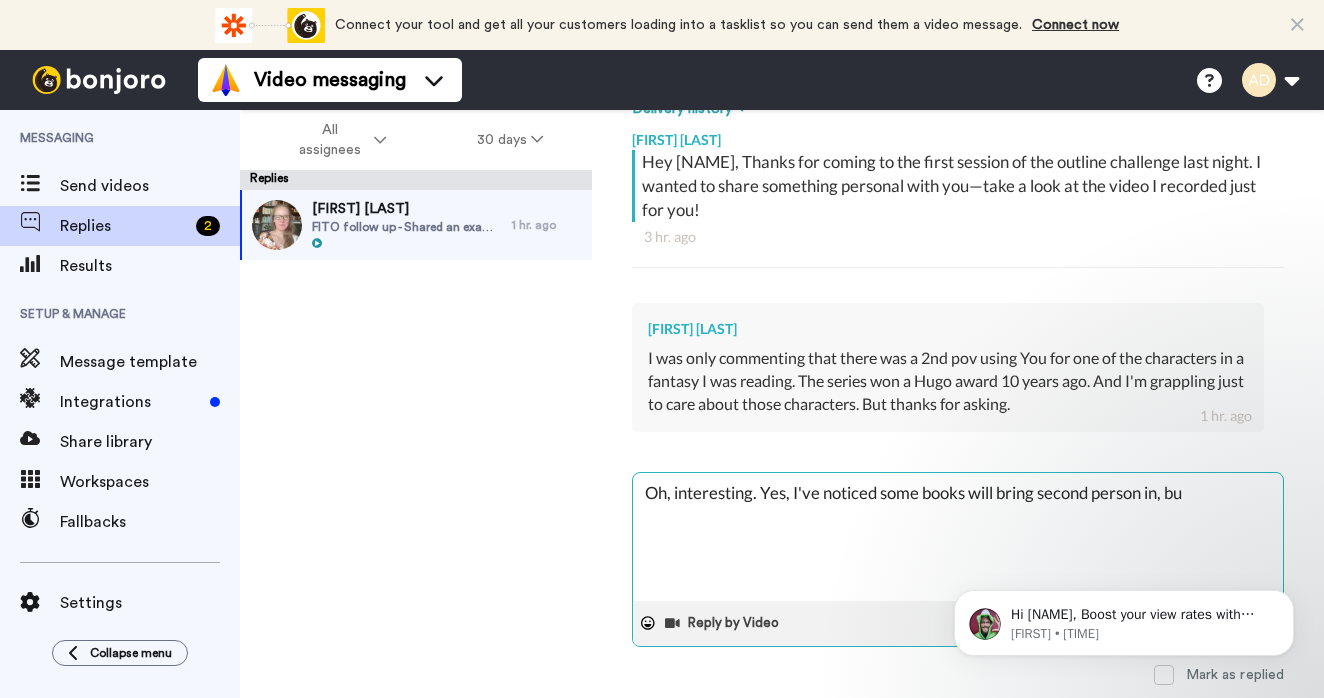 type on "x" 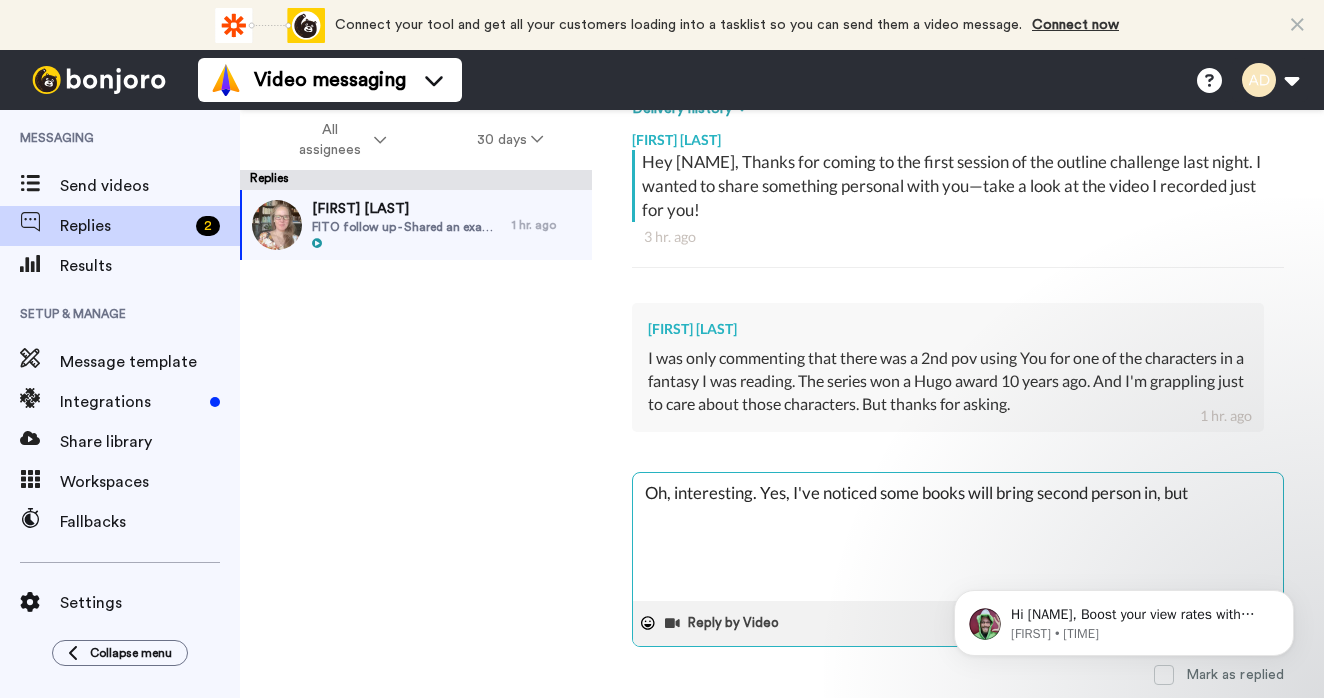 type on "x" 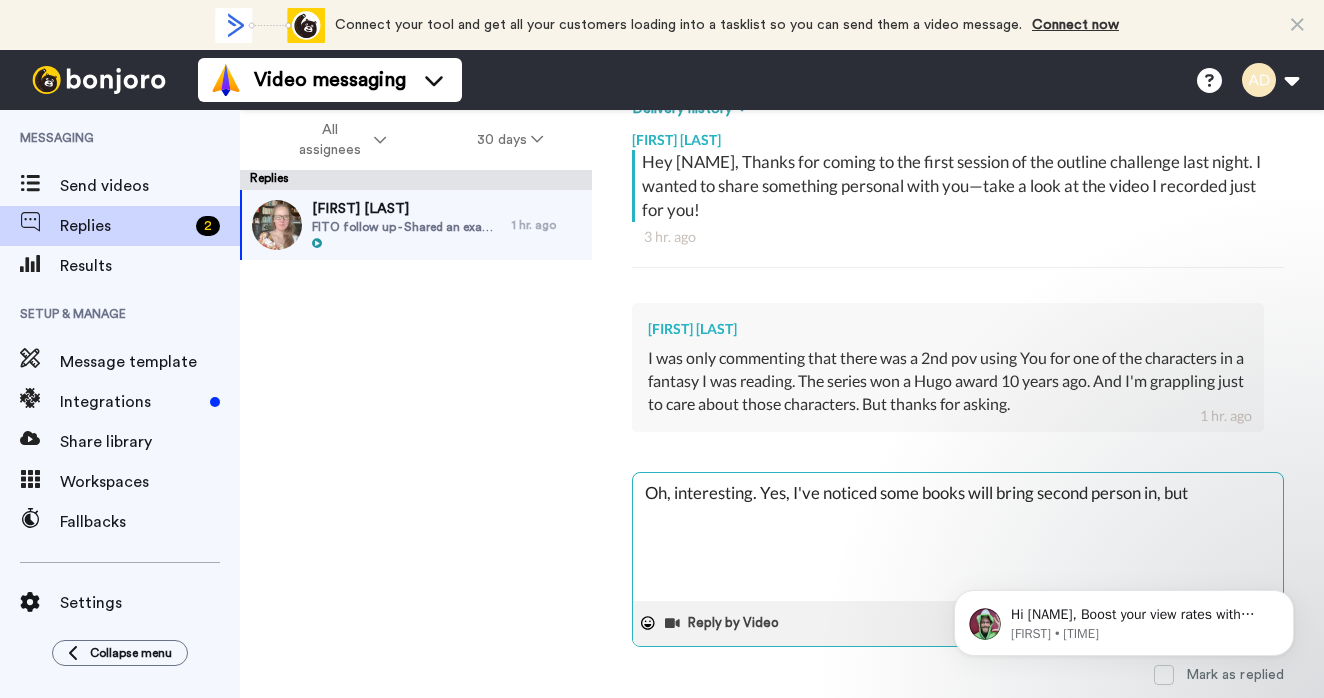 type on "x" 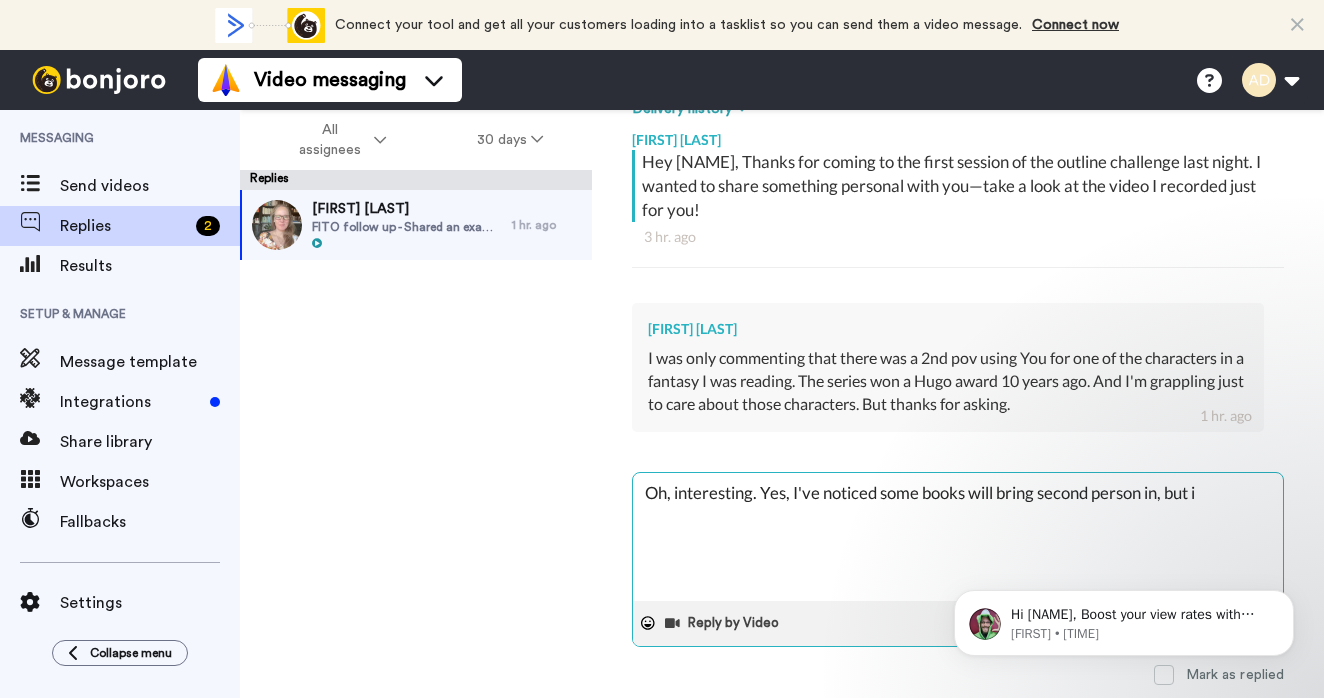 type on "x" 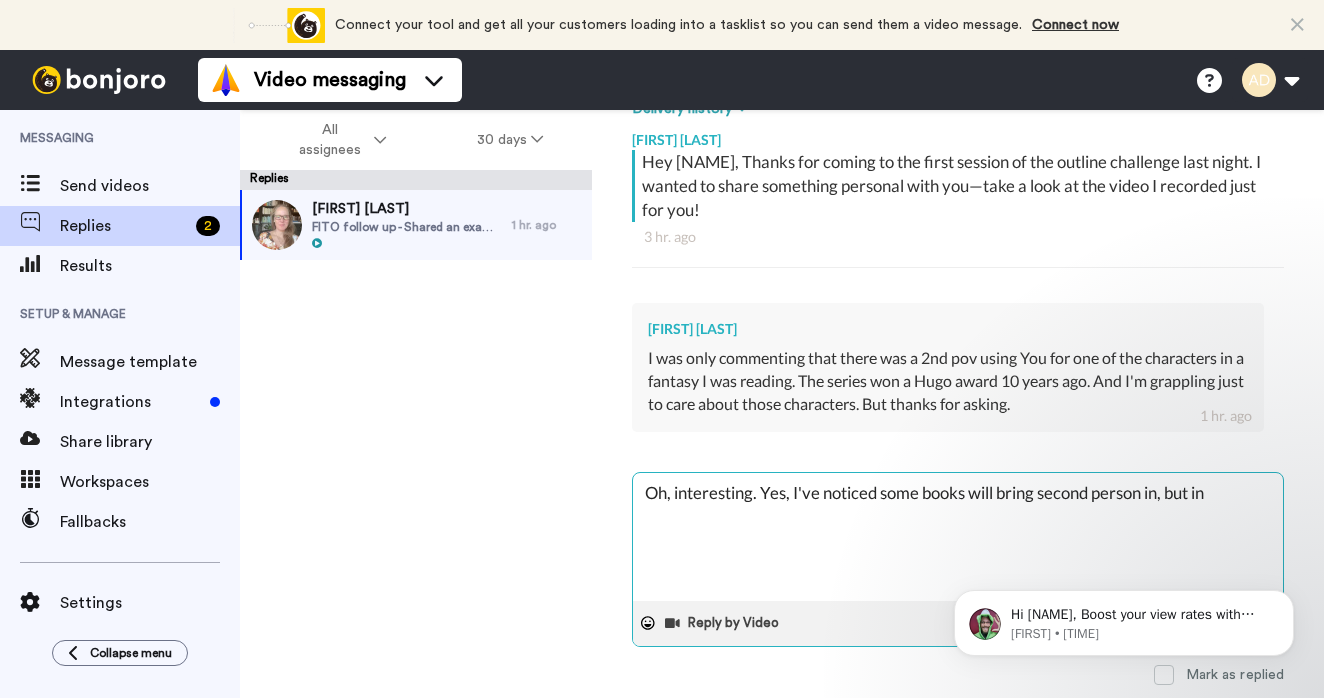 type on "x" 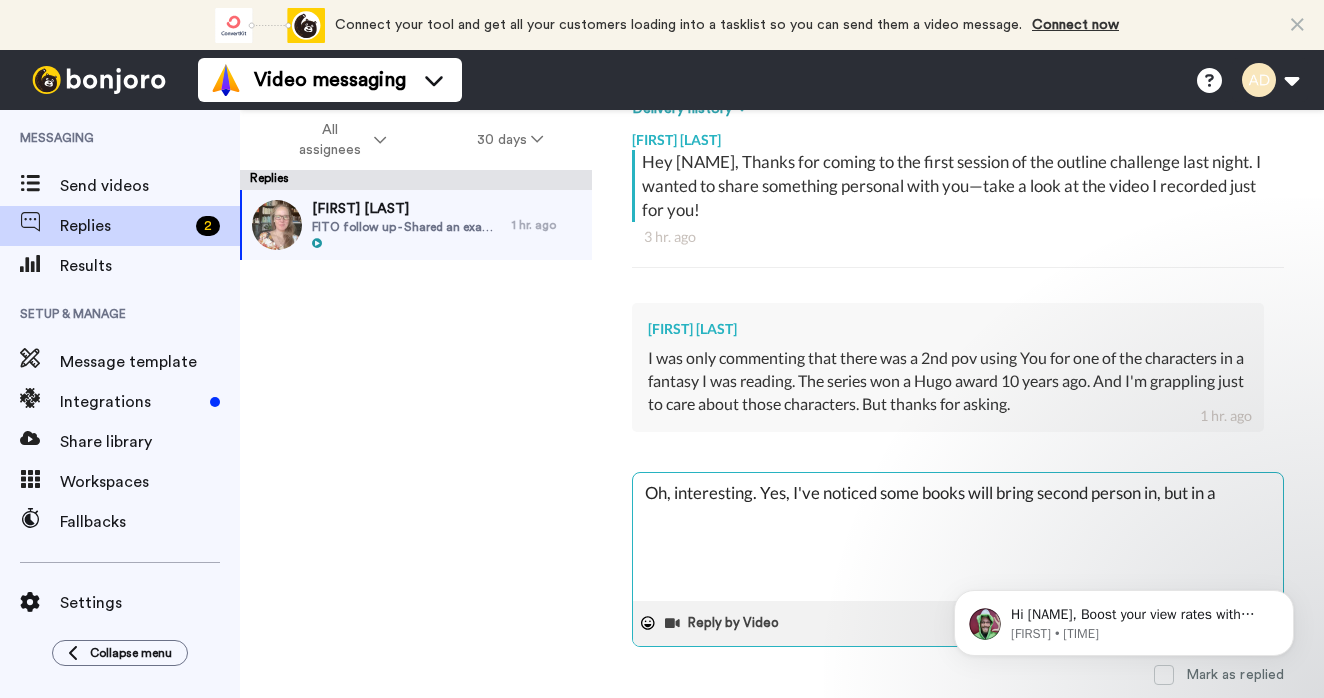 type on "x" 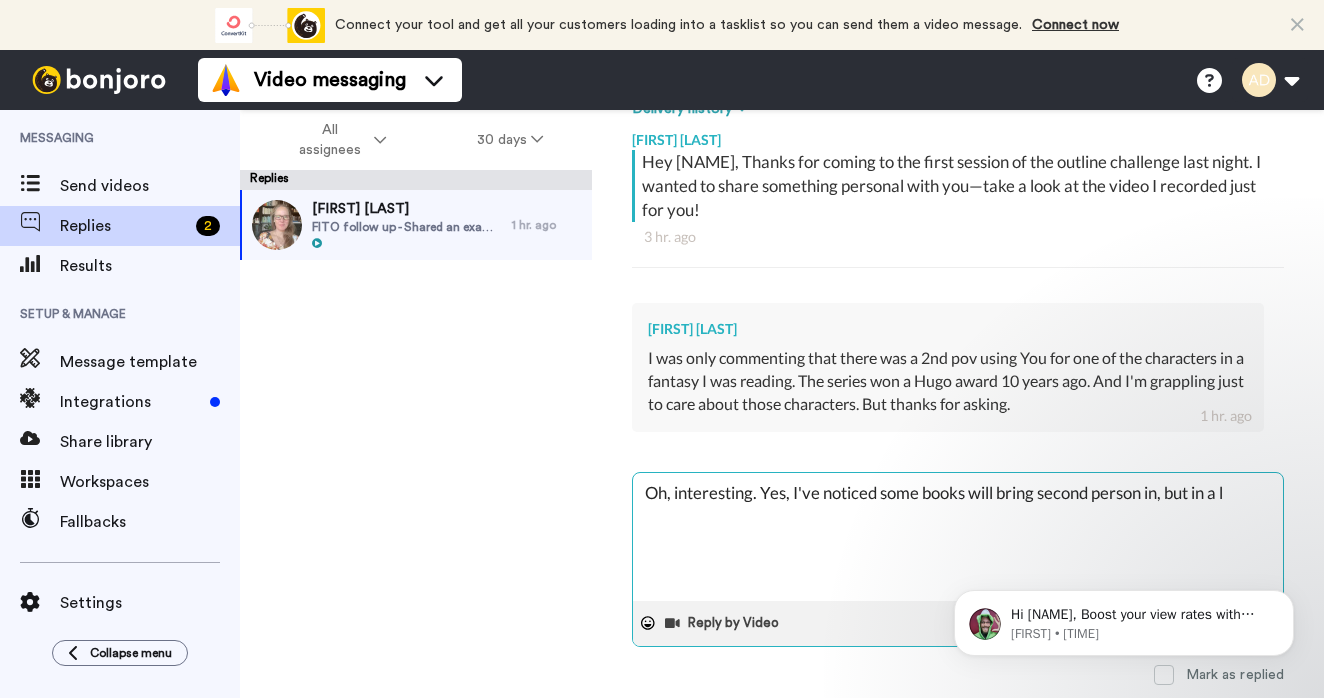 type on "x" 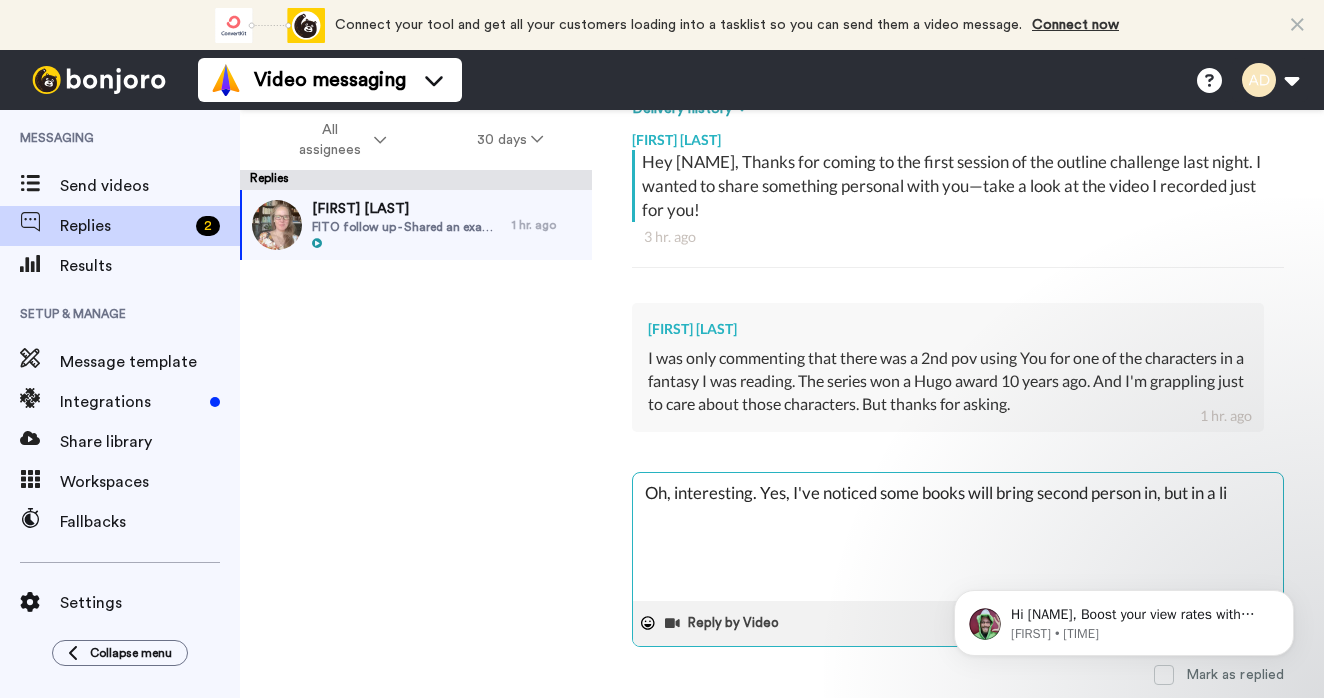 type on "x" 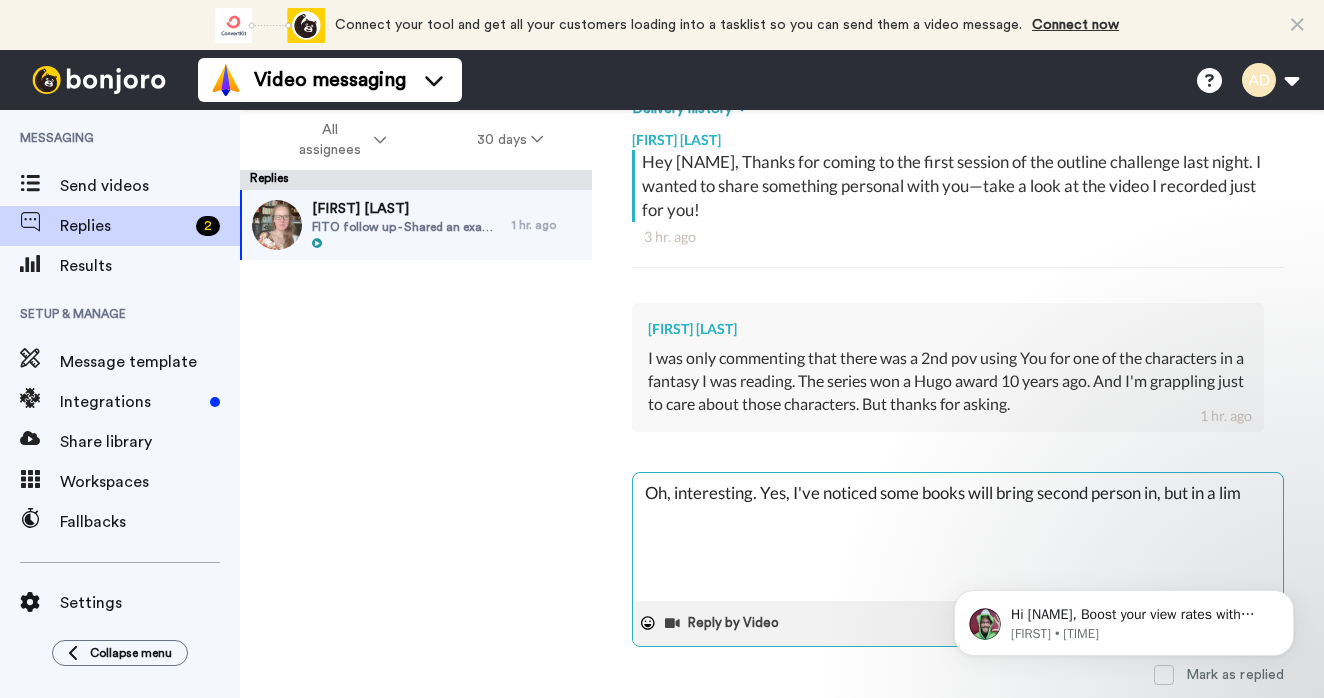 type on "x" 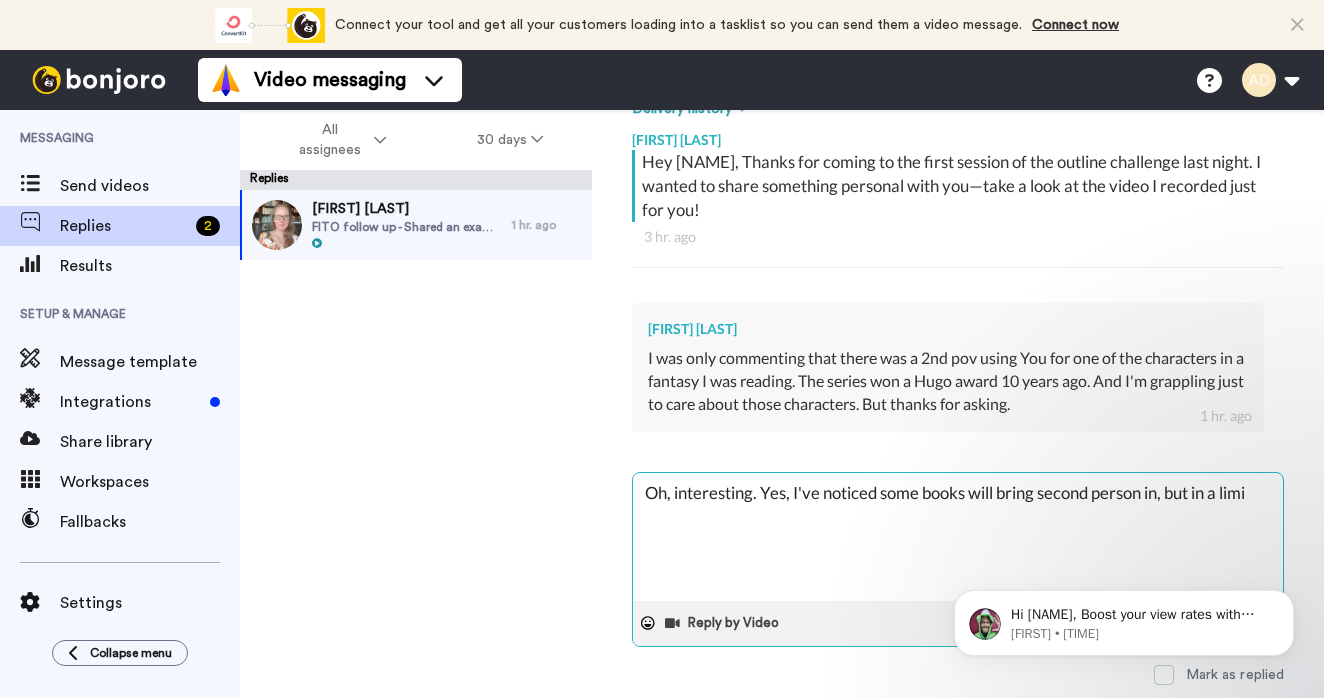 type on "x" 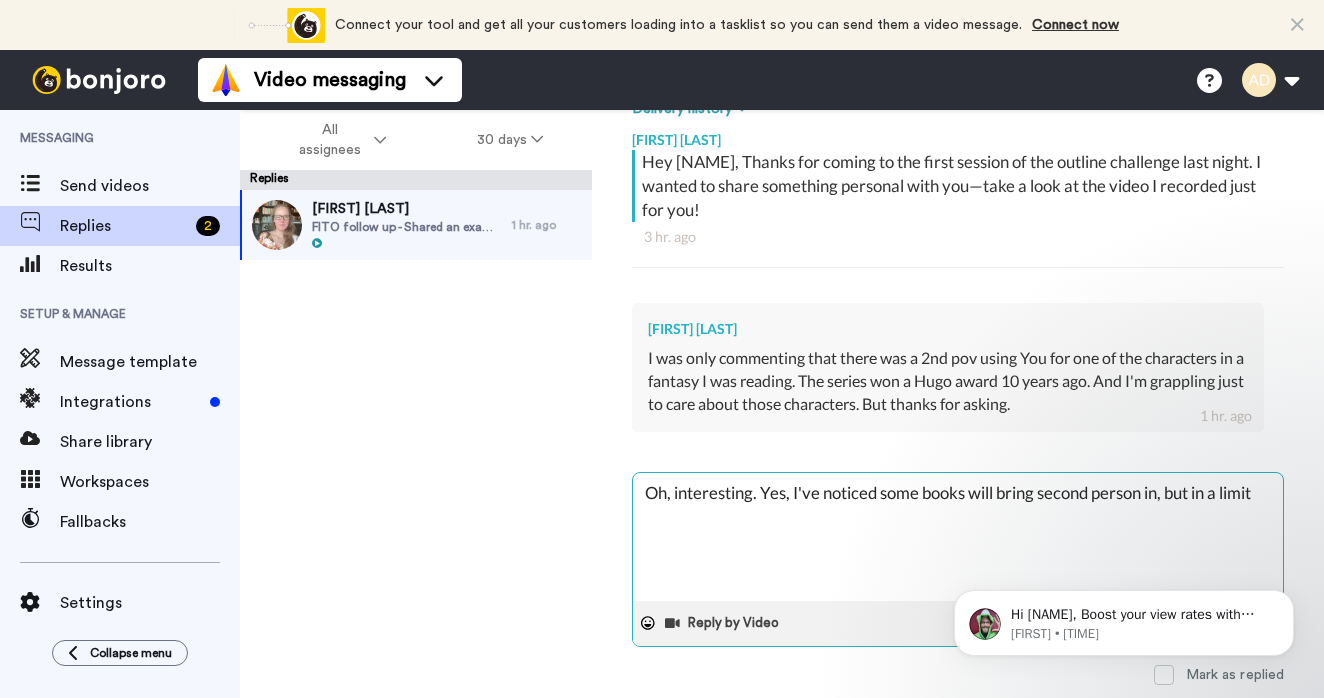 type on "x" 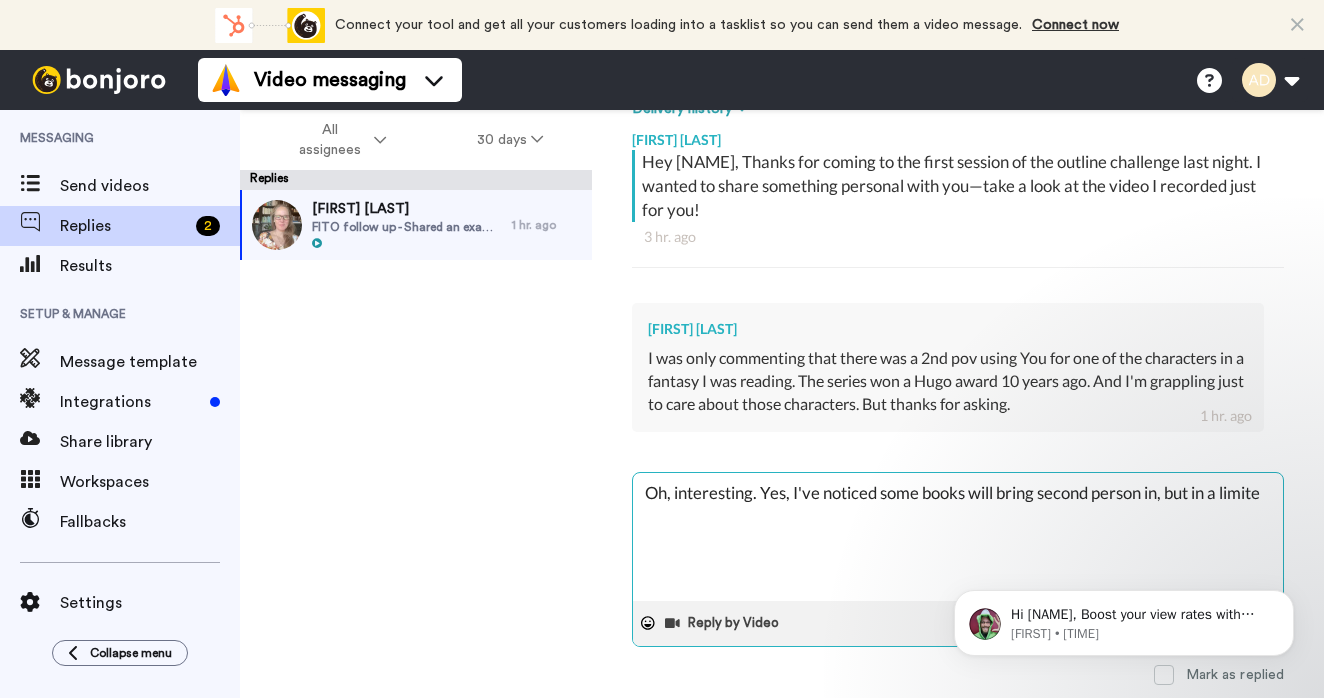 type on "x" 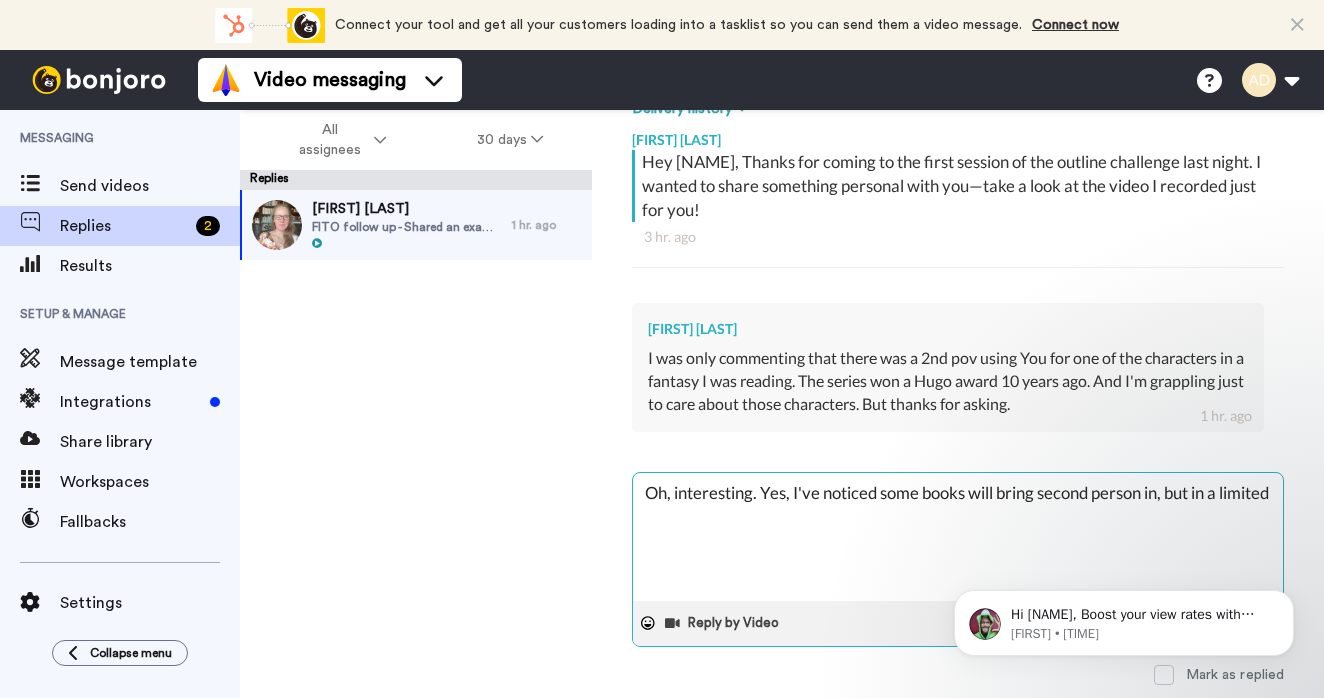 type on "x" 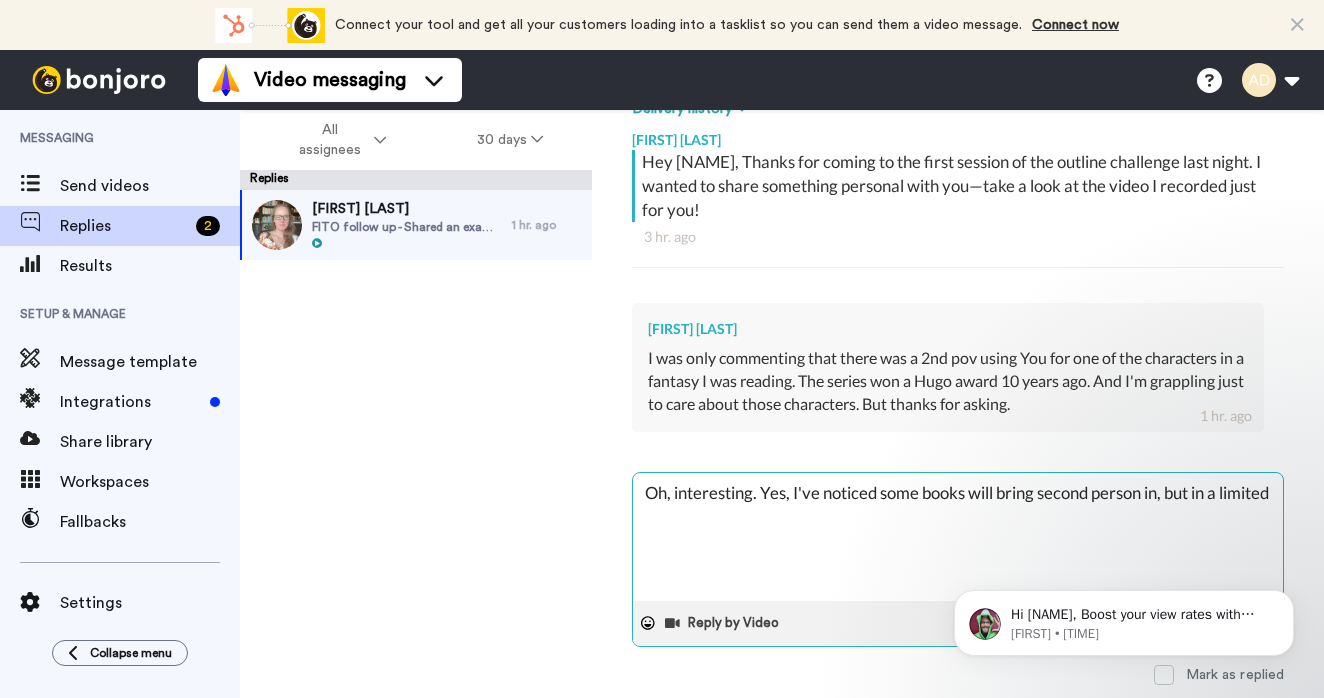type on "x" 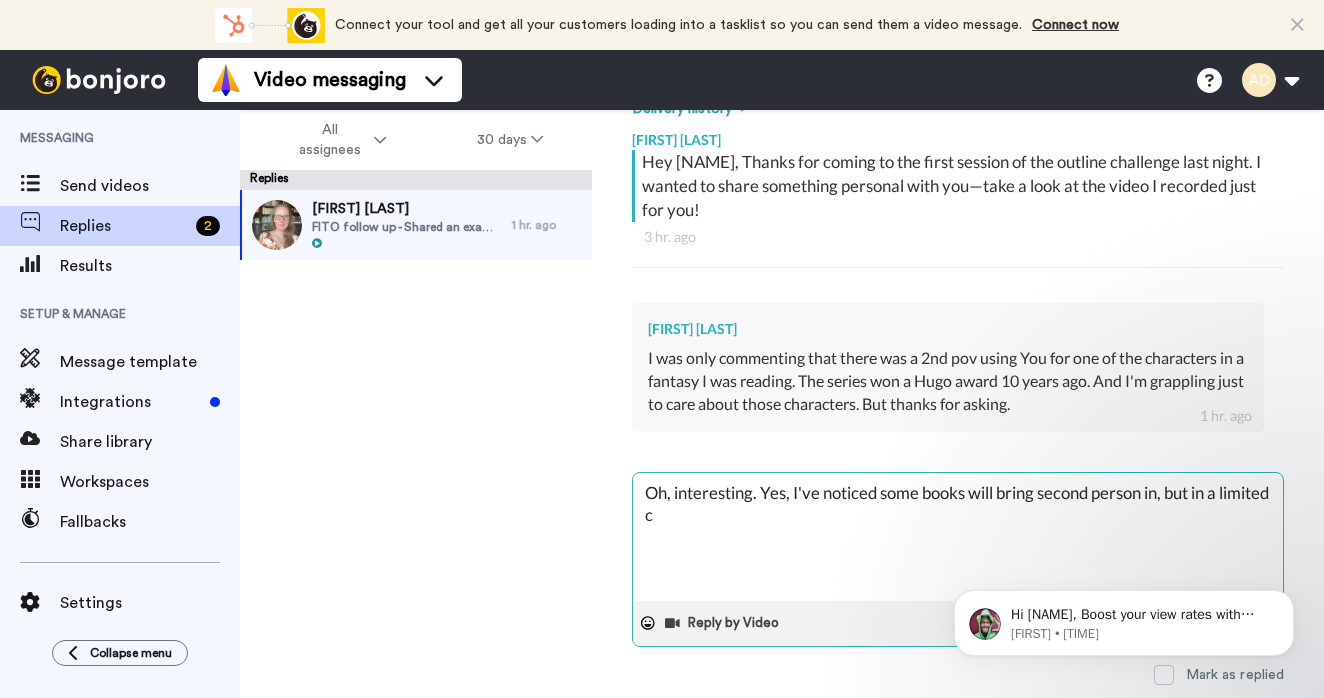 type on "x" 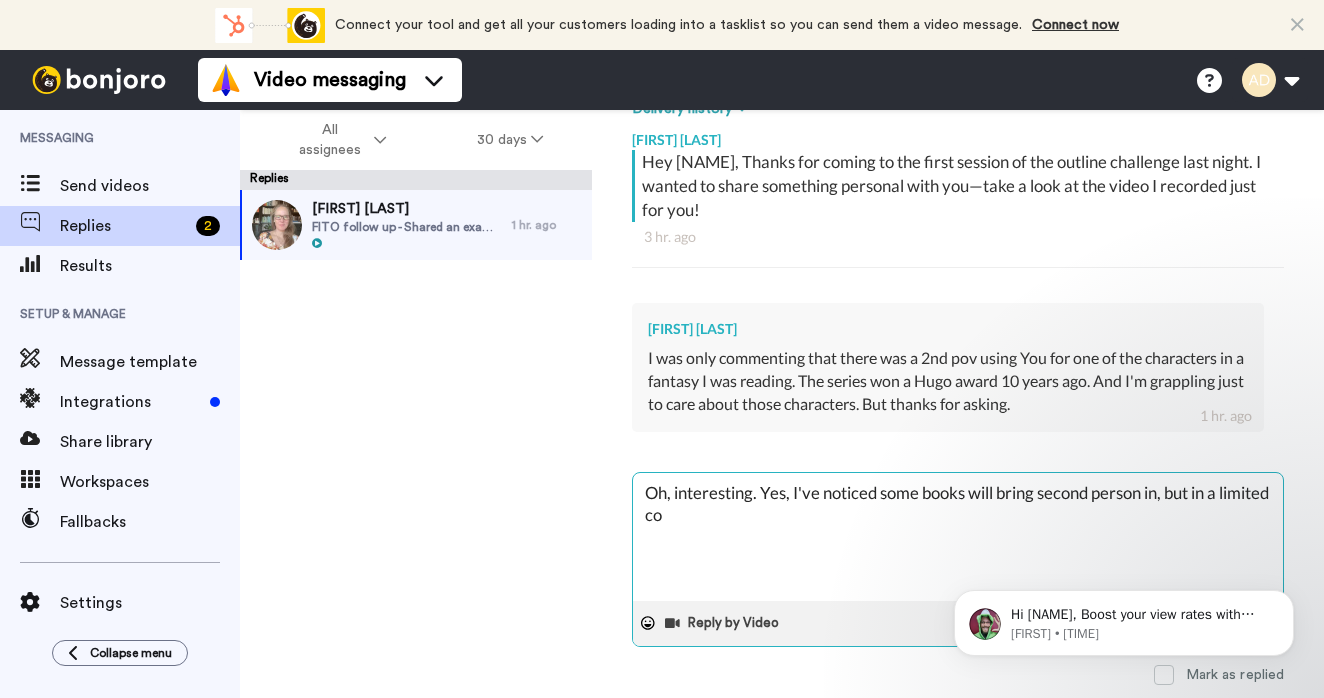 type on "Oh, interesting. Yes, I've noticed some books will bring second person in, but in a limited con" 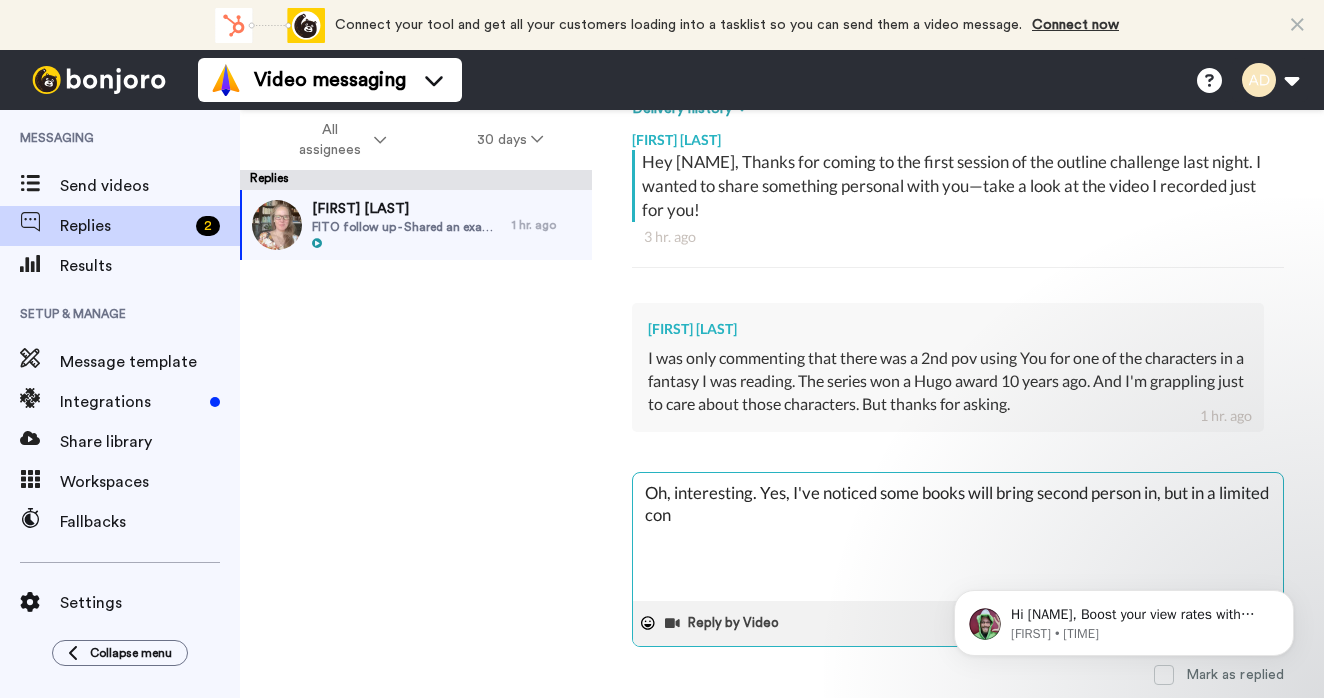 type on "x" 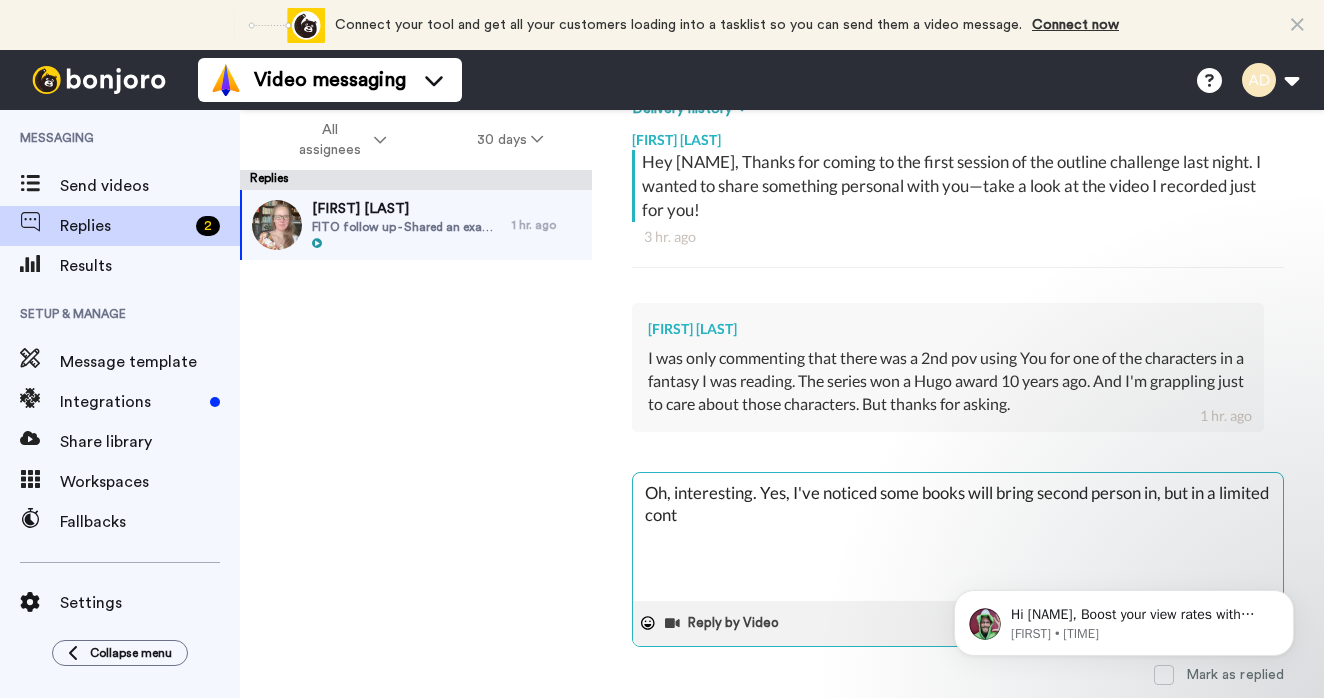 type on "x" 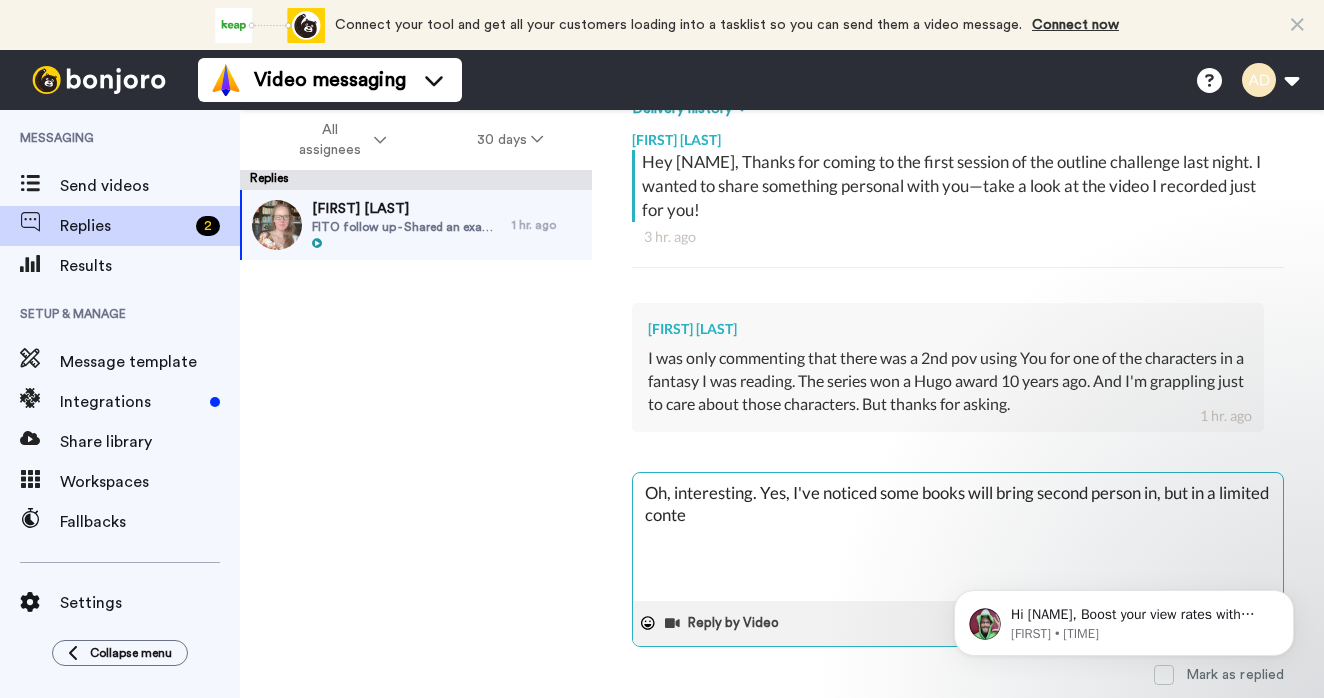type on "x" 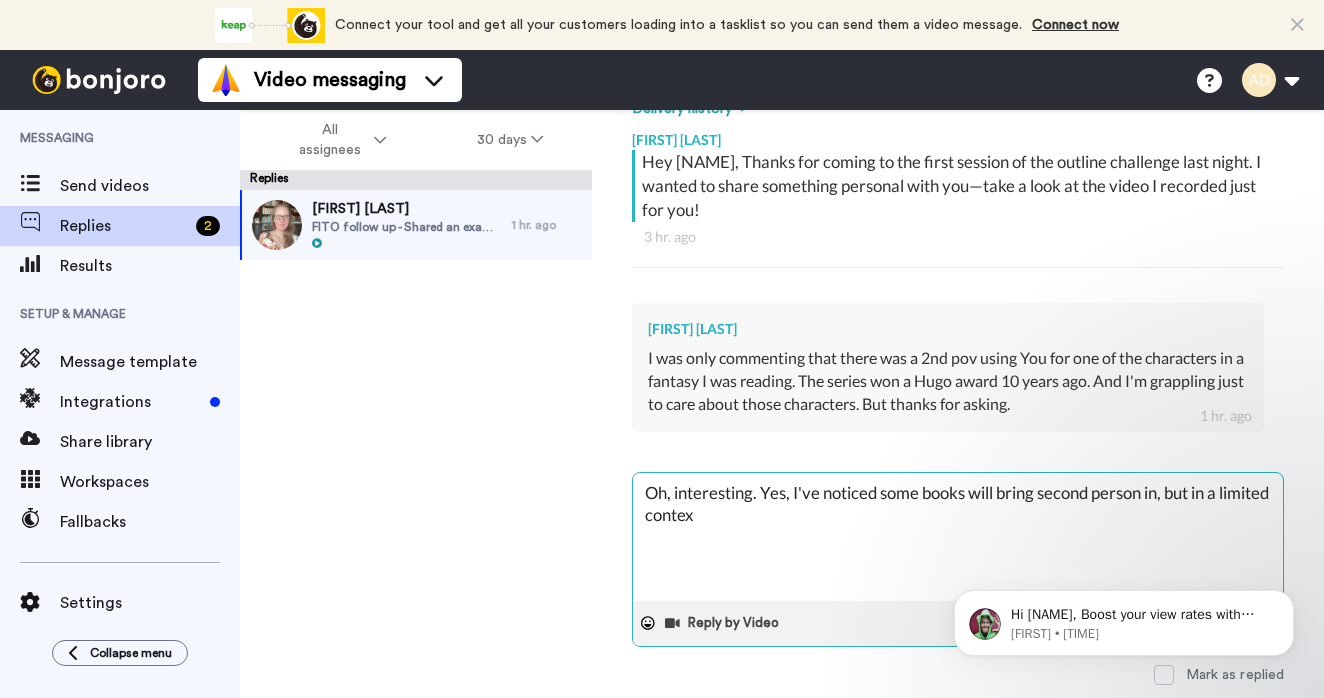 type on "x" 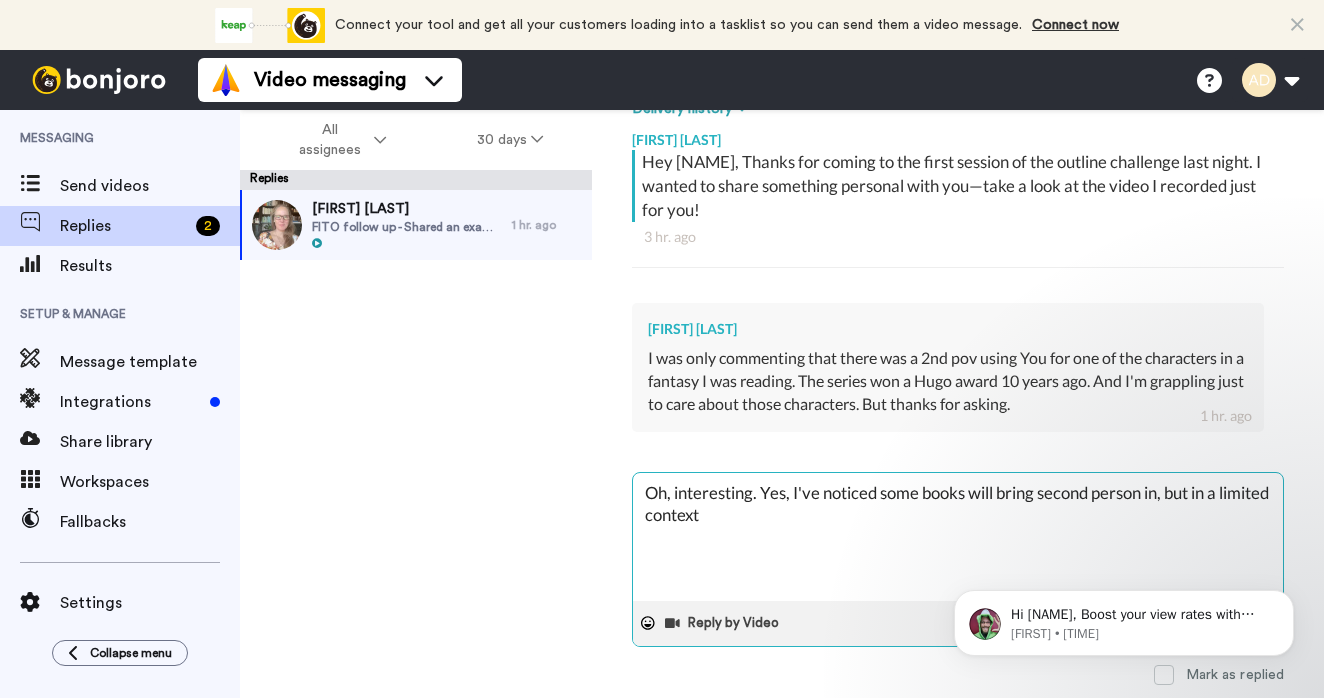 type on "x" 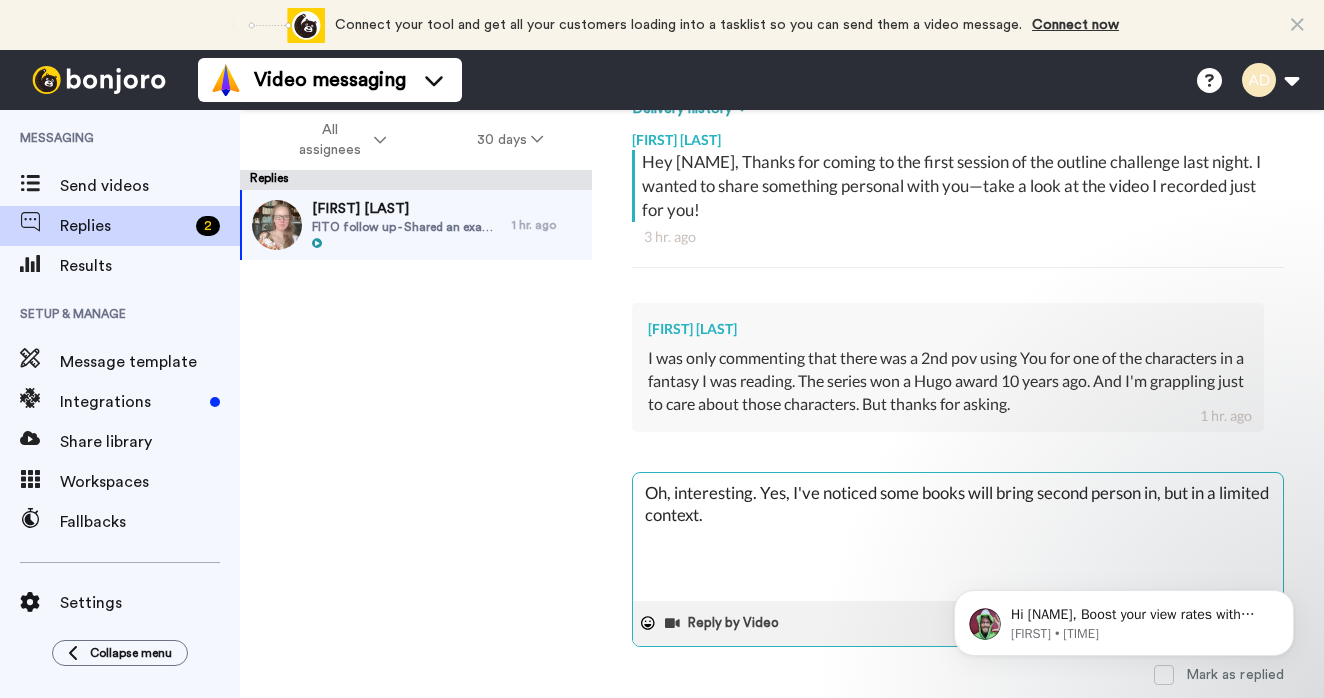 type on "x" 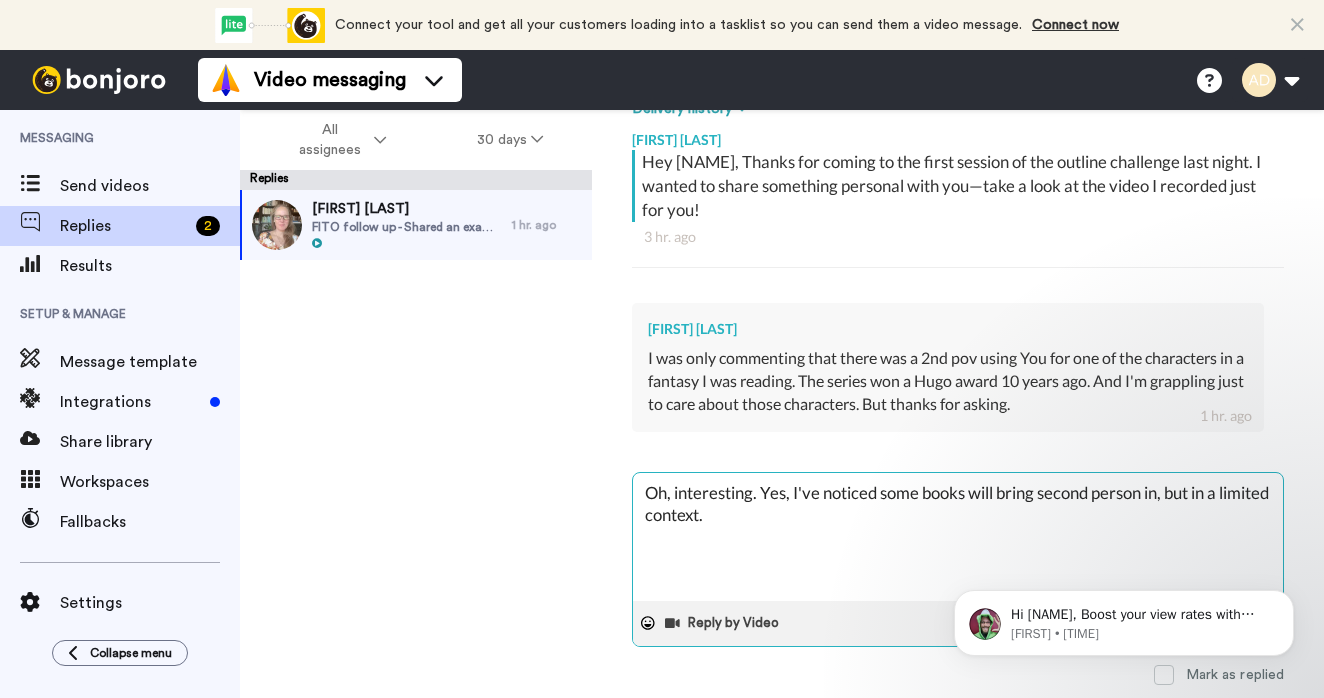 type on "x" 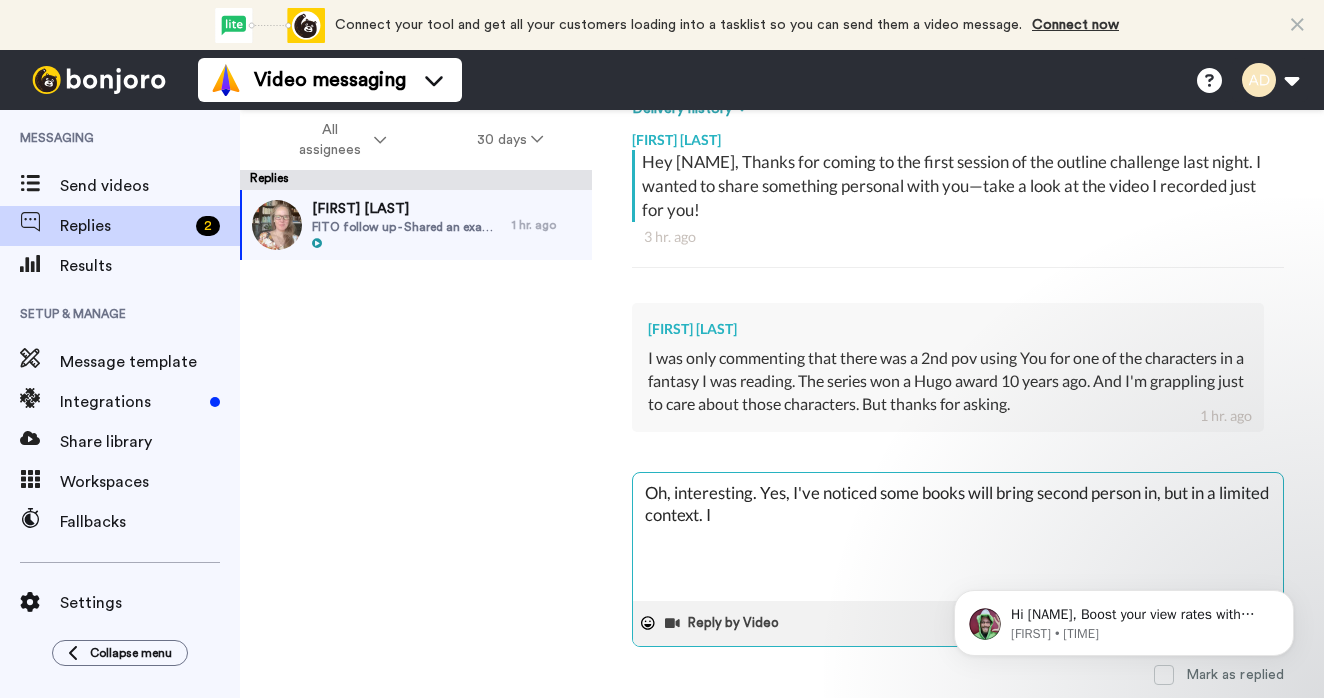type on "x" 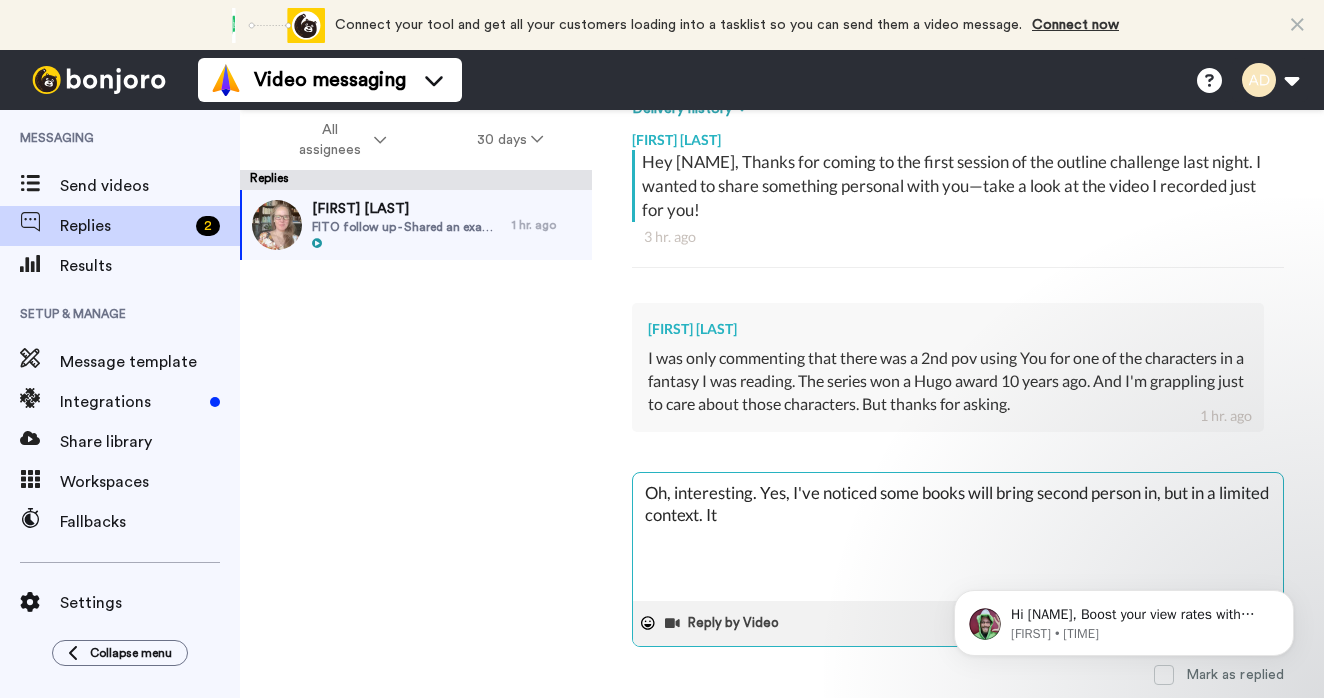type on "x" 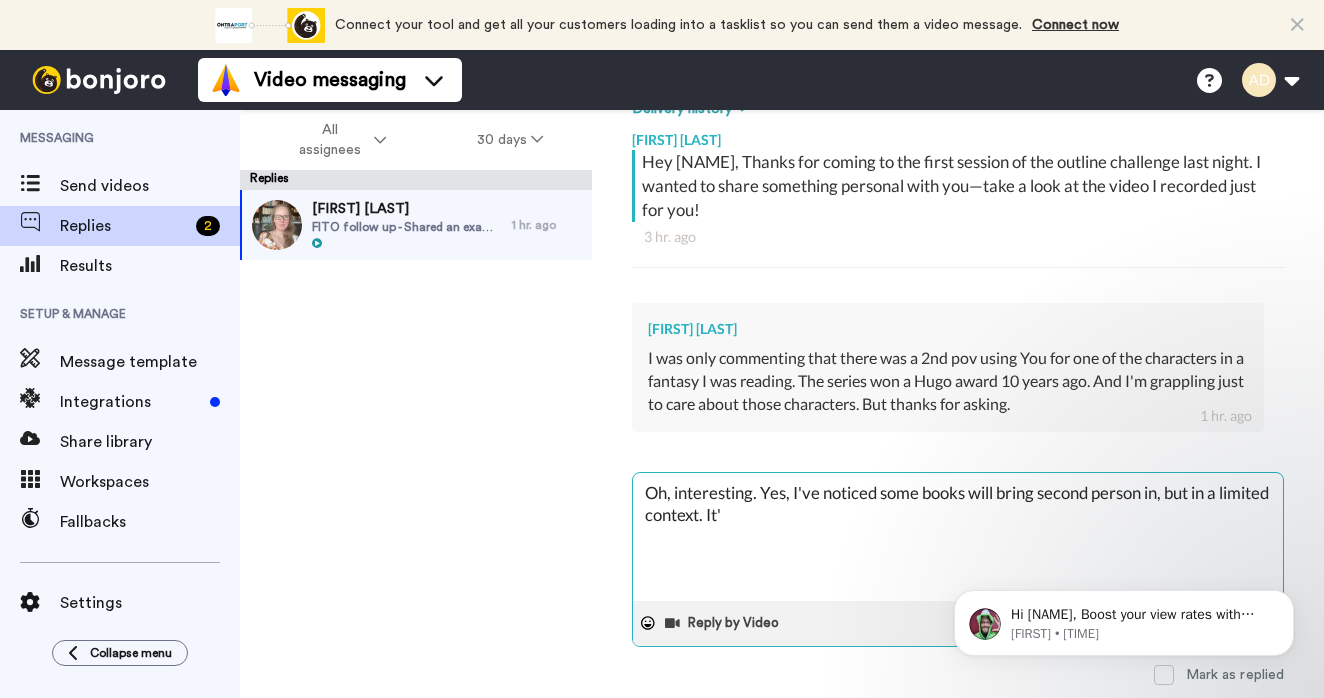 type on "x" 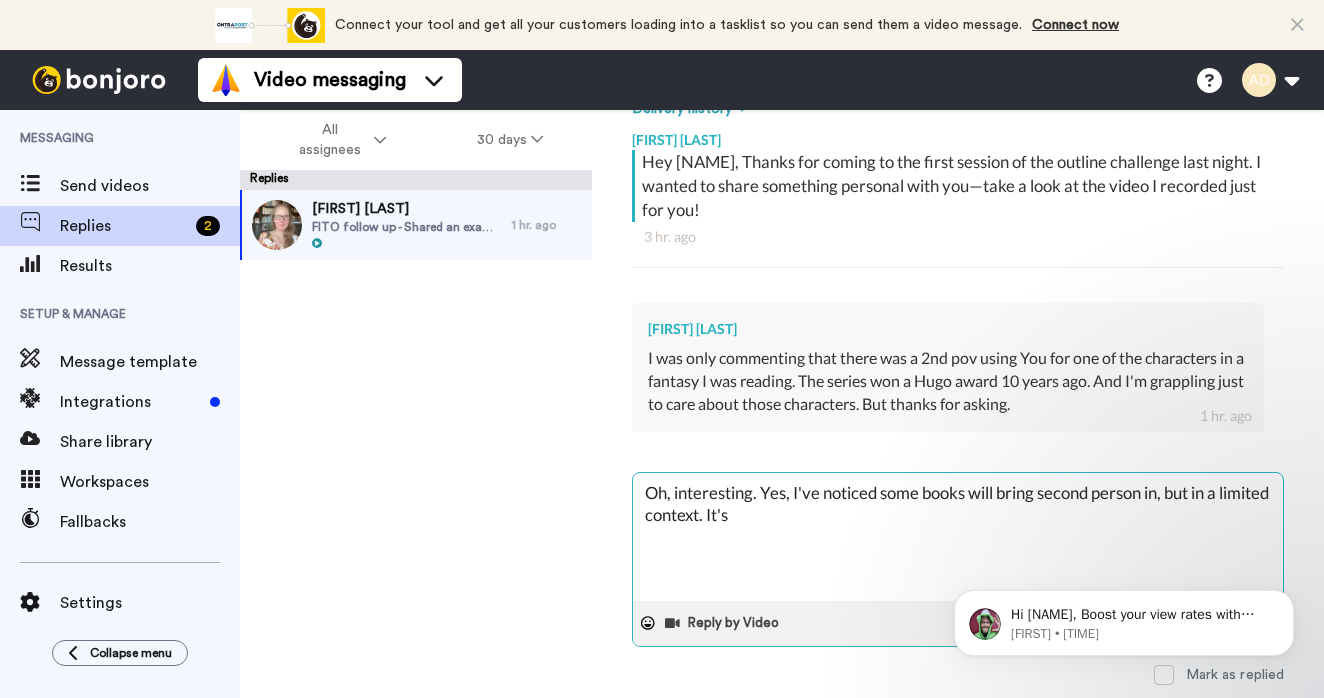 type on "x" 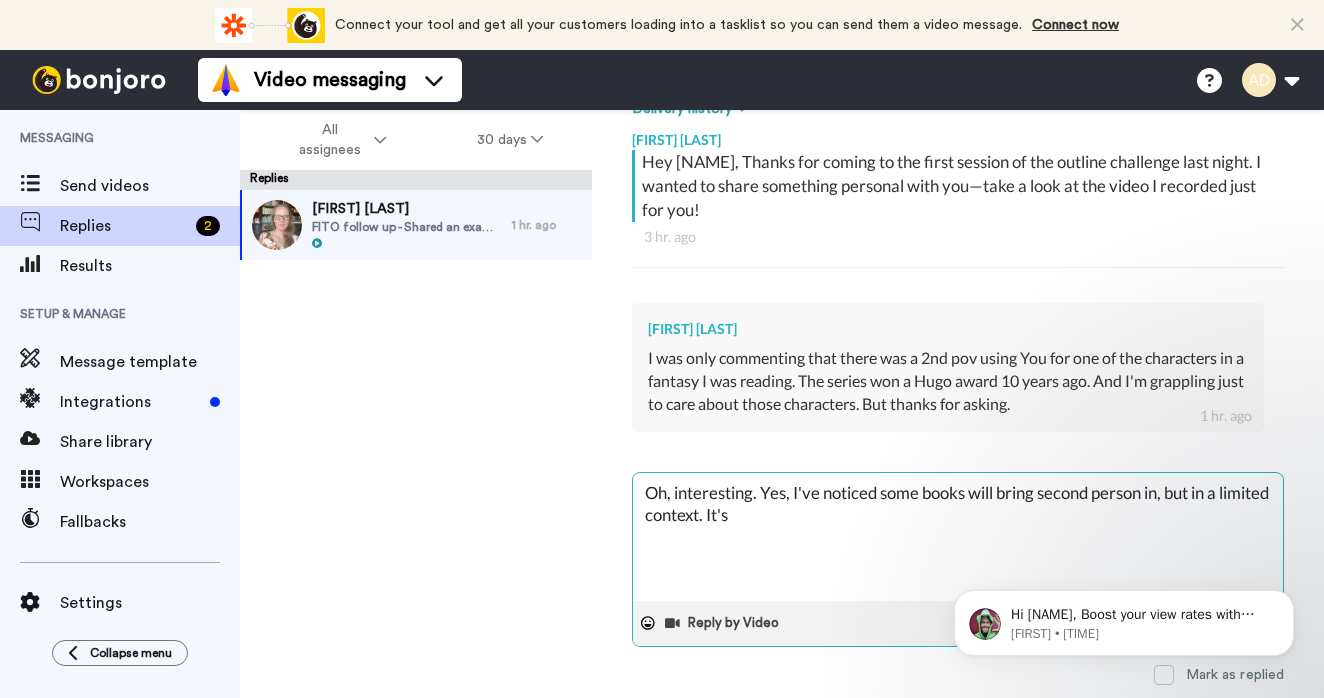 type 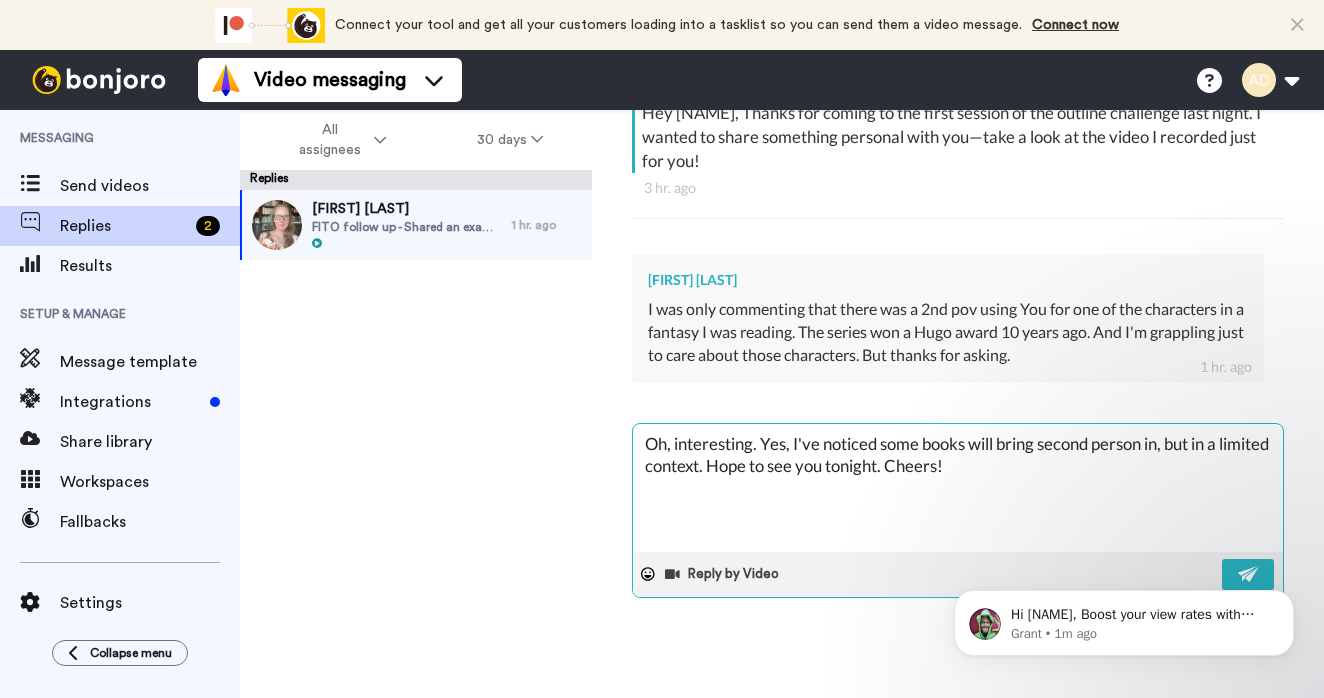 scroll, scrollTop: 384, scrollLeft: 0, axis: vertical 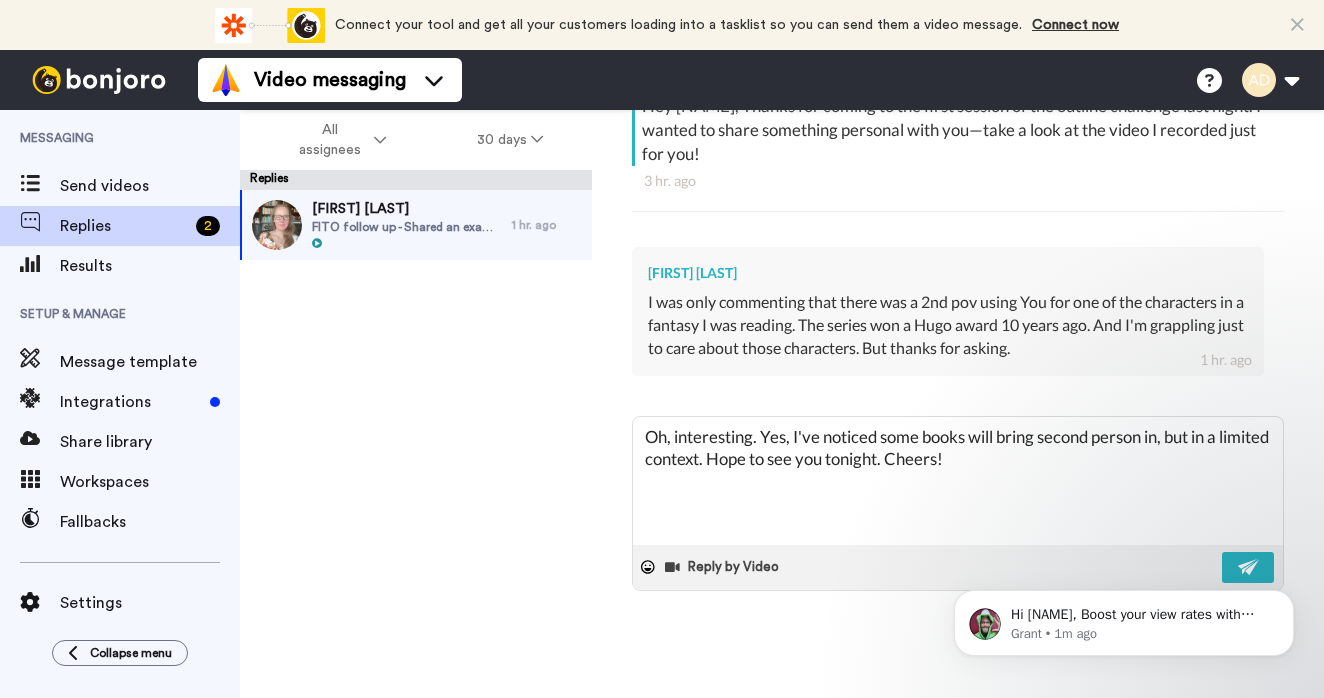 click on "Hi April, Boost your view rates with automatic re-sends of unviewed messages! We've just released an update after a brief suspension so please head to your settings to set up your resend. We also have a help doc to run through the new features:  Any questions let us know! Grant, Bonjoro Co-Founder Grant • 1m ago" at bounding box center (1124, 618) 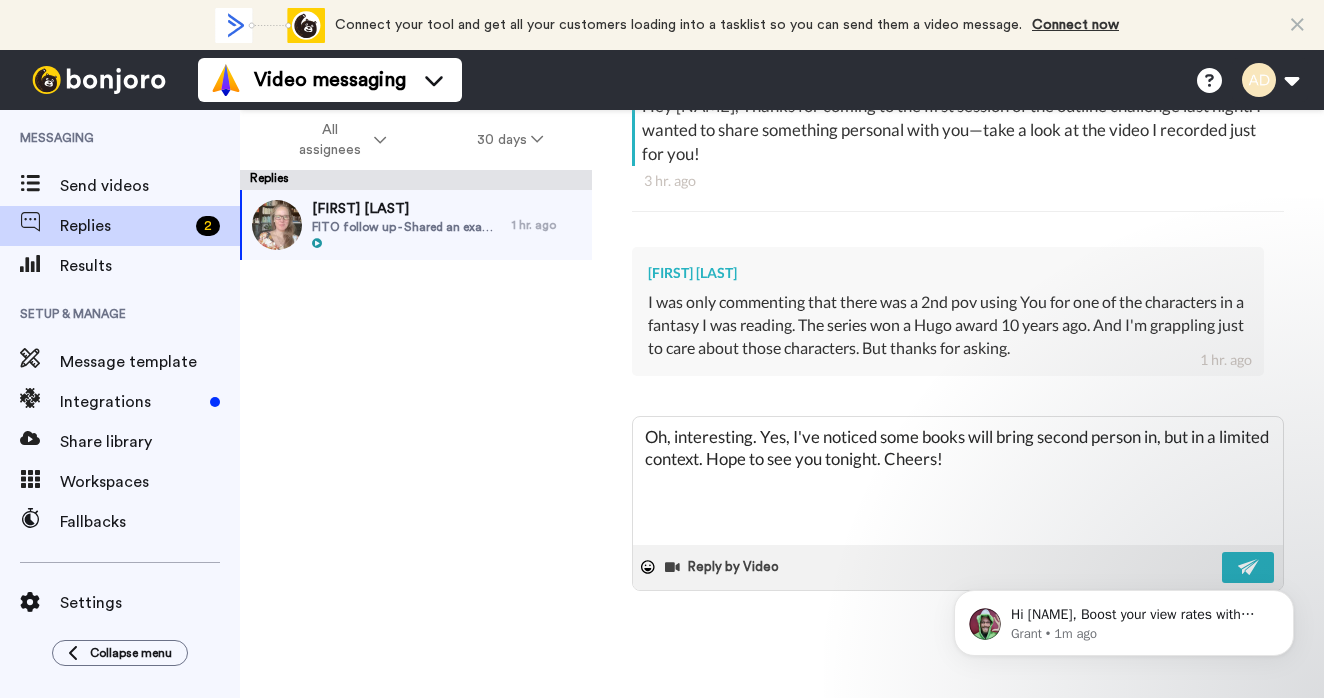 click on "Hi April, Boost your view rates with automatic re-sends of unviewed messages! We've just released an update after a brief suspension so please head to your settings to set up your resend. We also have a help doc to run through the new features:  Any questions let us know! Grant, Bonjoro Co-Founder Grant • 1m ago" at bounding box center [1124, 618] 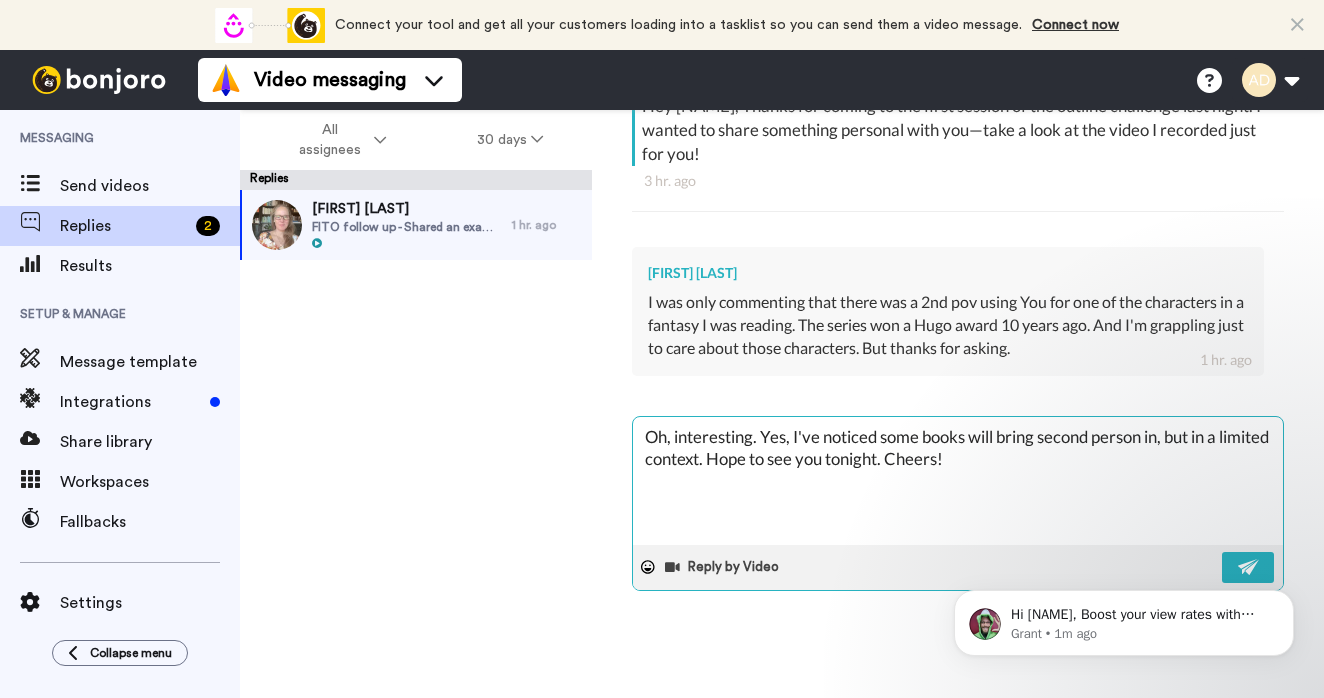 click on "Oh, interesting. Yes, I've noticed some books will bring second person in, but in a limited context. Hope to see you tonight. Cheers!" at bounding box center (958, 481) 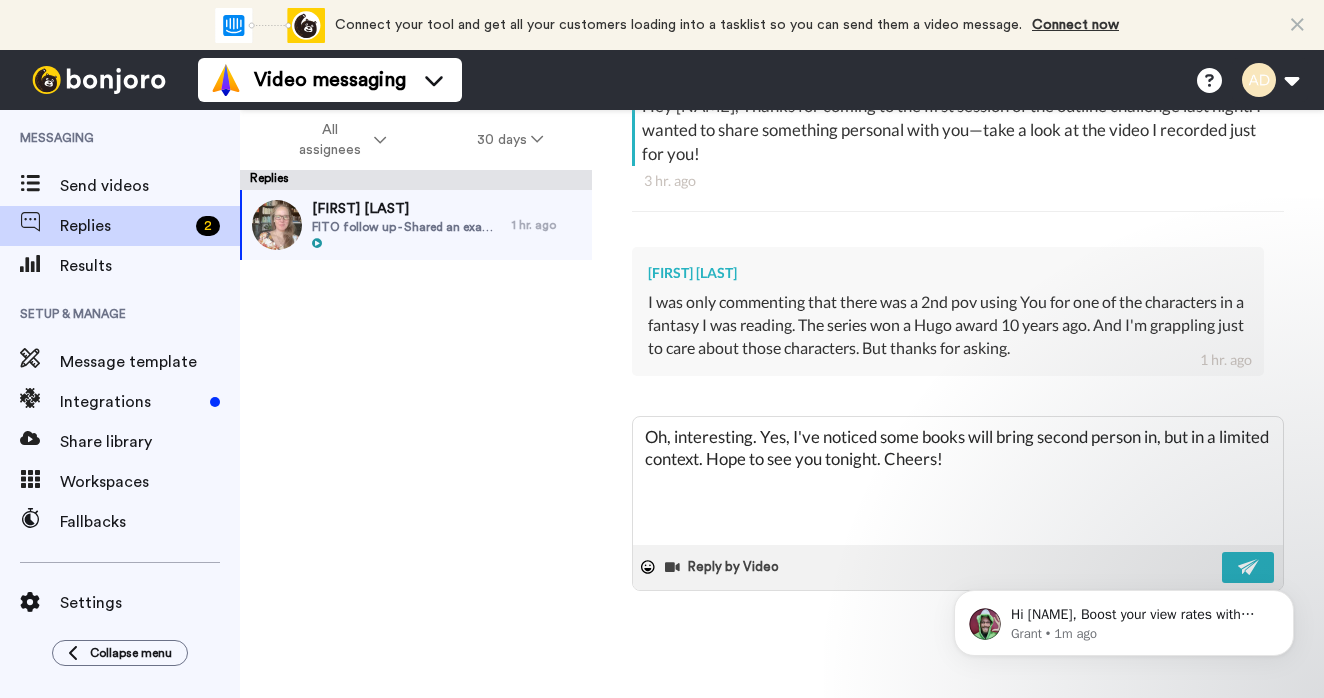 click on "Hi April, Boost your view rates with automatic re-sends of unviewed messages! We've just released an update after a brief suspension so please head to your settings to set up your resend. We also have a help doc to run through the new features:  Any questions let us know! Grant, Bonjoro Co-Founder Grant • 1m ago" at bounding box center (1124, 618) 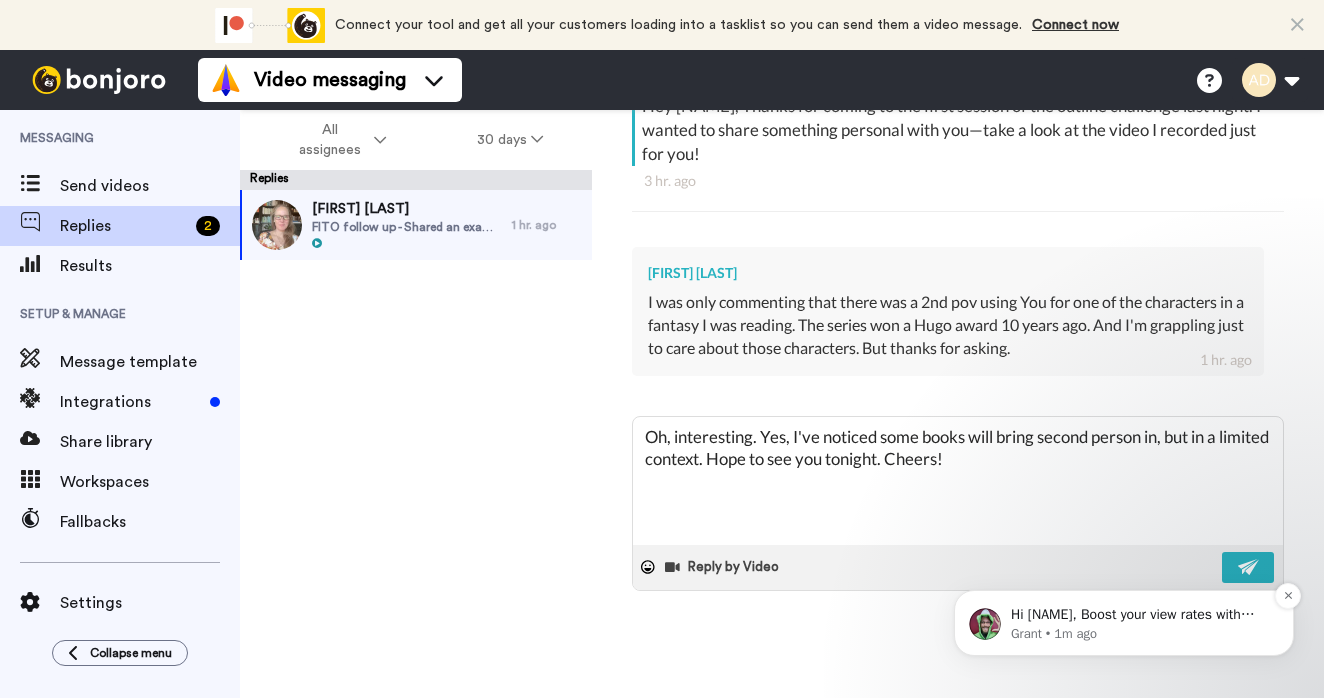 click on "Hi [FIRST], Boost your view rates with automatic re-sends of unviewed messages! We've just released an update after a brief suspension so please head to your settings to set up your resend. We also have a help doc to run through the new features: Any questions let us know! [FIRST], Bonjoro Co-Founder" at bounding box center [1140, 615] 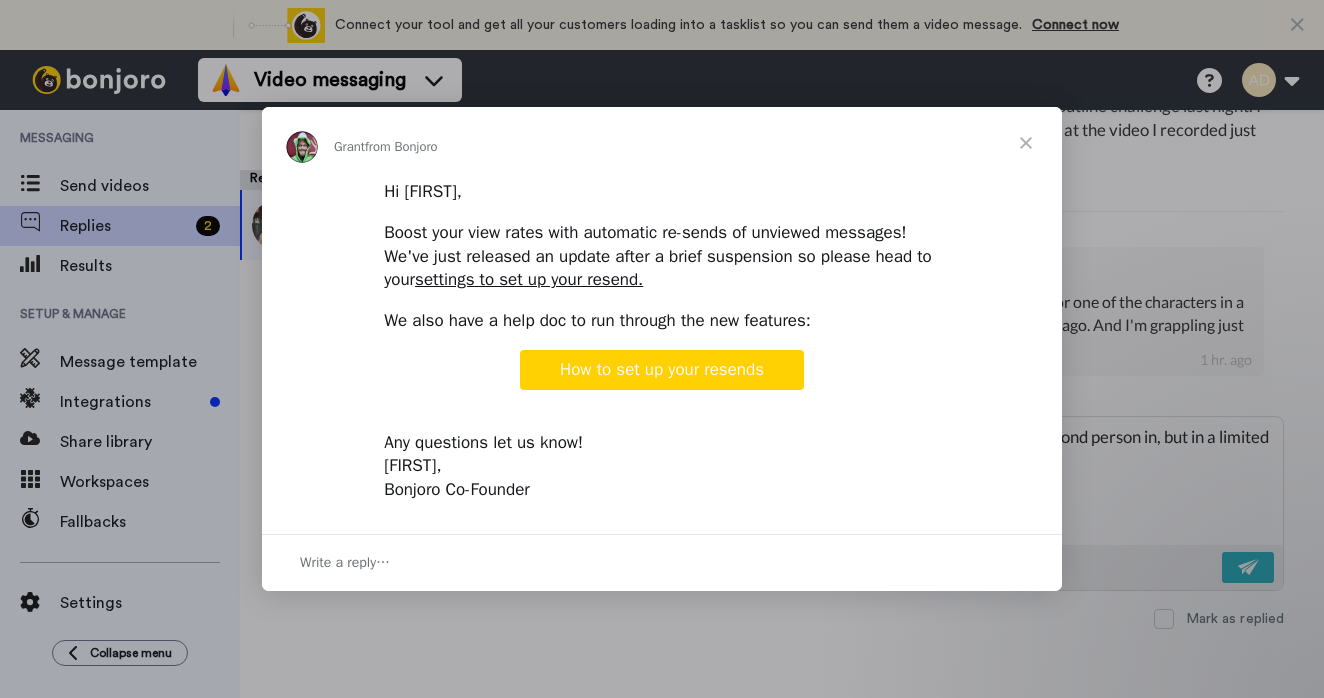 scroll, scrollTop: 0, scrollLeft: 0, axis: both 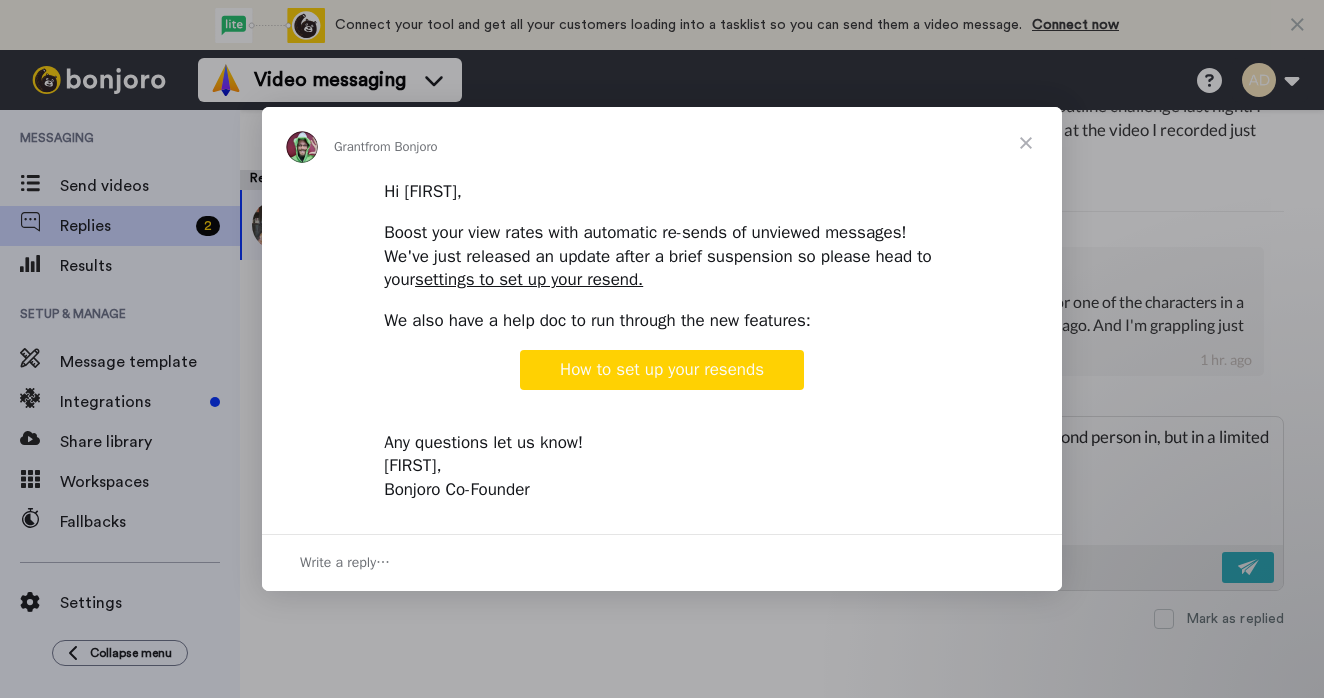 click at bounding box center (1026, 143) 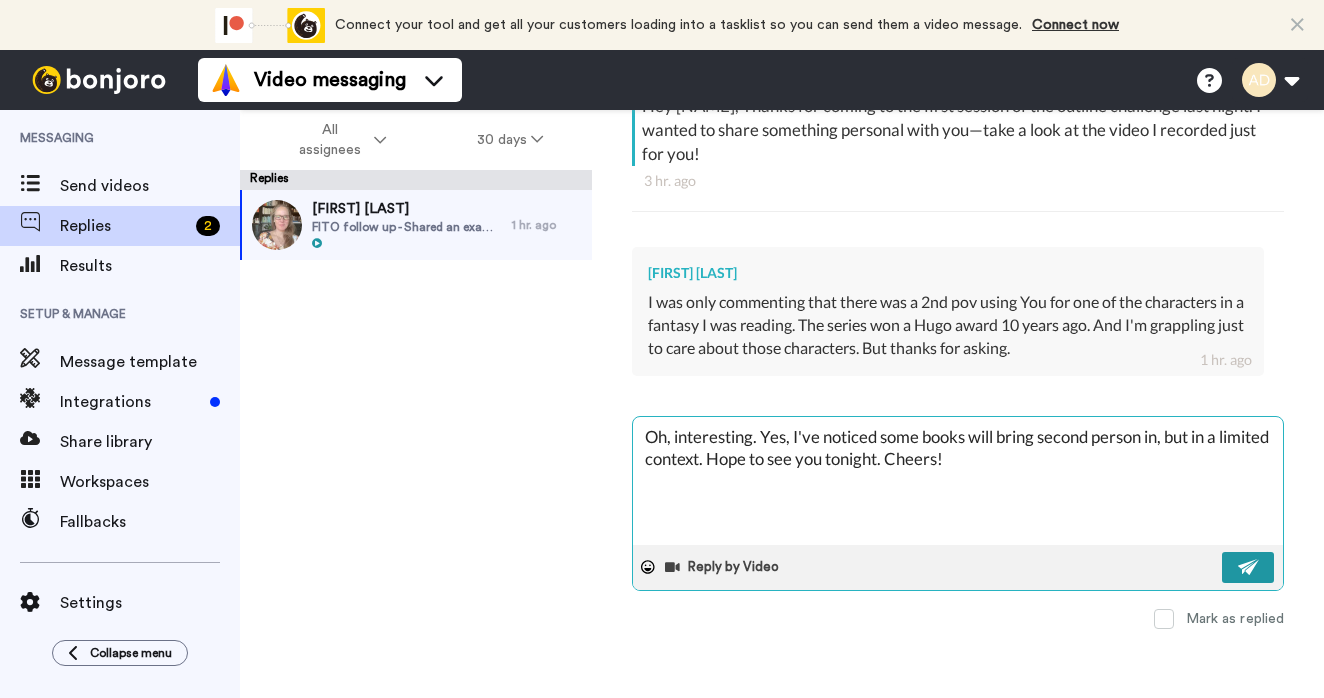 click at bounding box center (1249, 567) 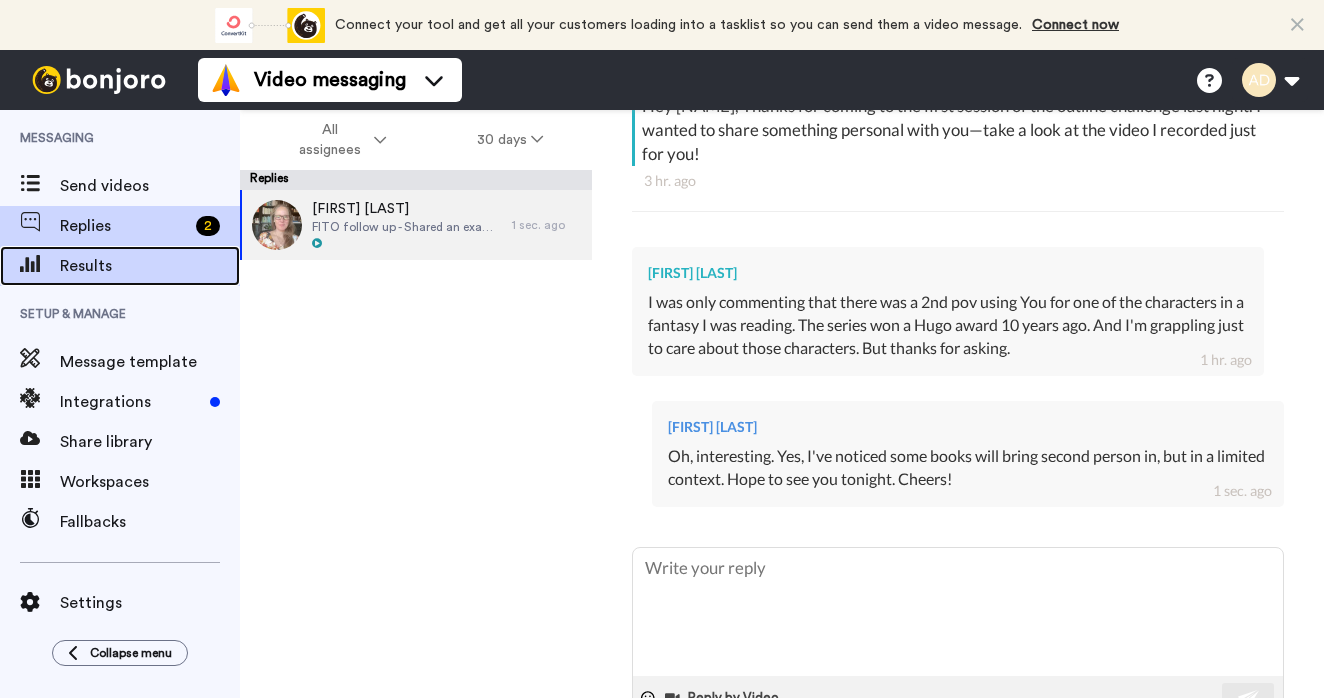 click on "Results" at bounding box center (150, 266) 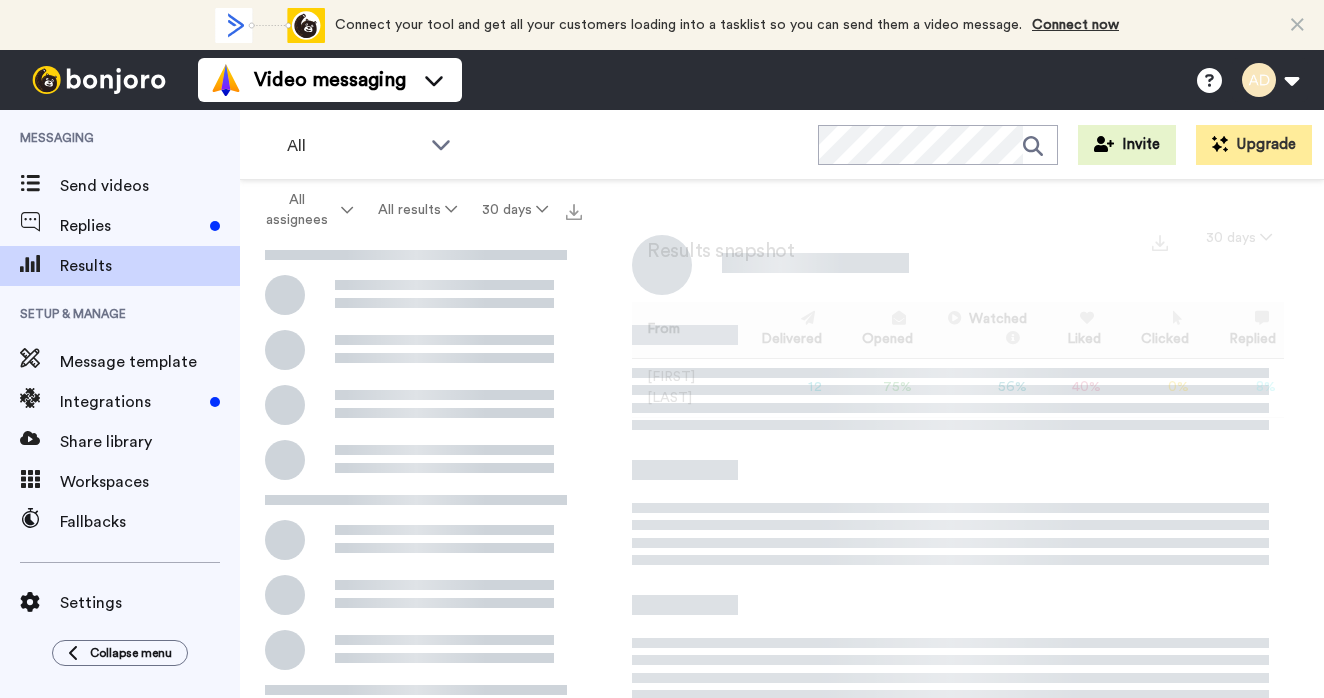 scroll, scrollTop: 0, scrollLeft: 0, axis: both 